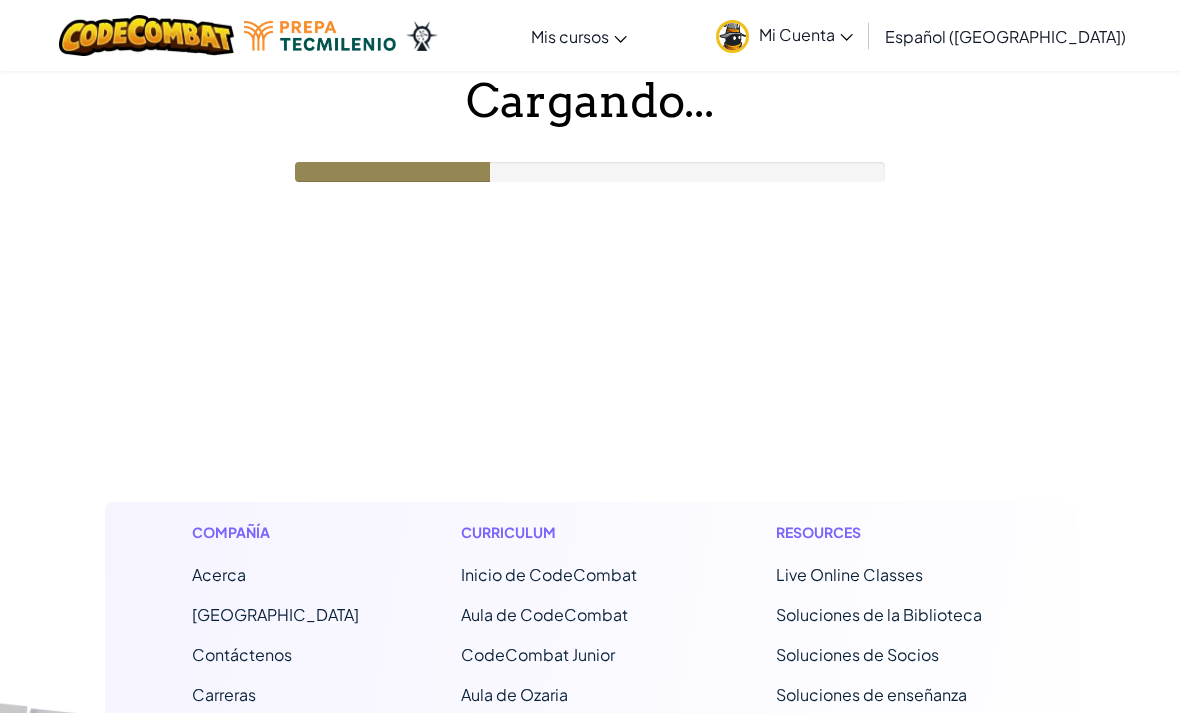 scroll, scrollTop: 0, scrollLeft: 0, axis: both 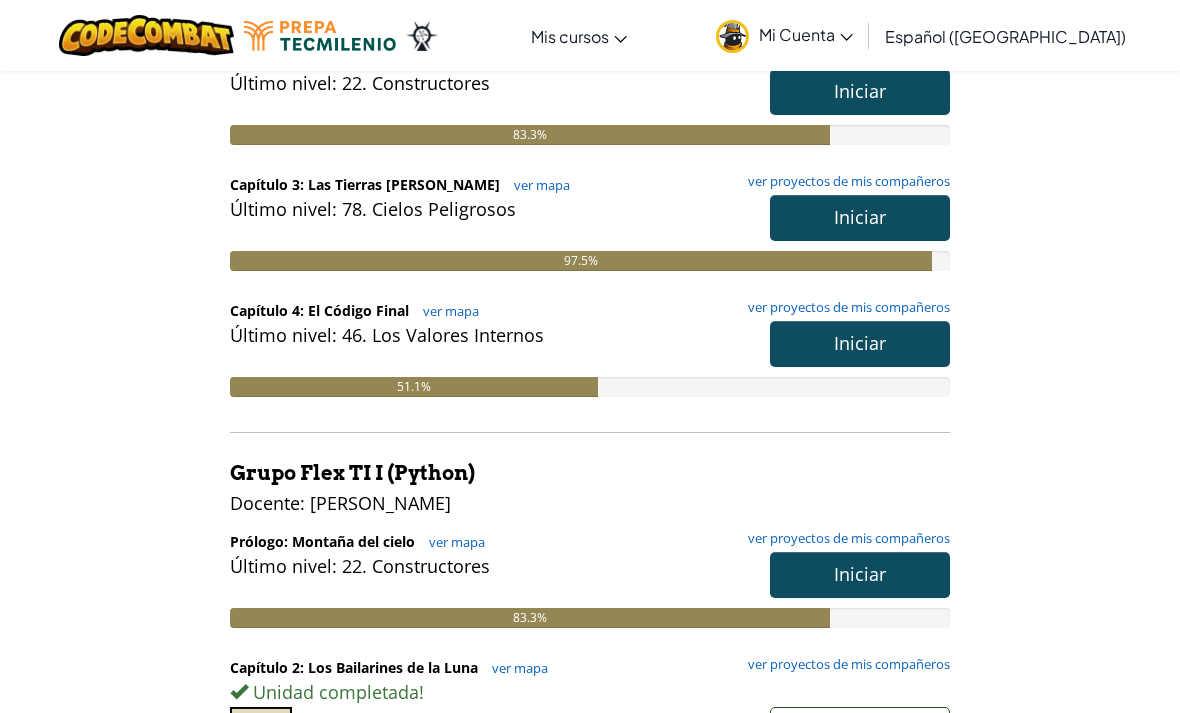 click on "ver mapa" at bounding box center (446, 311) 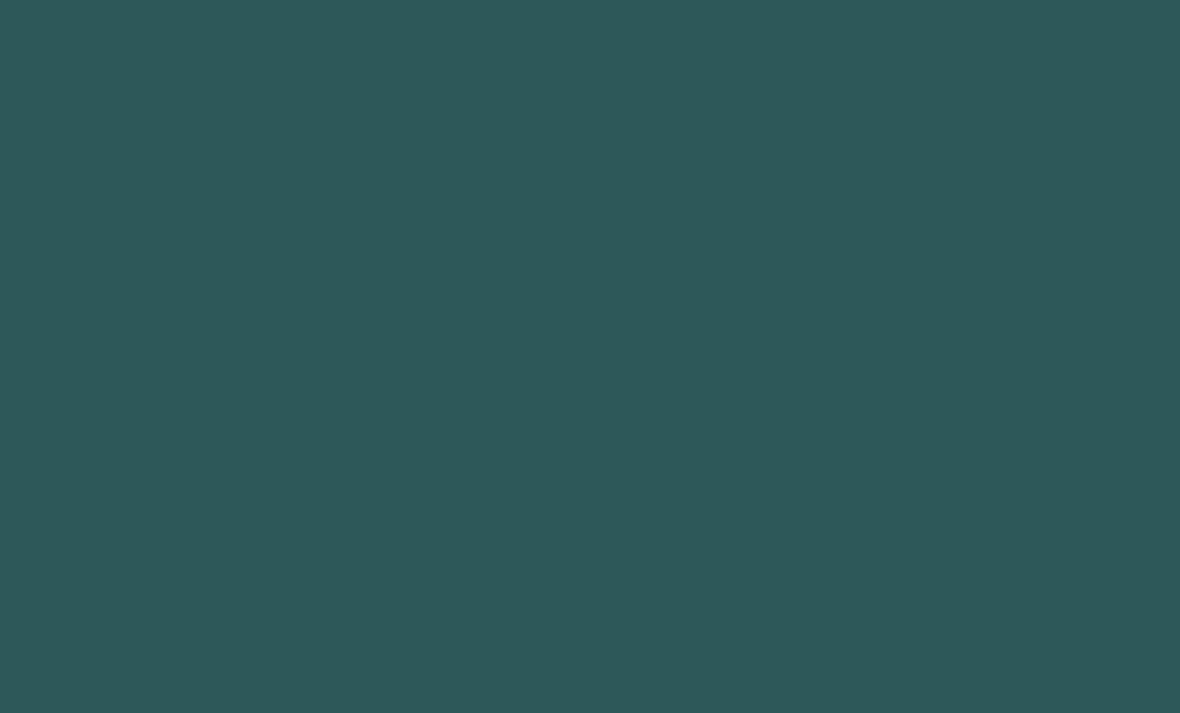 scroll, scrollTop: 0, scrollLeft: 0, axis: both 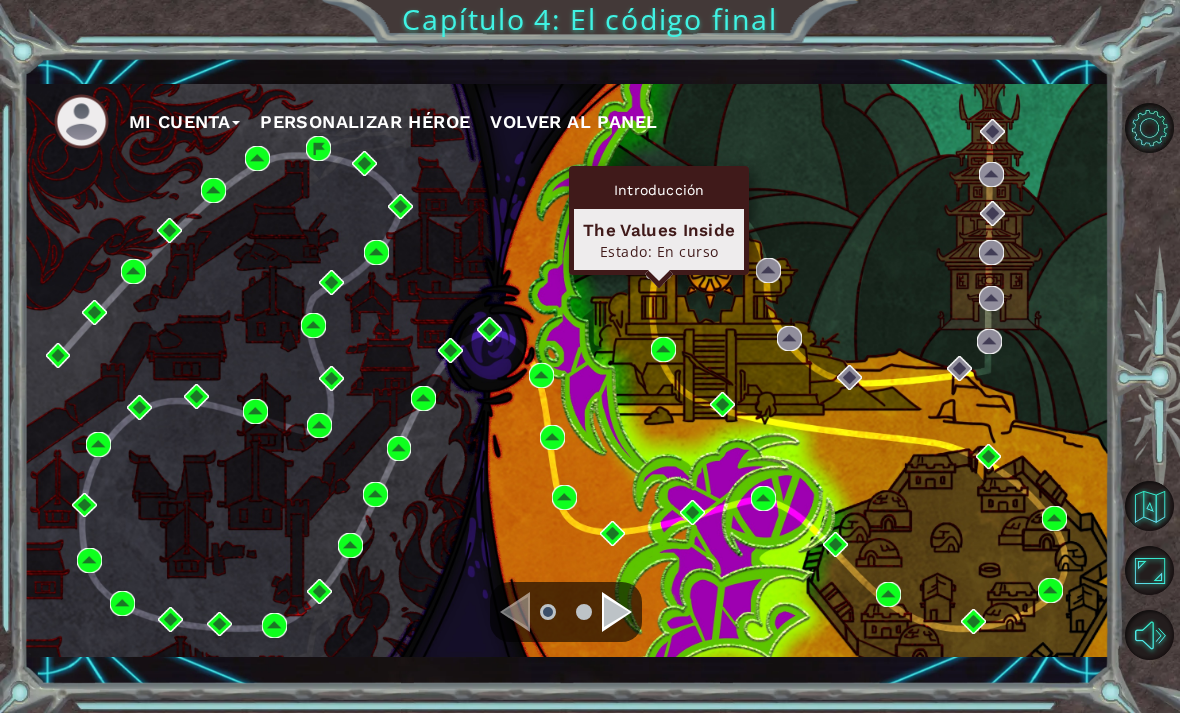 click at bounding box center [658, 266] 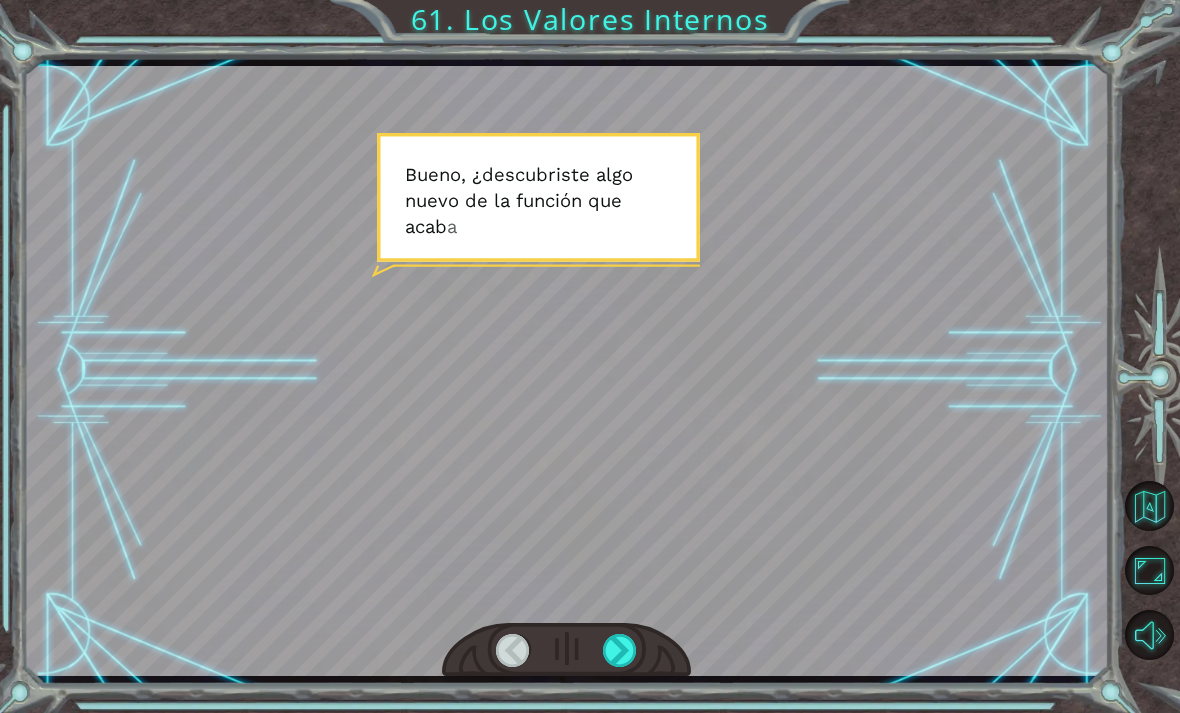 click at bounding box center (620, 650) 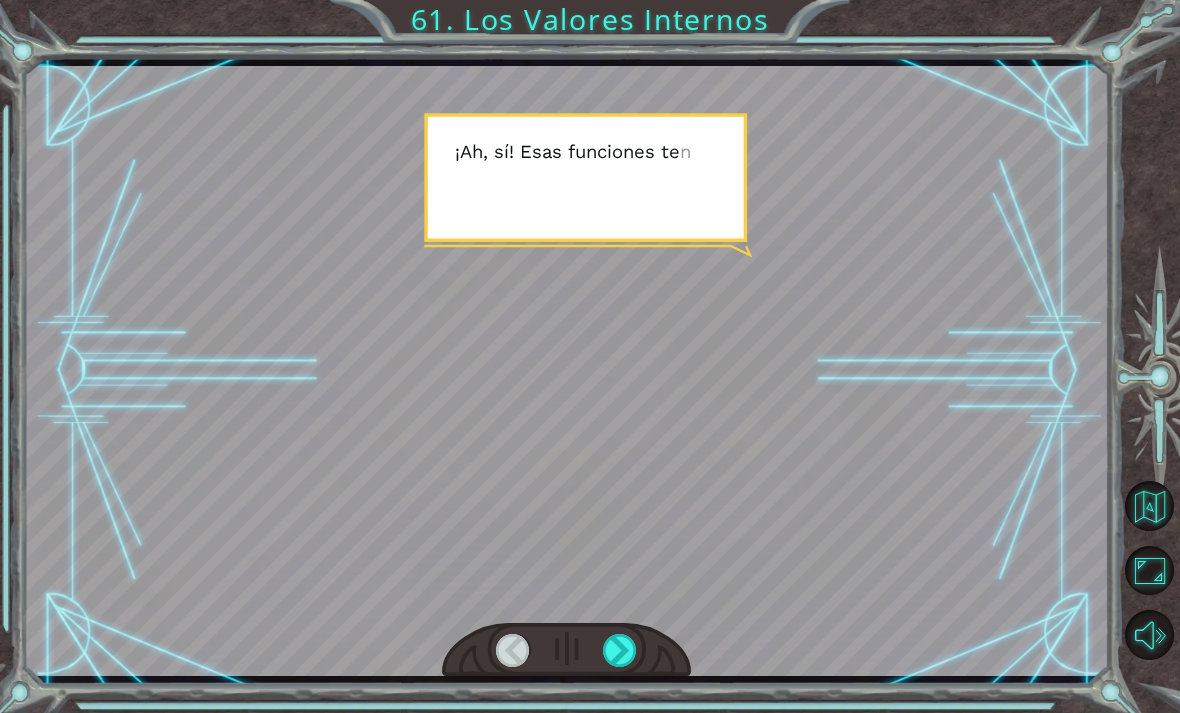 click at bounding box center (567, 650) 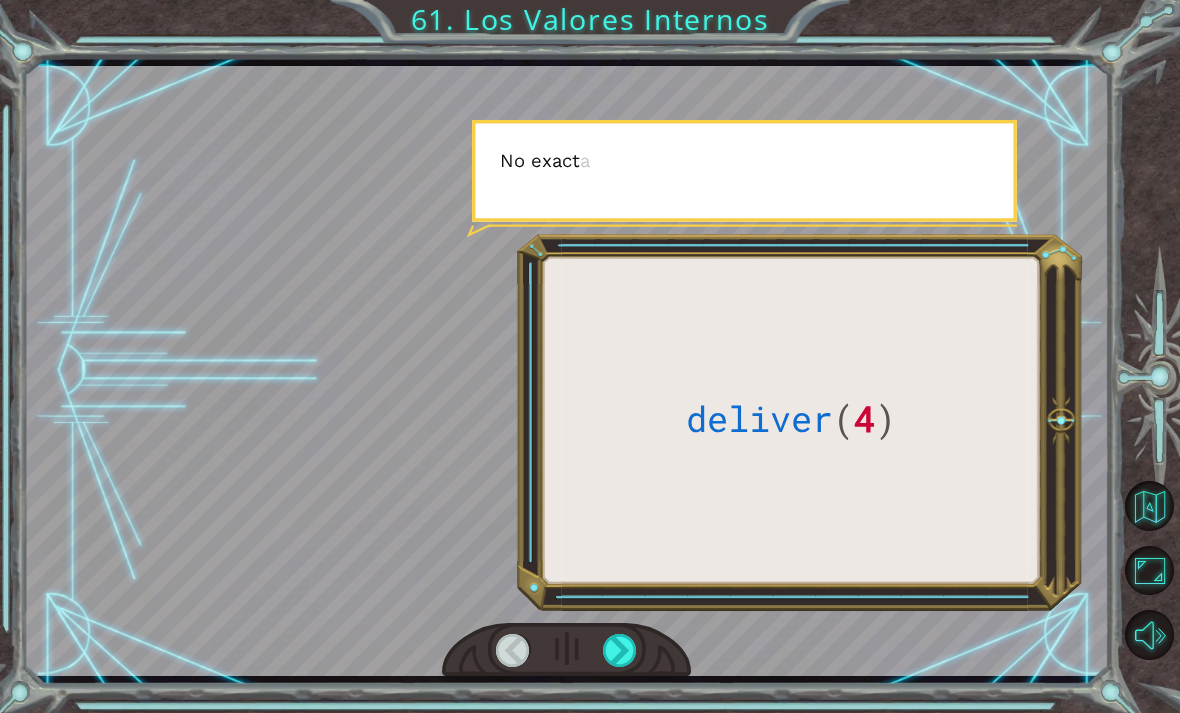 click at bounding box center (620, 650) 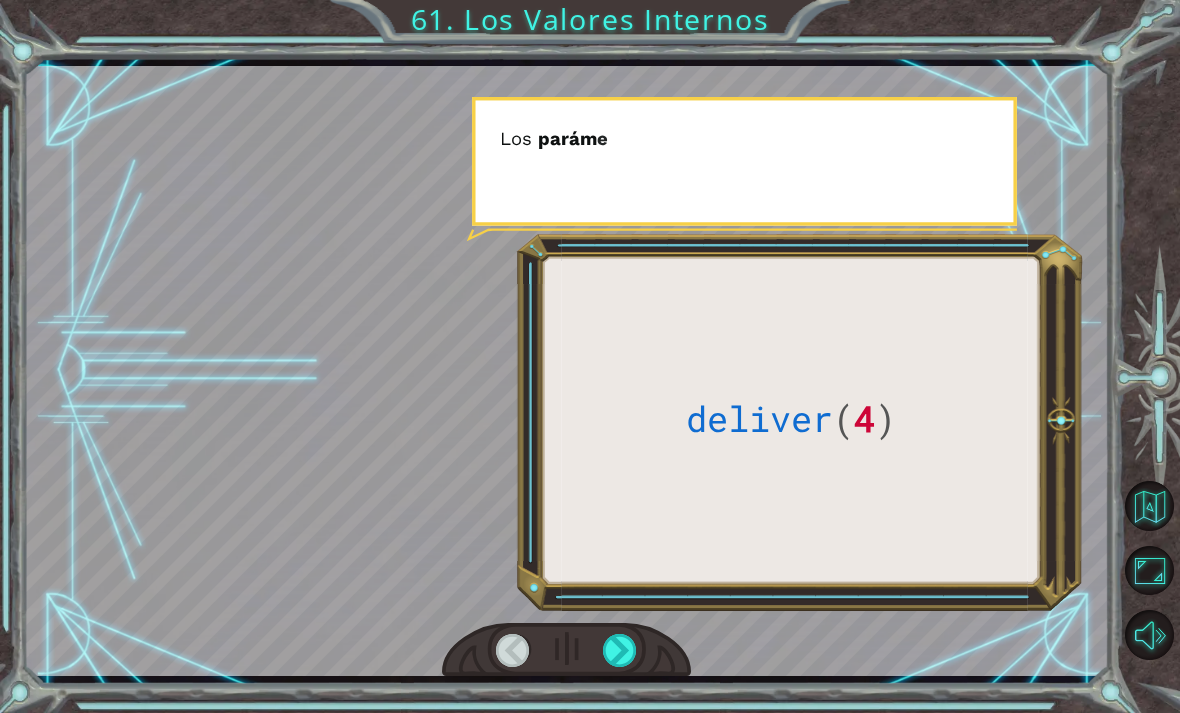 click at bounding box center (1150, 635) 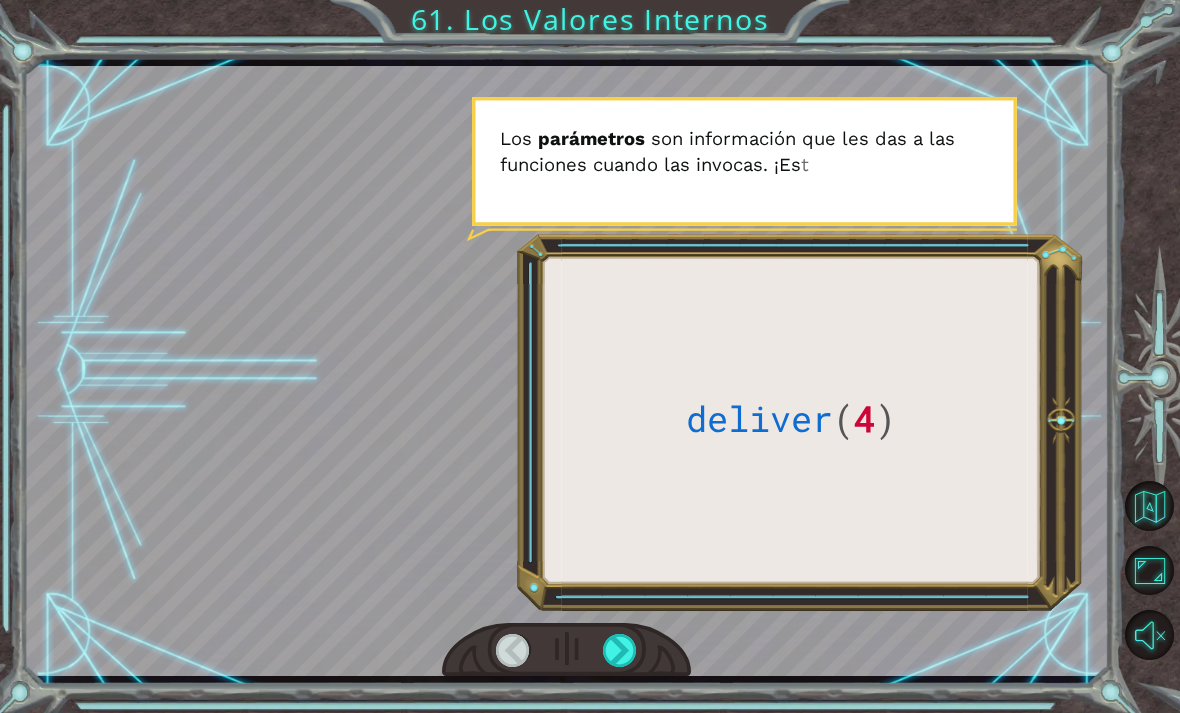 click at bounding box center (620, 650) 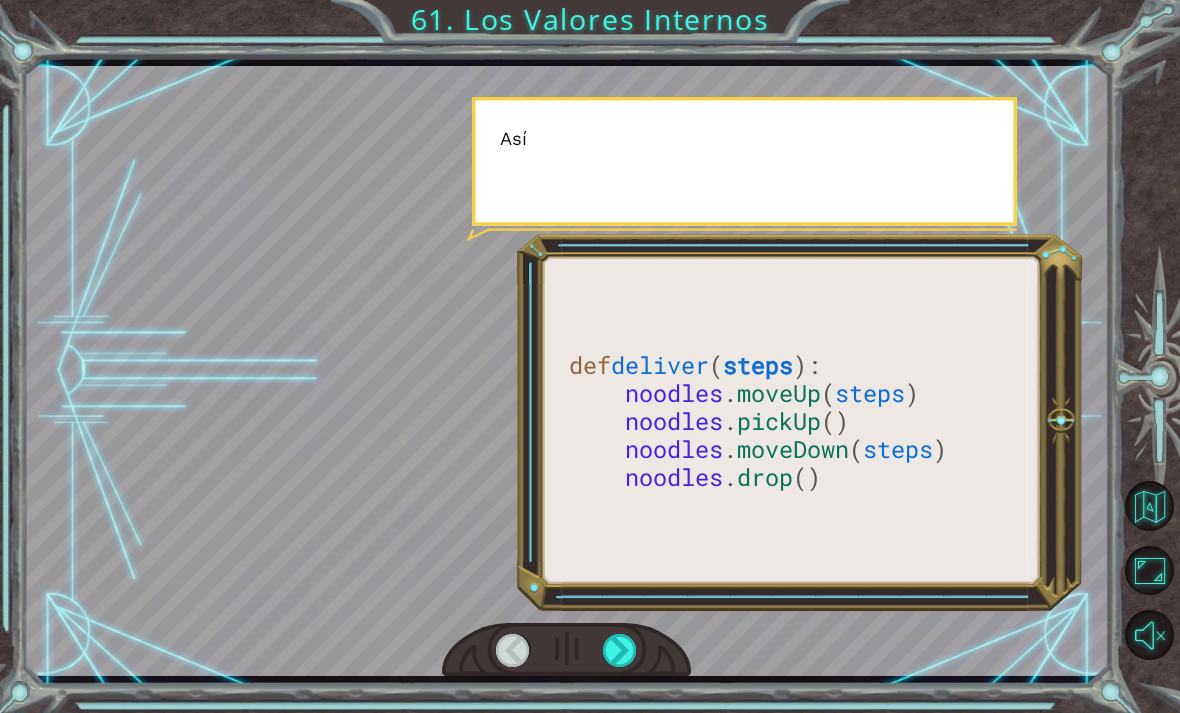 click at bounding box center (620, 650) 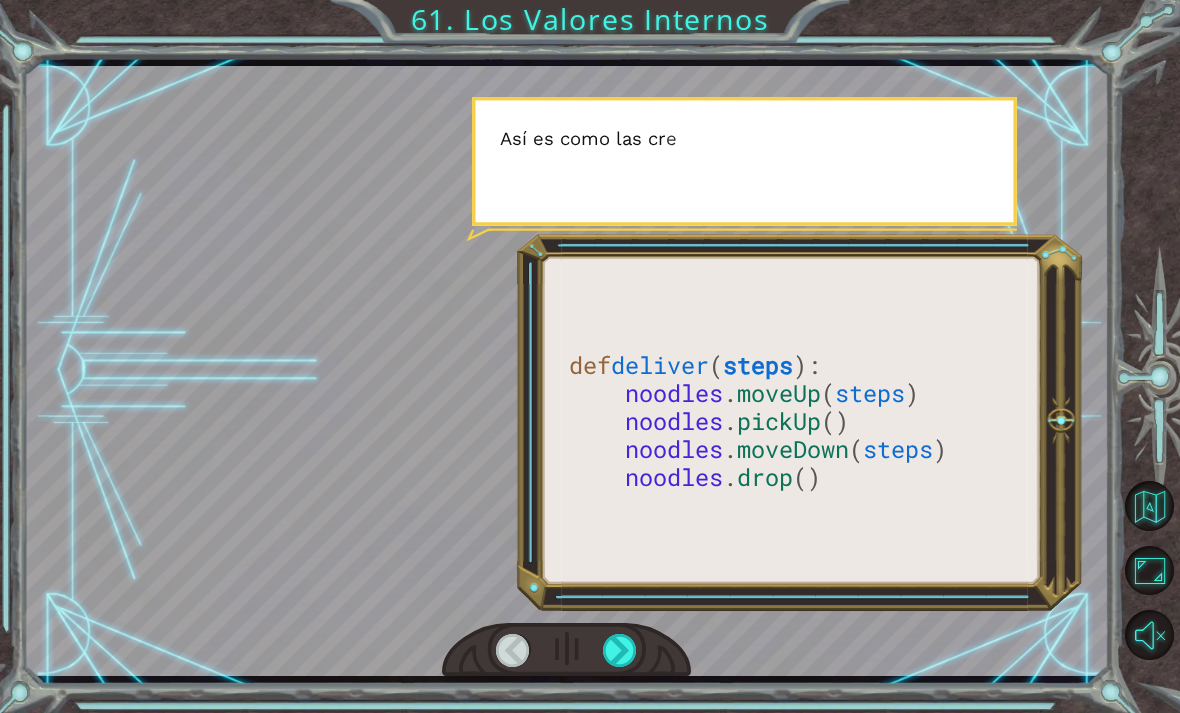 click at bounding box center (620, 650) 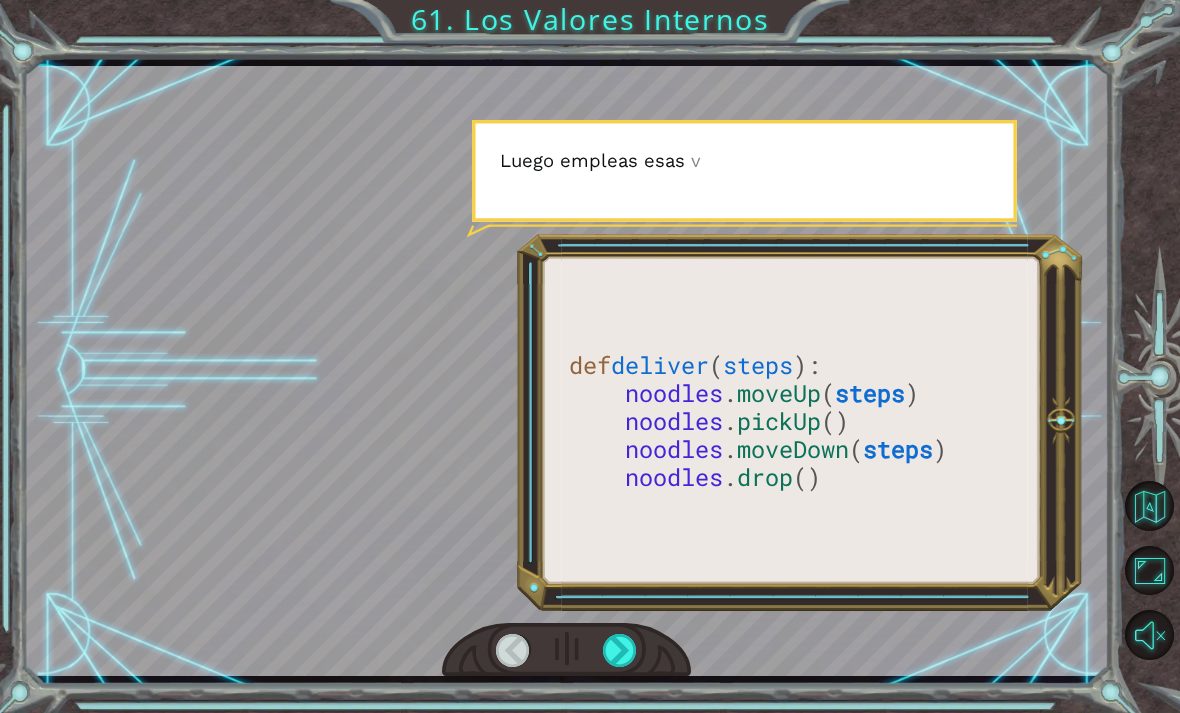 click at bounding box center (620, 650) 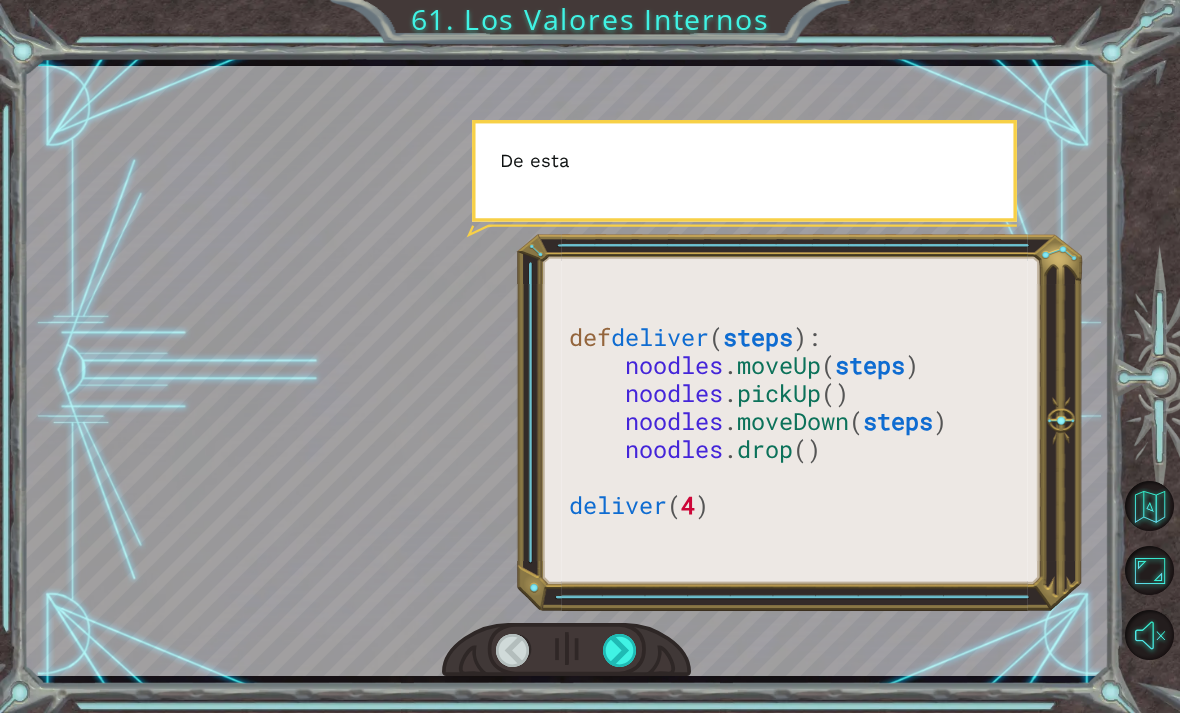 click at bounding box center [620, 650] 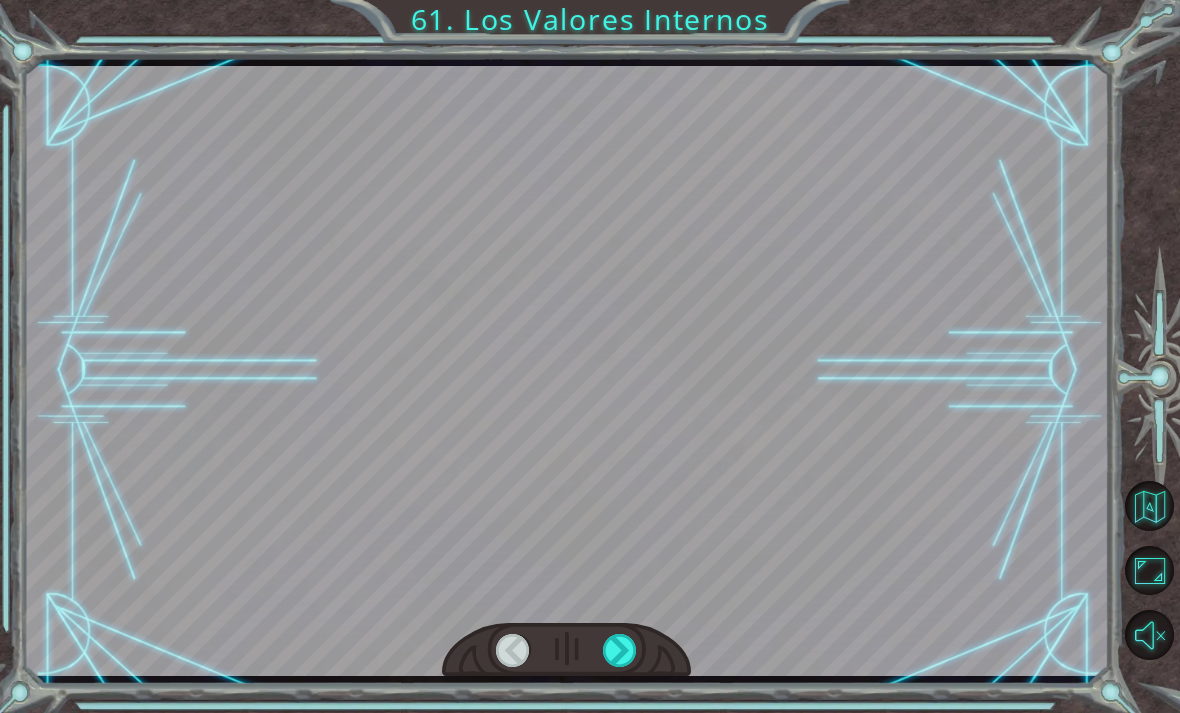 click at bounding box center (620, 650) 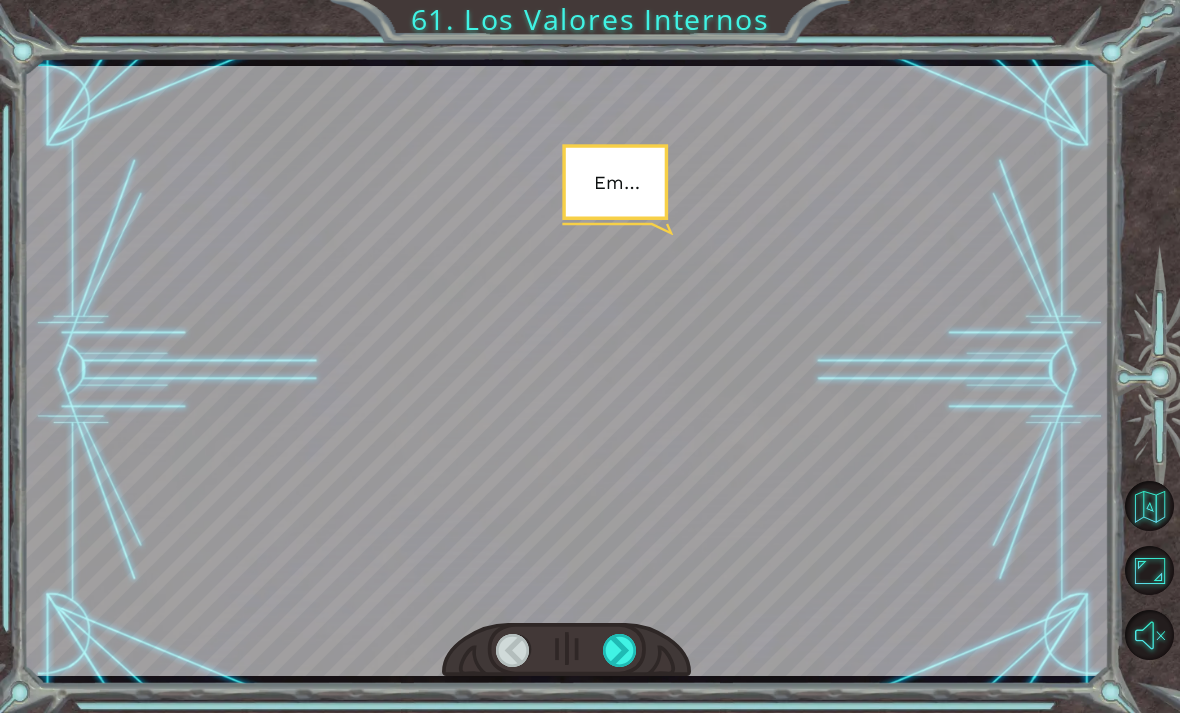 click at bounding box center [620, 650] 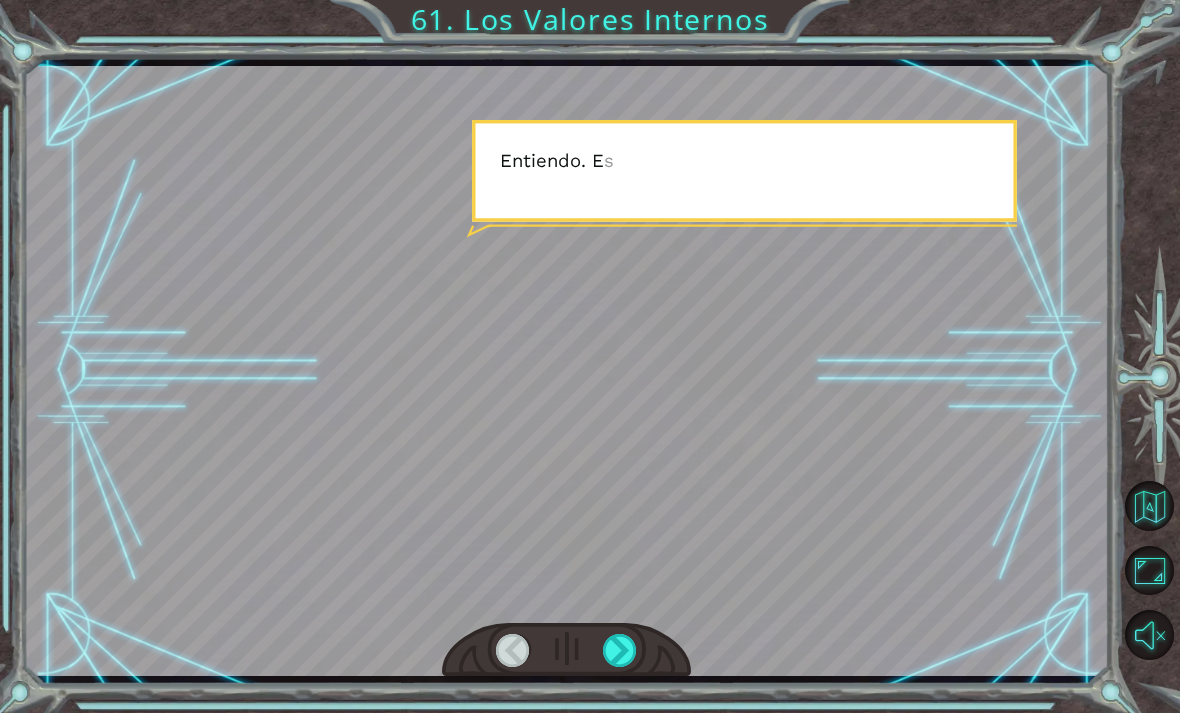 click at bounding box center [620, 650] 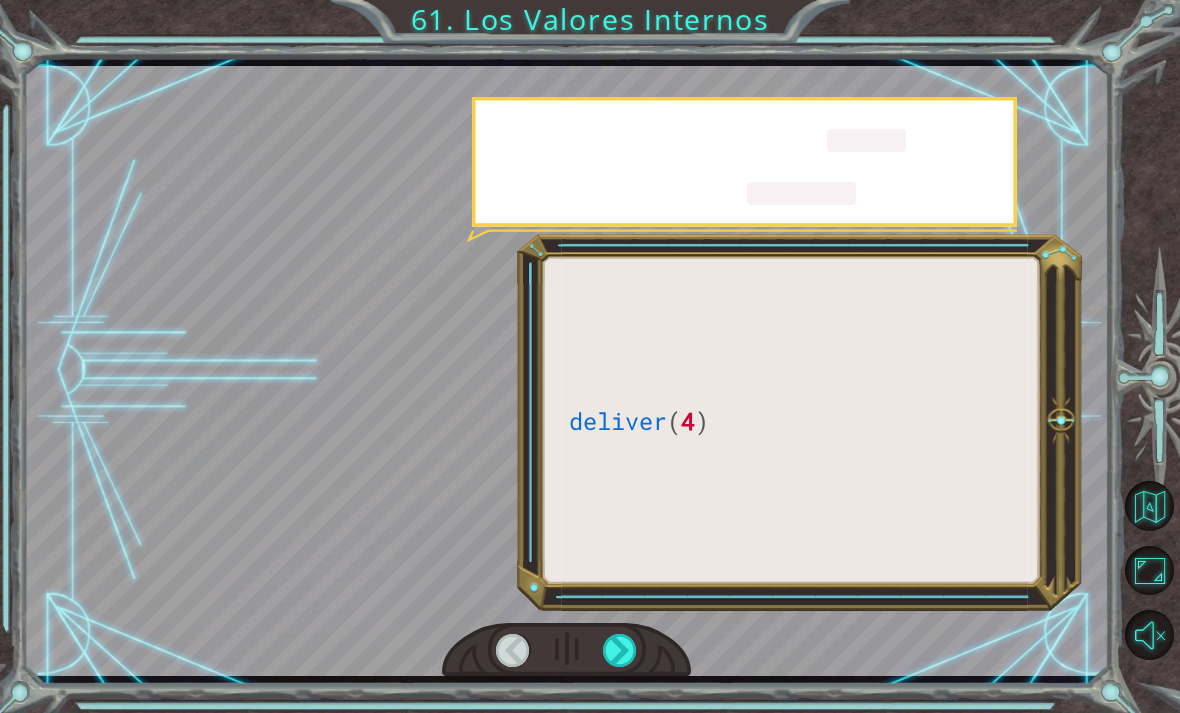 click at bounding box center (620, 650) 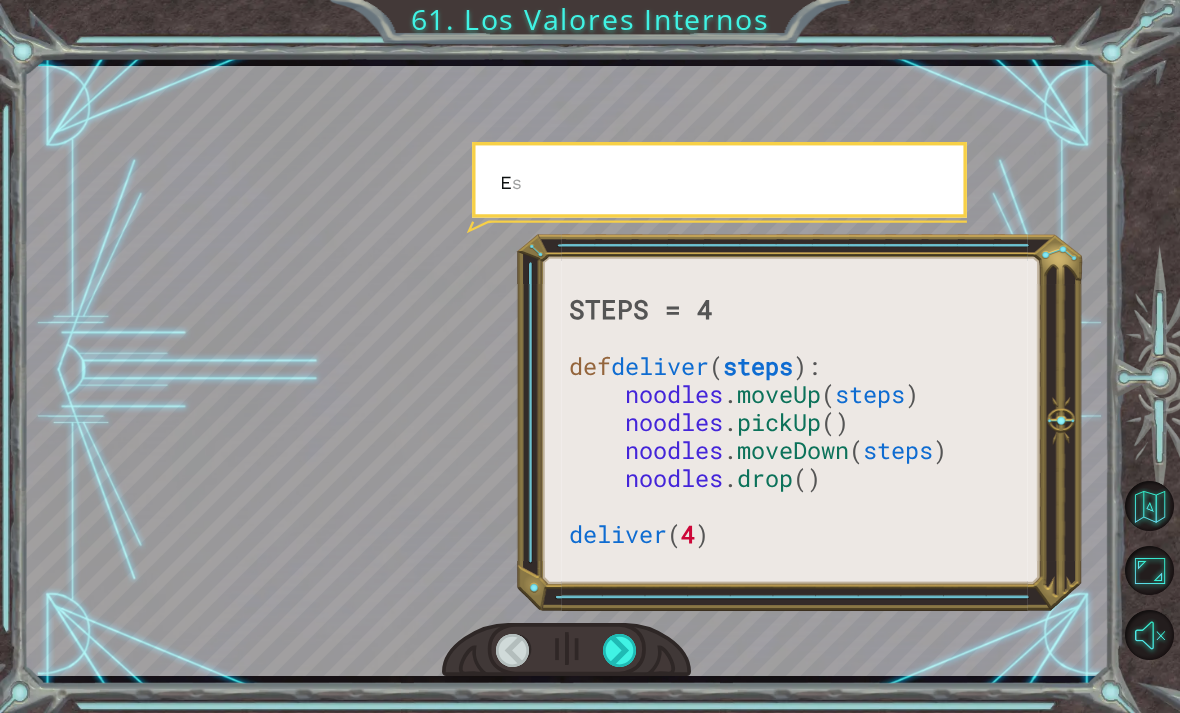 click at bounding box center (620, 650) 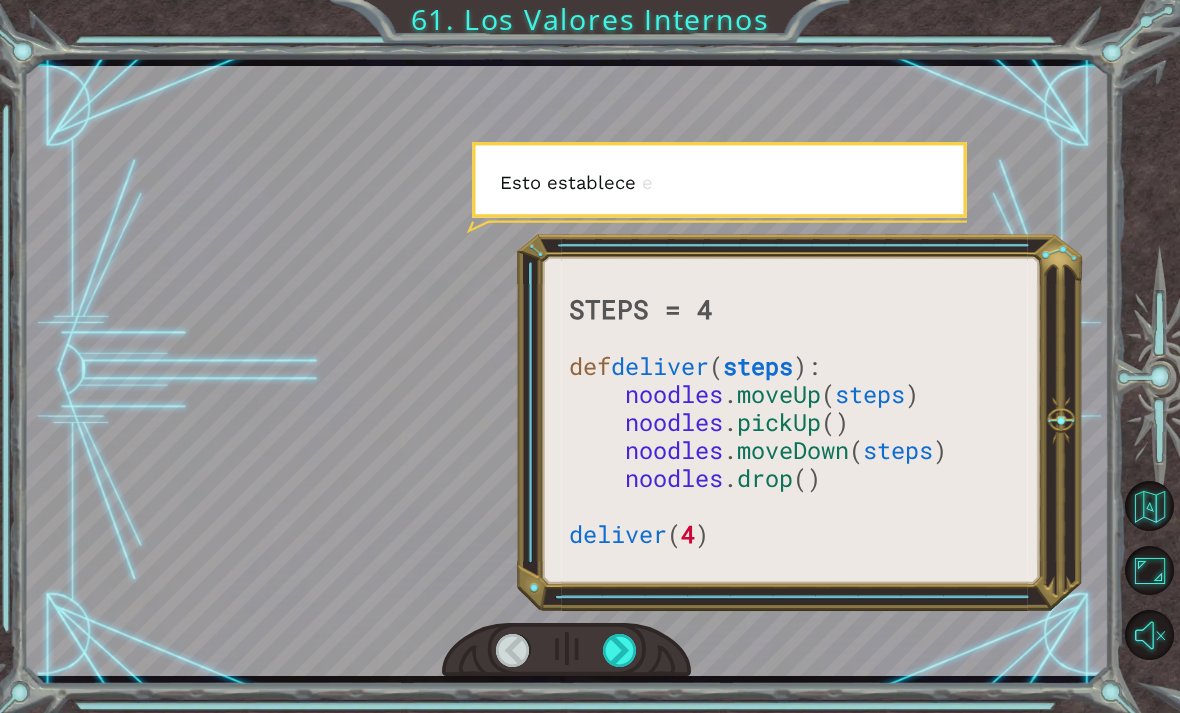 click at bounding box center (620, 650) 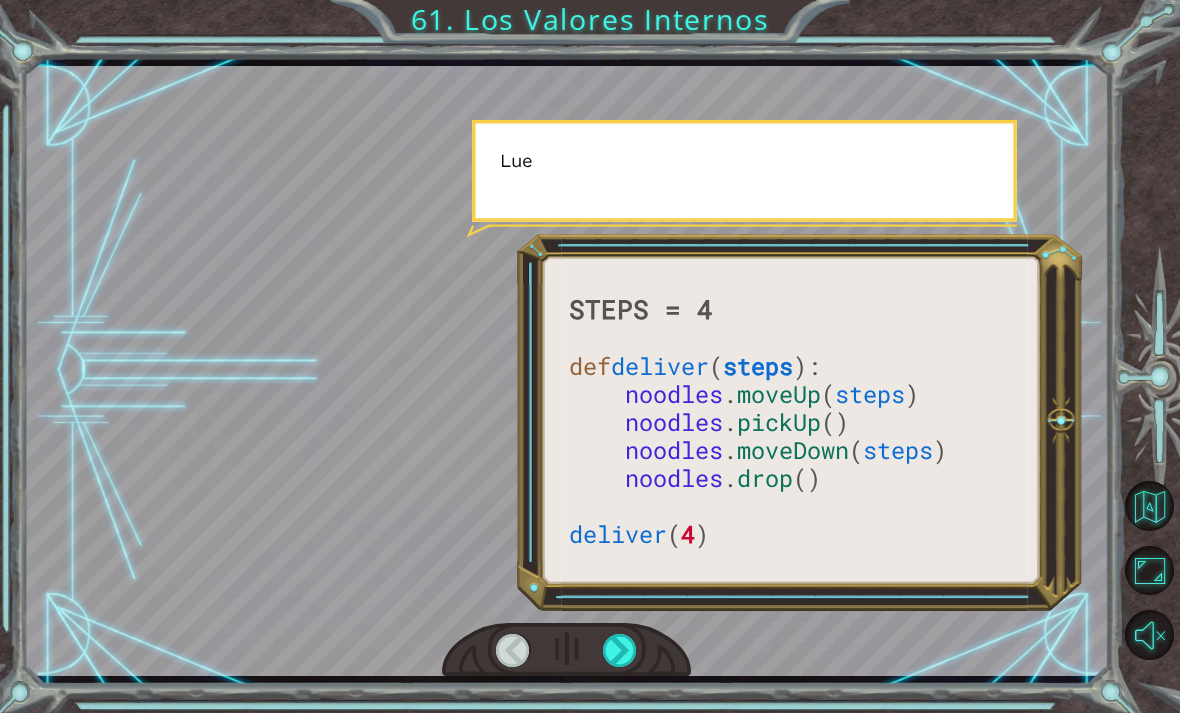 click at bounding box center [620, 650] 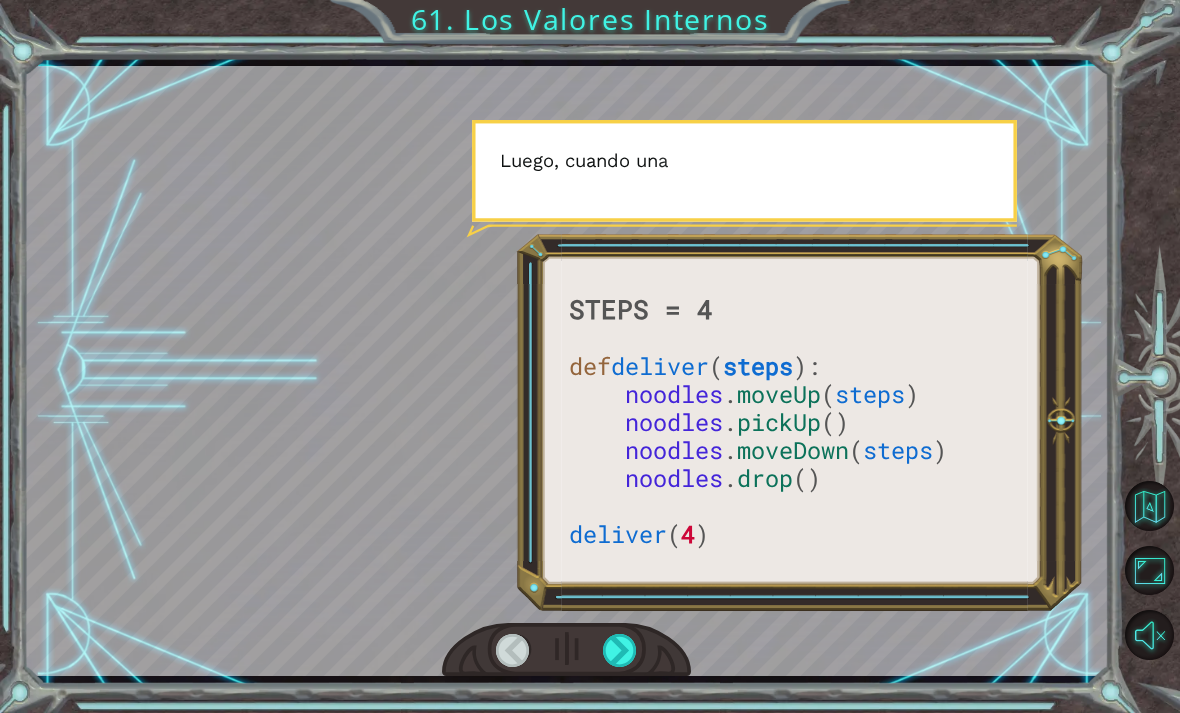 click at bounding box center (620, 650) 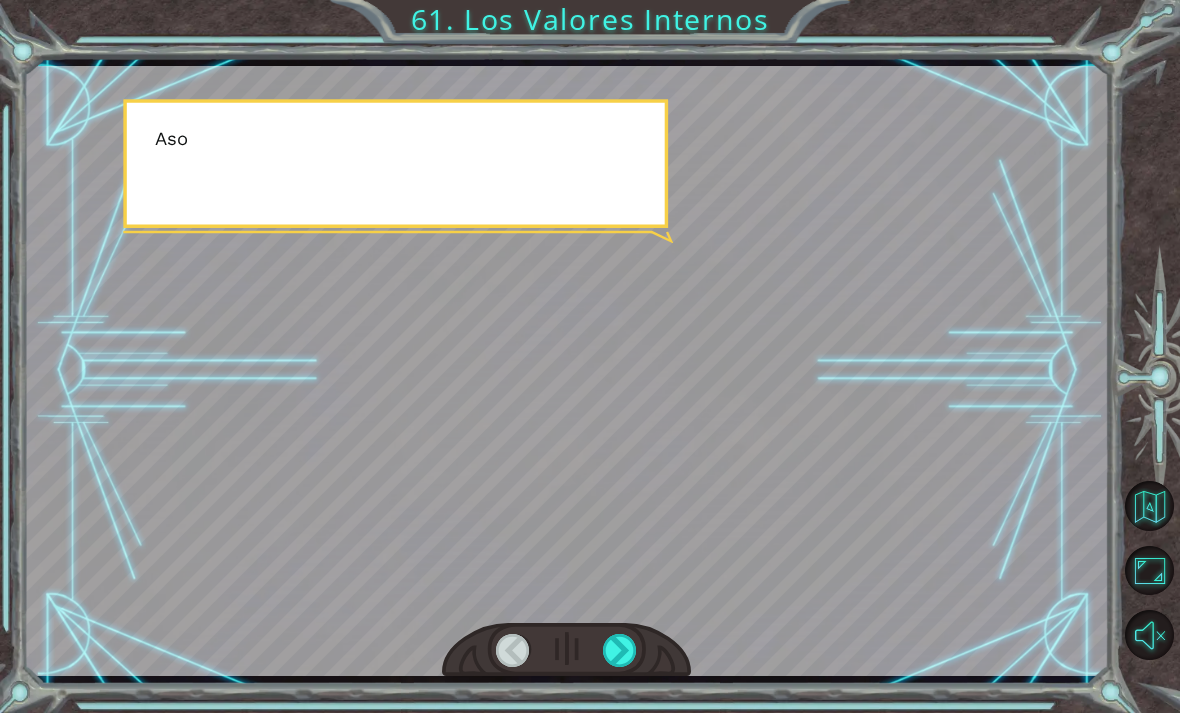 click at bounding box center (620, 650) 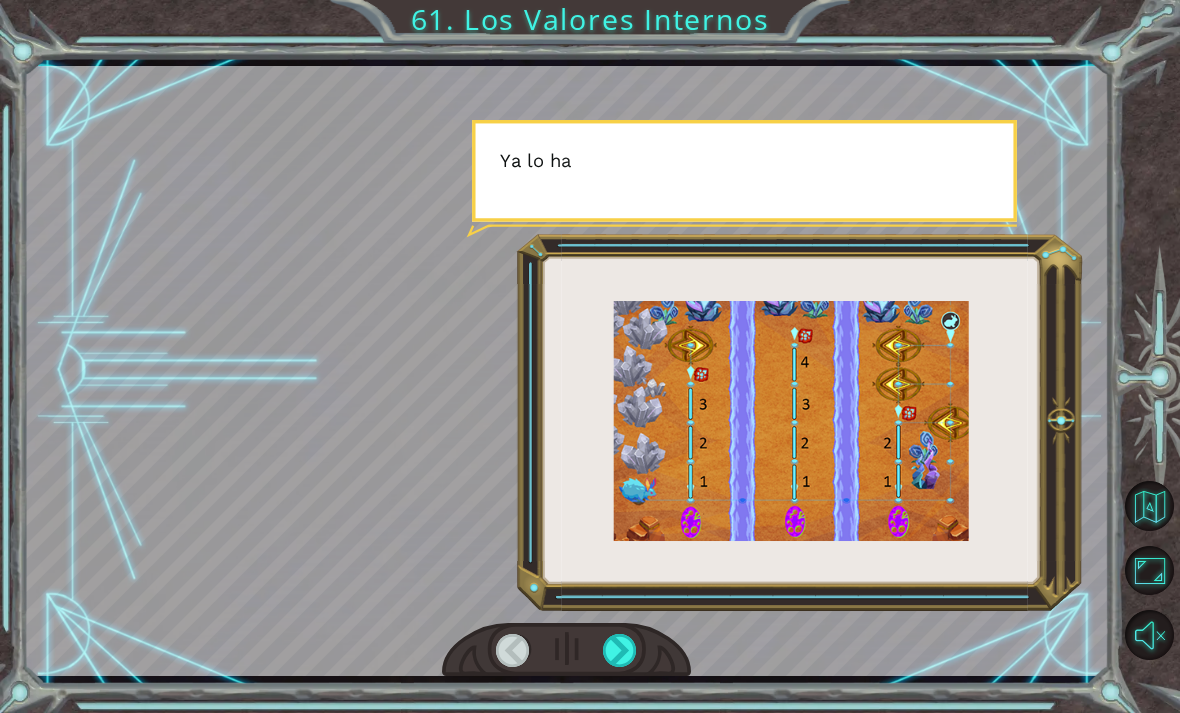 click at bounding box center (620, 650) 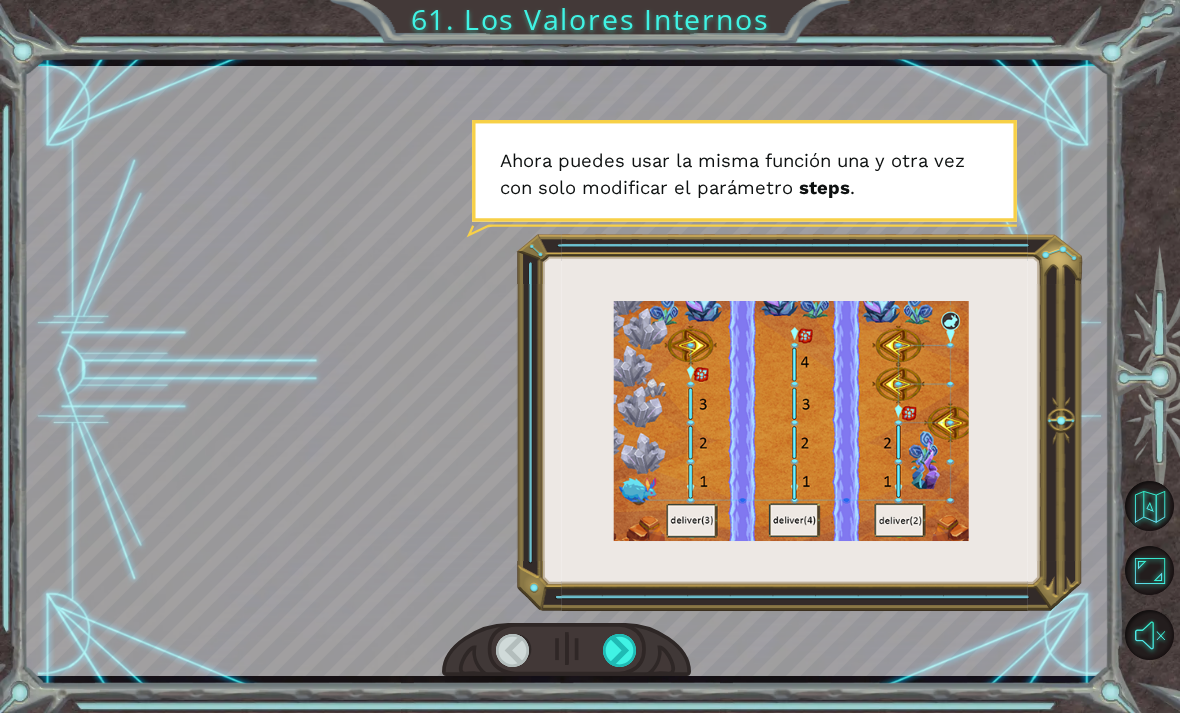 click at bounding box center (620, 650) 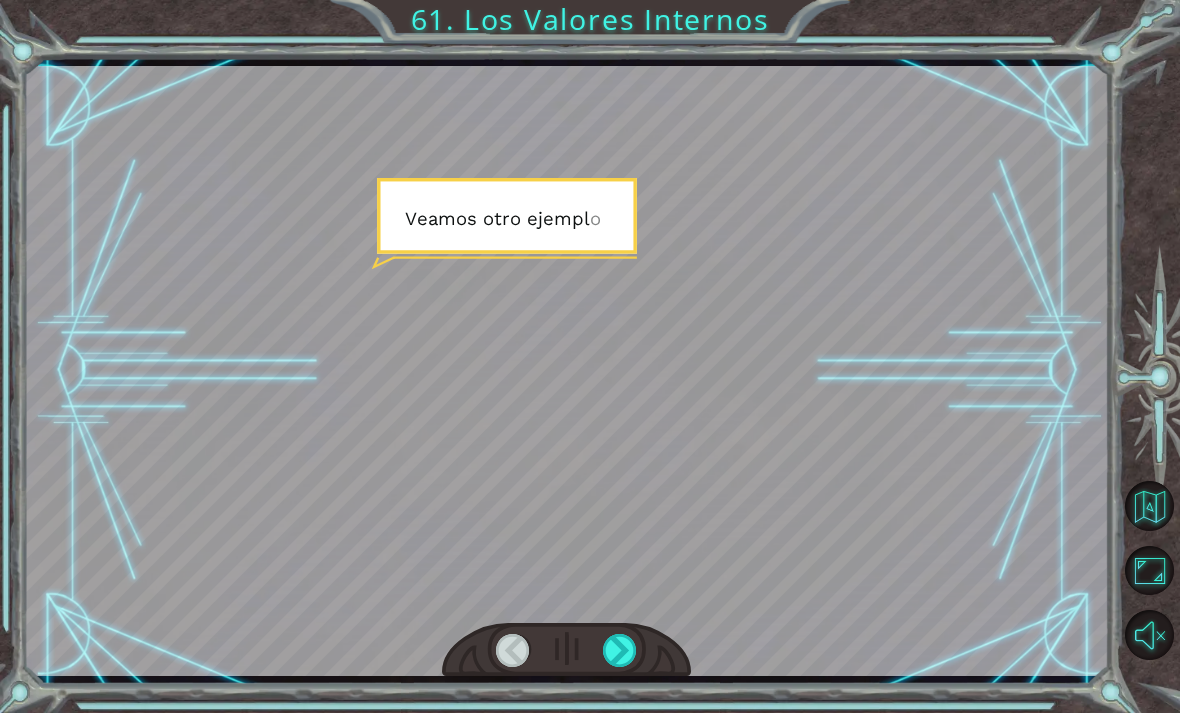 click at bounding box center (620, 650) 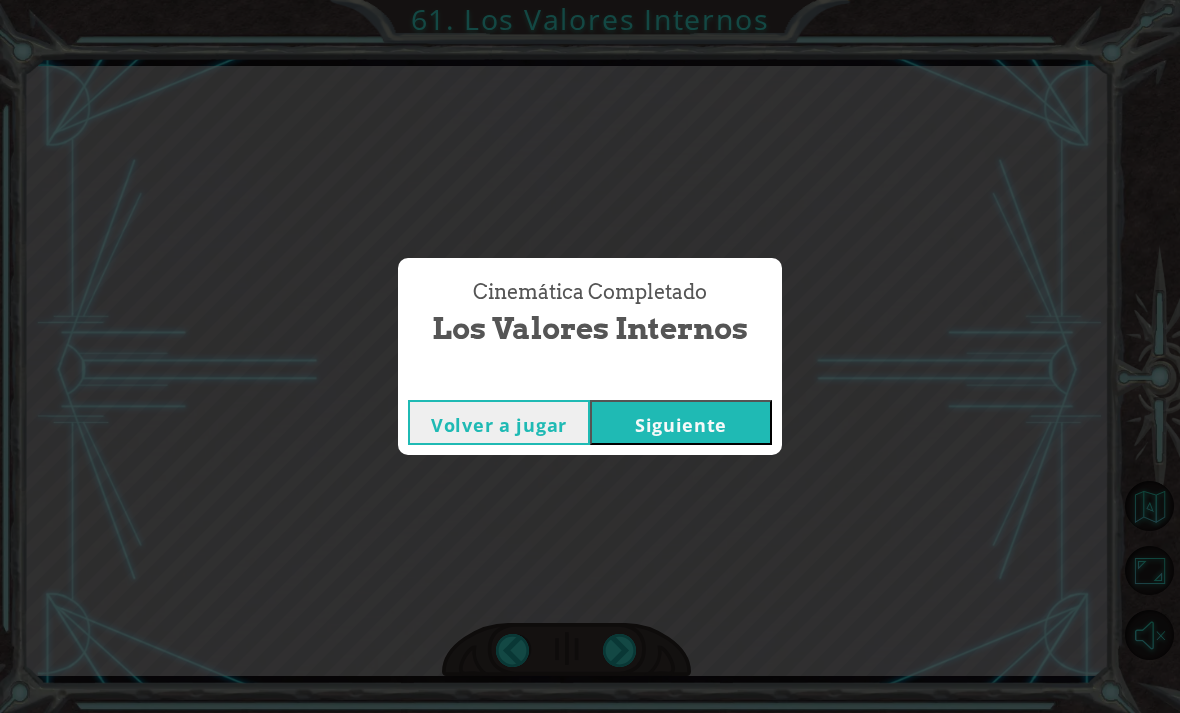 click on "Cinemática Completado     Los Valores Internos
Volver a jugar
Siguiente" at bounding box center [590, 356] 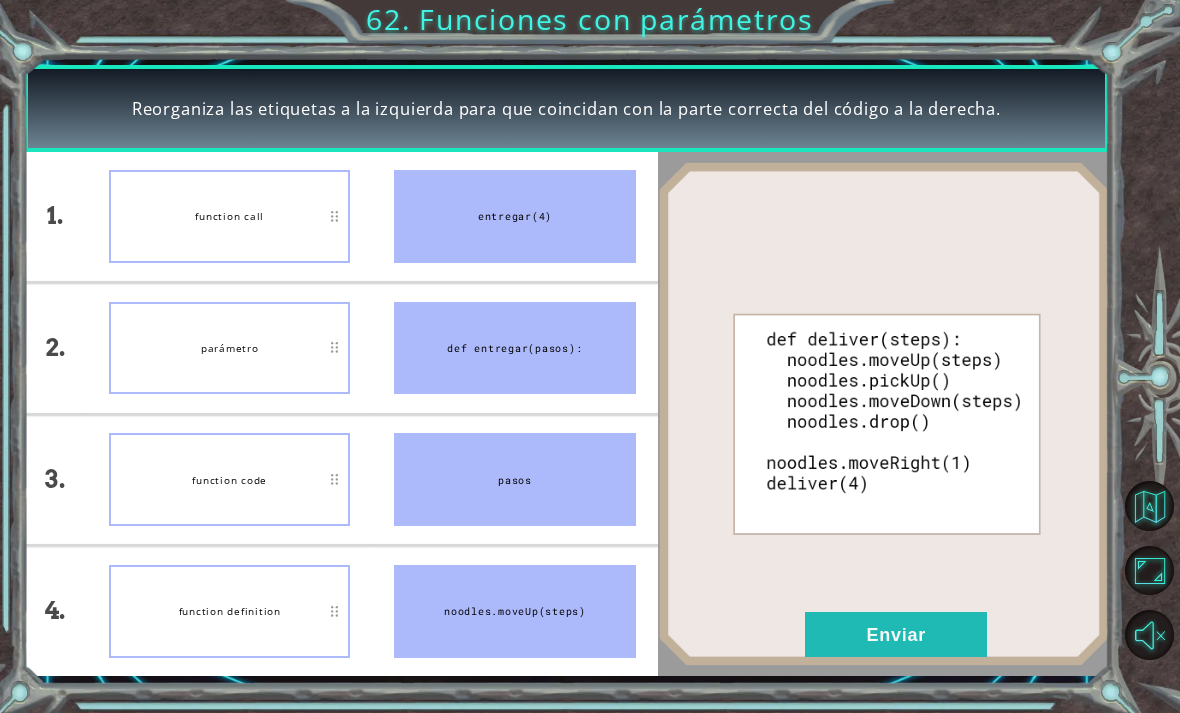 type 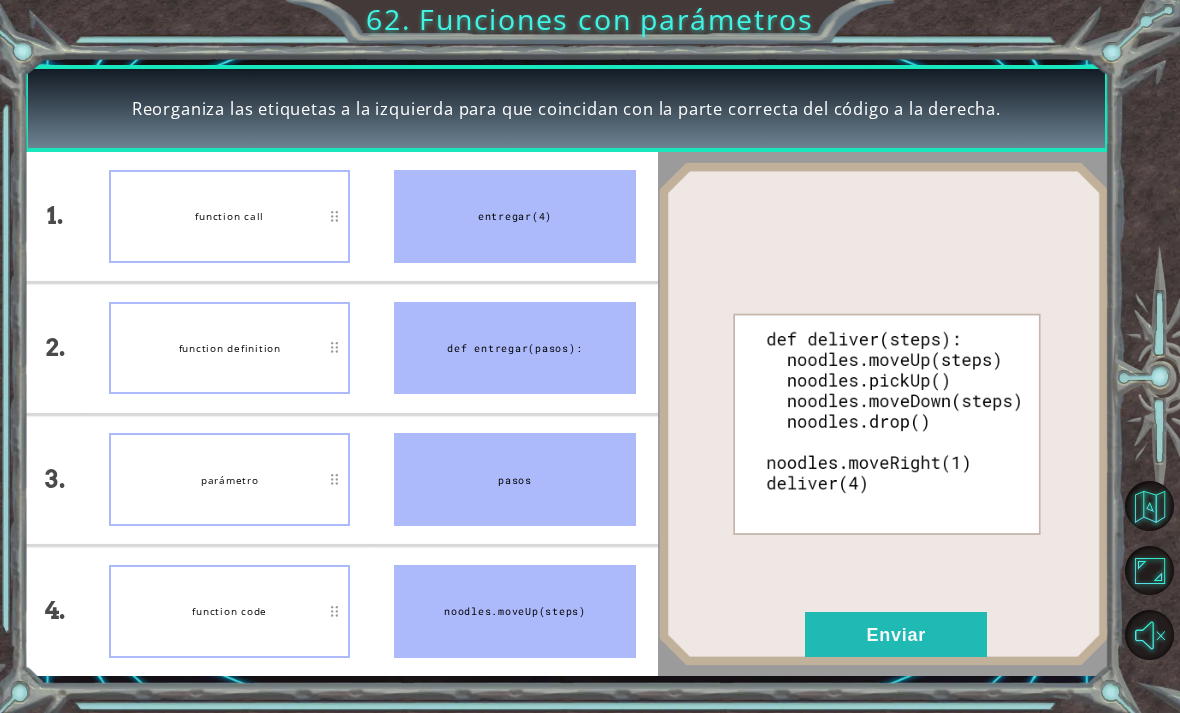 click on "Enviar" at bounding box center [896, 634] 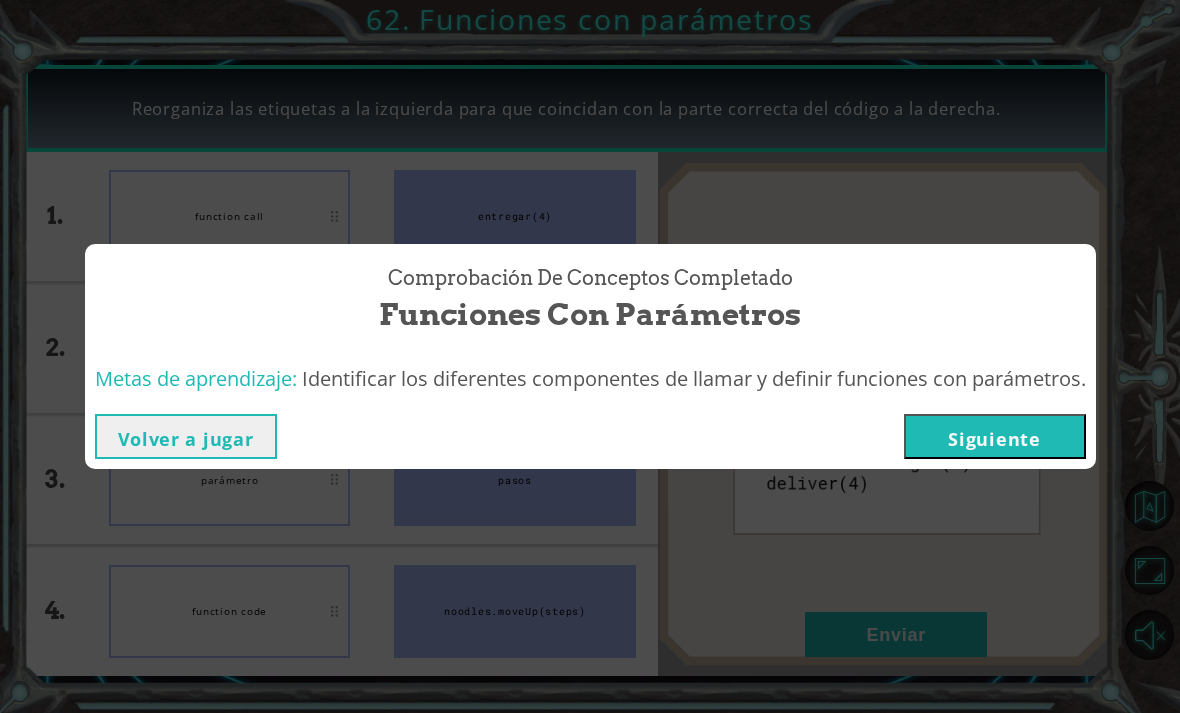 click on "Siguiente" at bounding box center (995, 436) 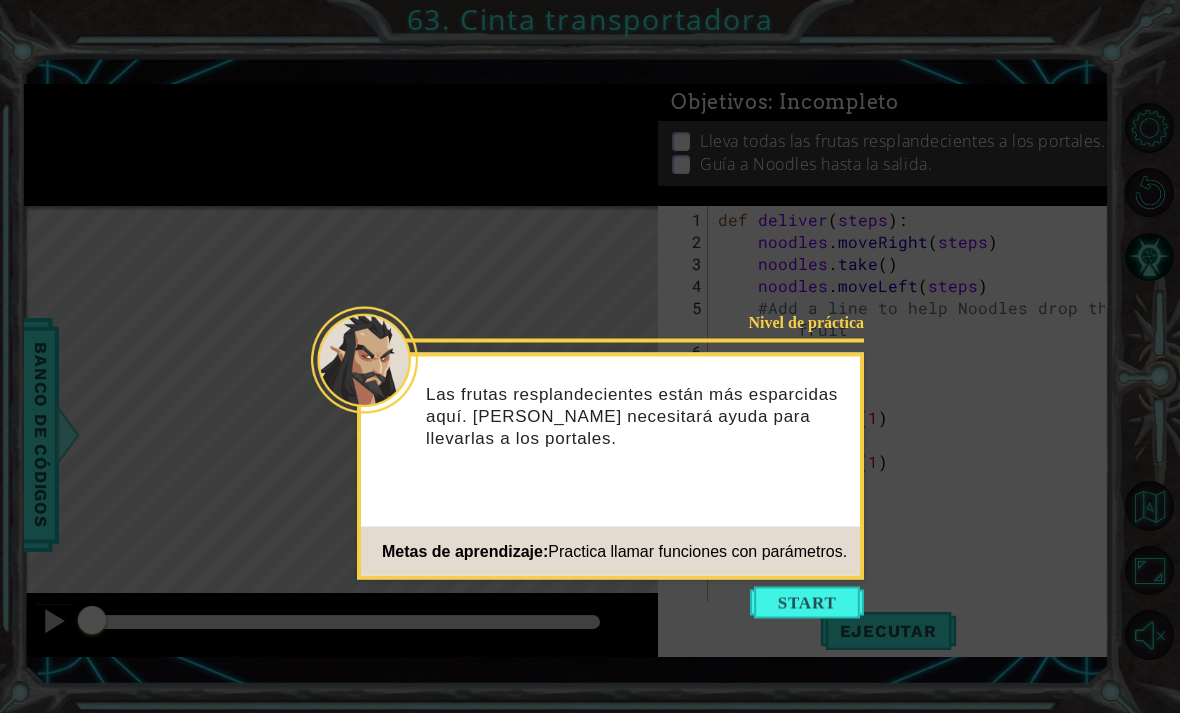 click 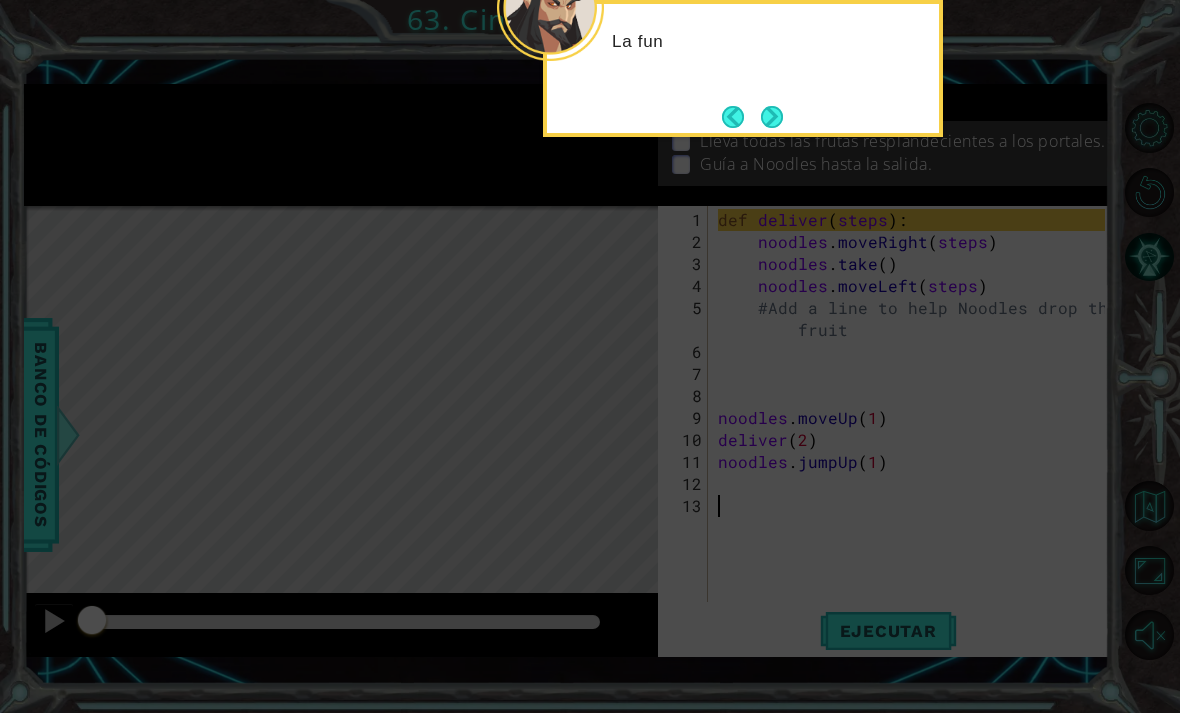 click at bounding box center (772, 117) 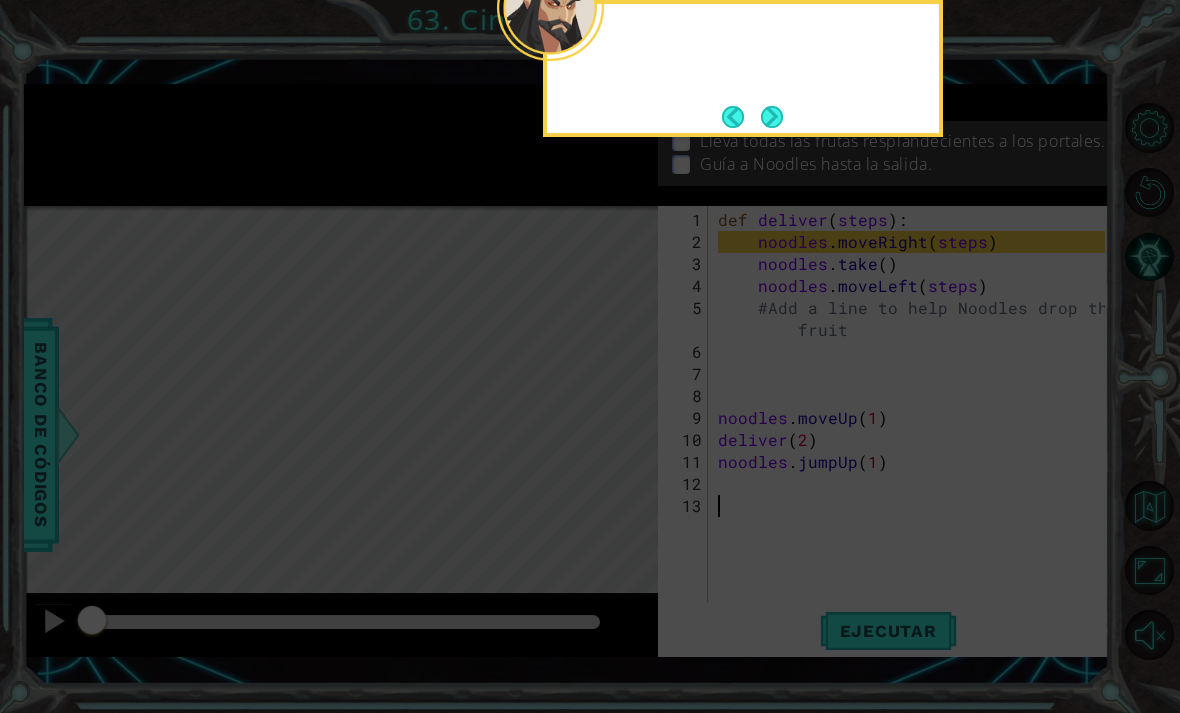 click at bounding box center (772, 116) 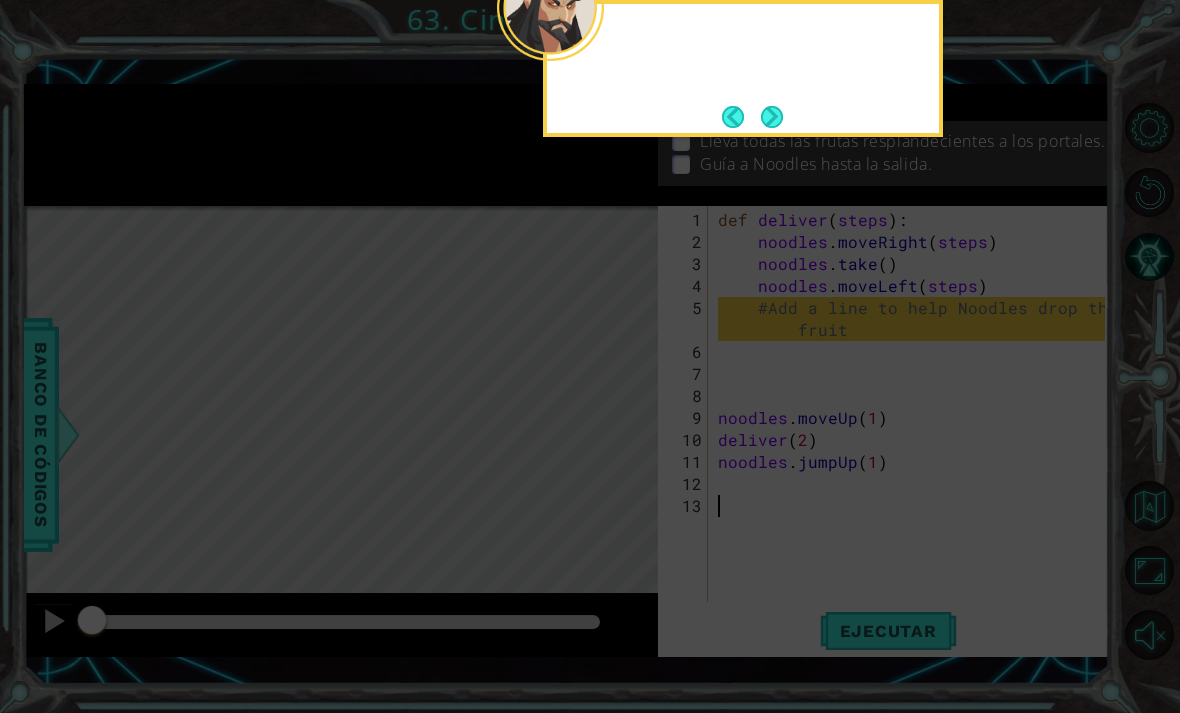 click at bounding box center (772, 117) 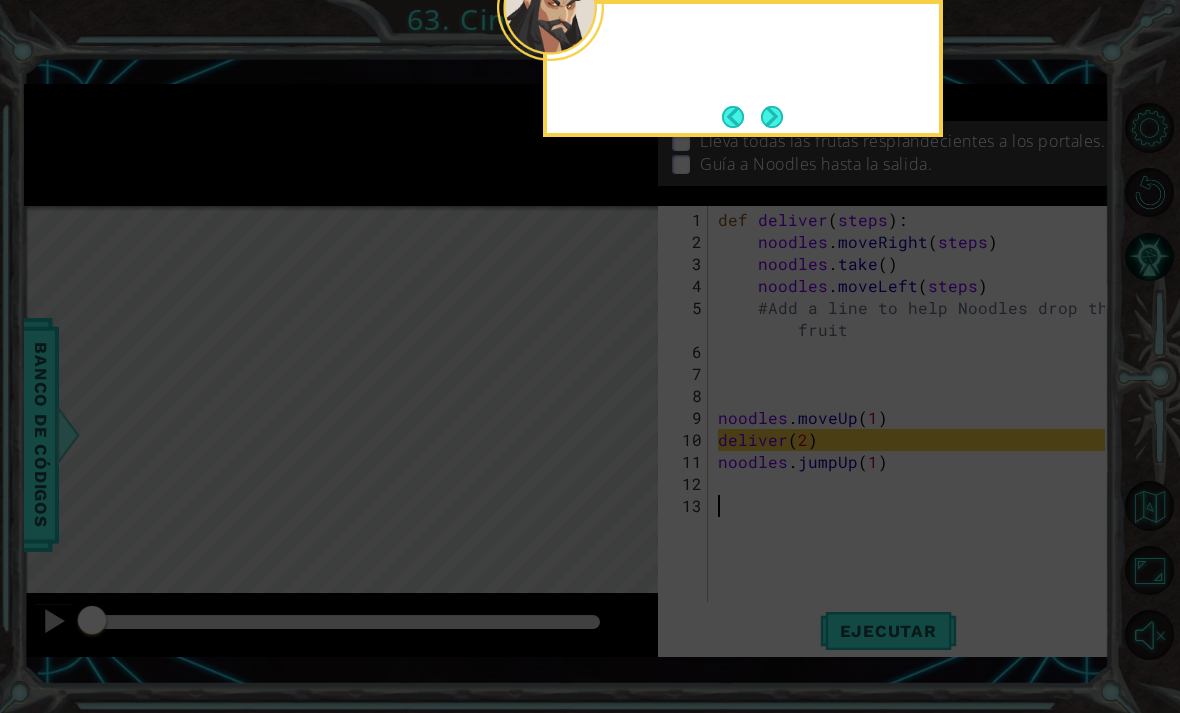 click at bounding box center (772, 117) 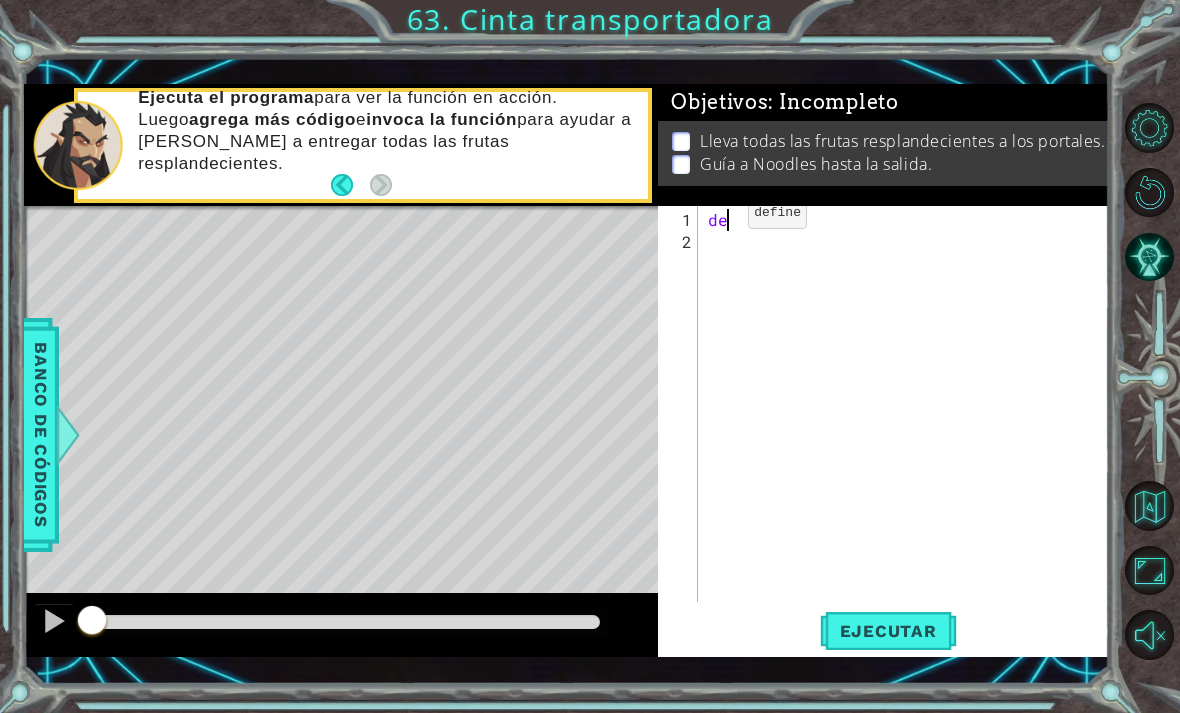 type on "d" 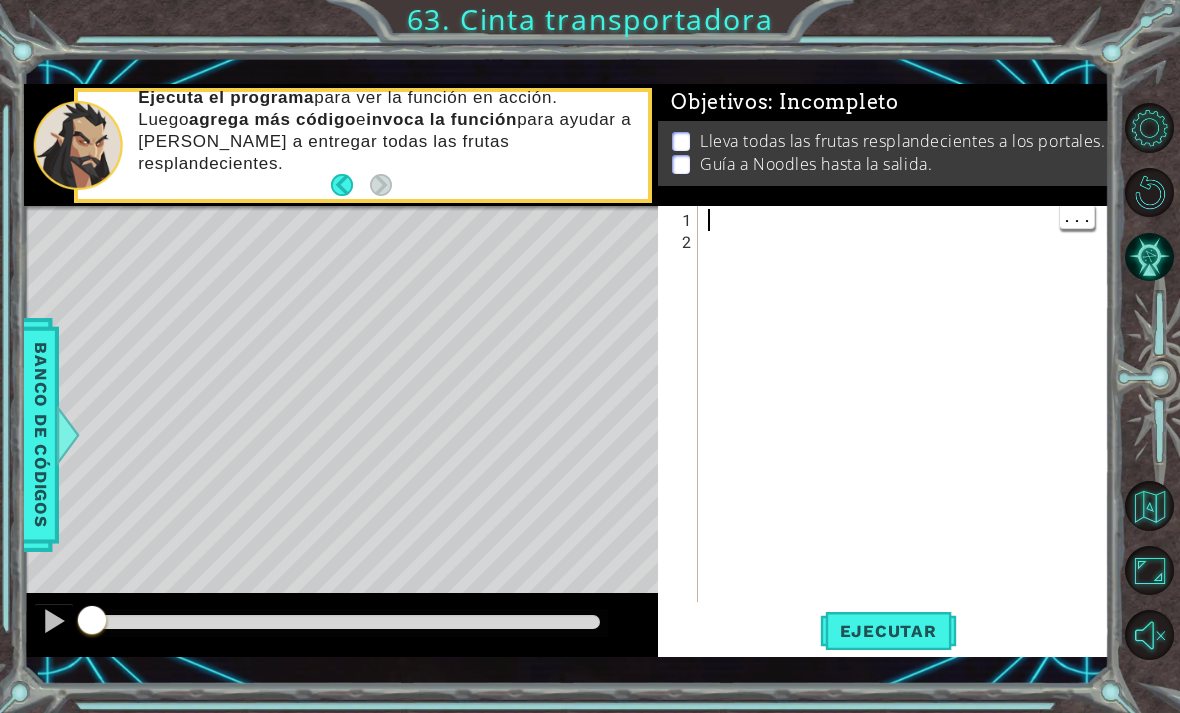 type on "noodles.jumpRight(1)" 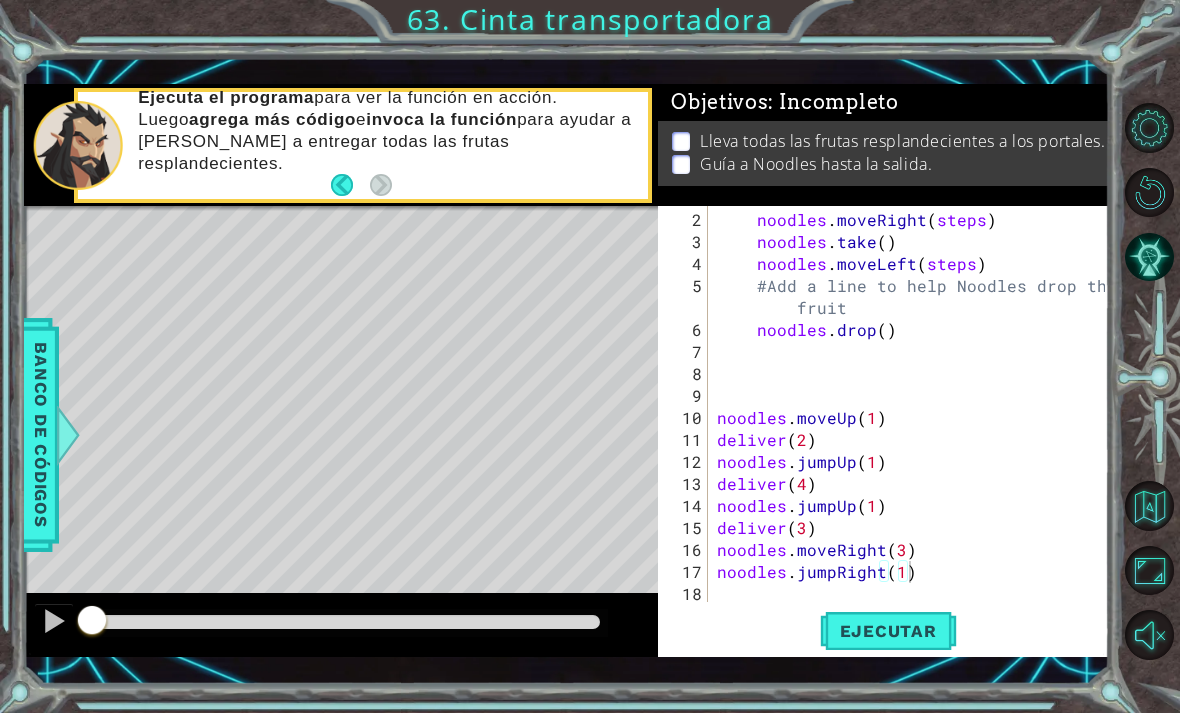 click on "Ejecutar" at bounding box center (888, 631) 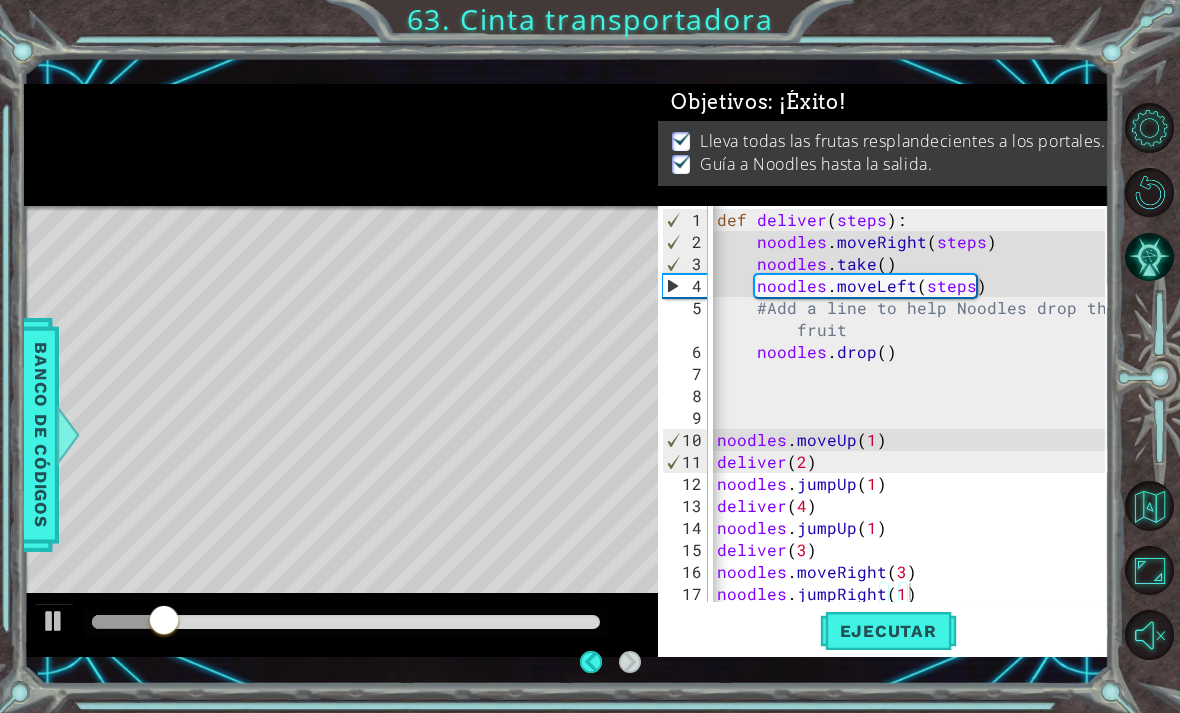 scroll, scrollTop: 0, scrollLeft: 0, axis: both 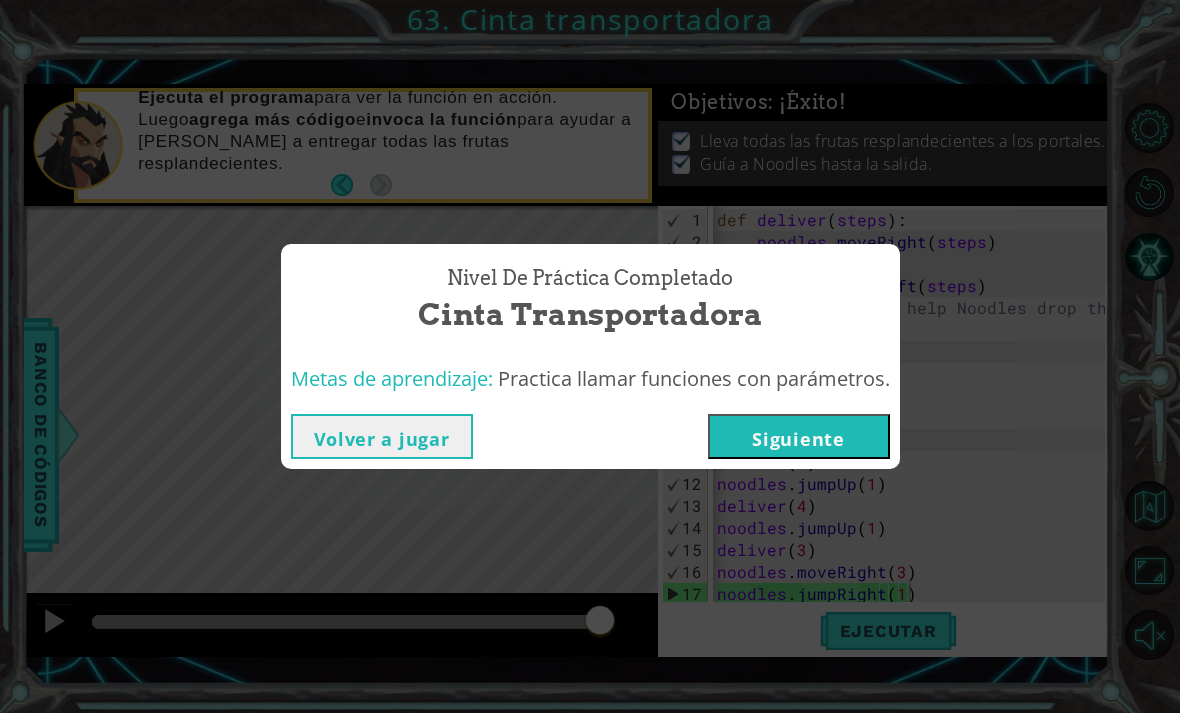 click on "Siguiente" at bounding box center [799, 436] 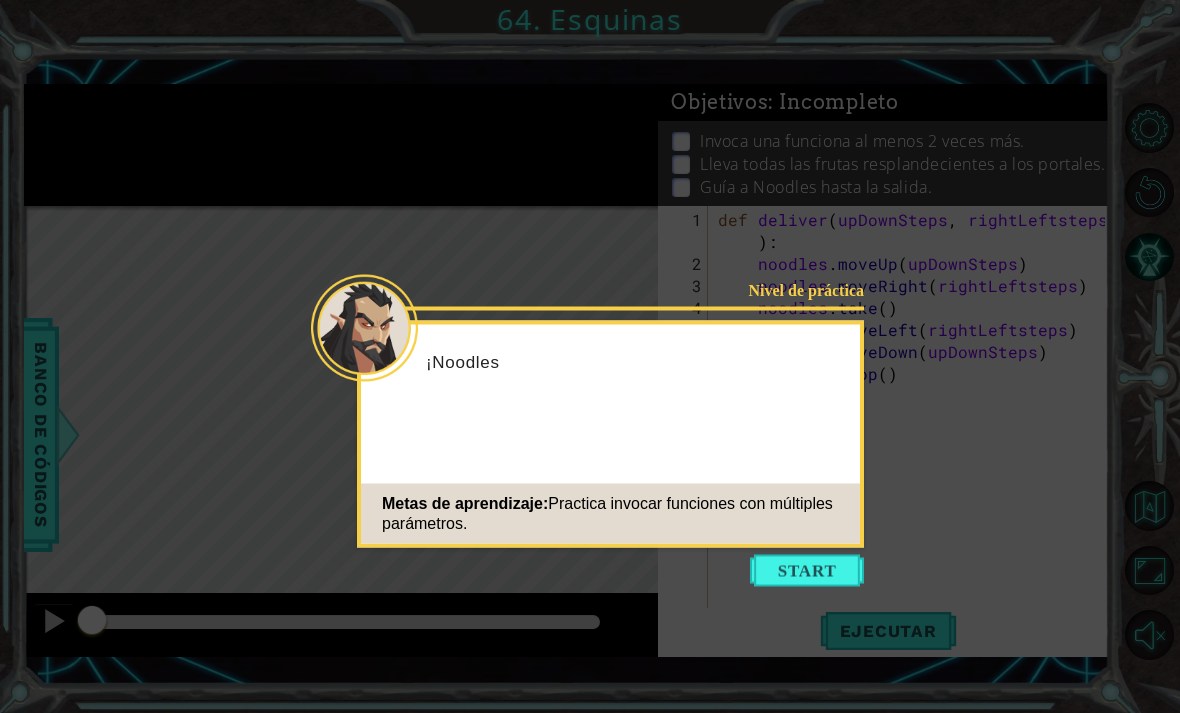 click at bounding box center (807, 571) 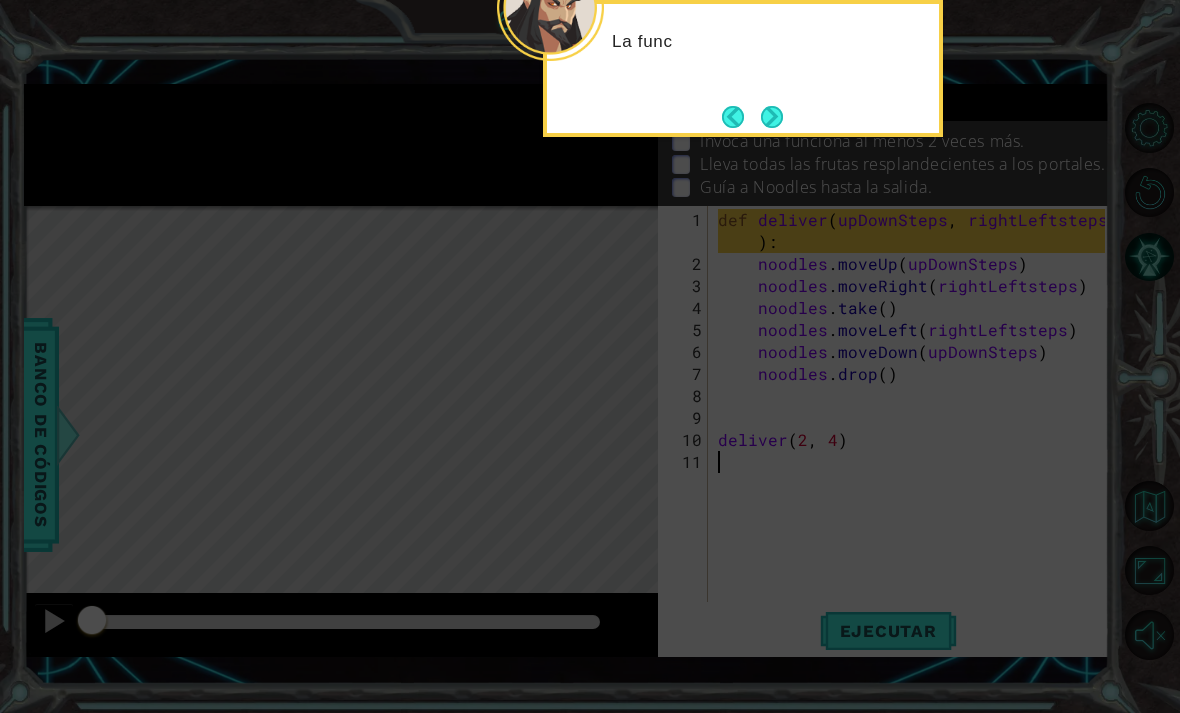 click at bounding box center [772, 117] 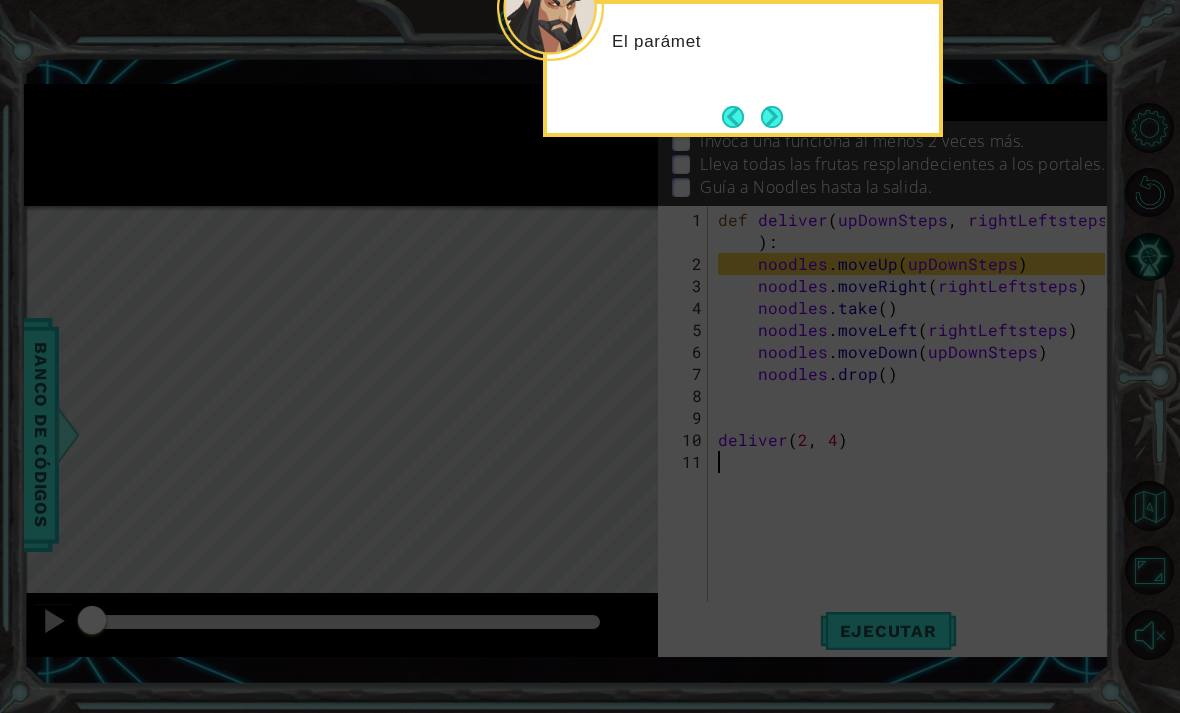 click at bounding box center [772, 117] 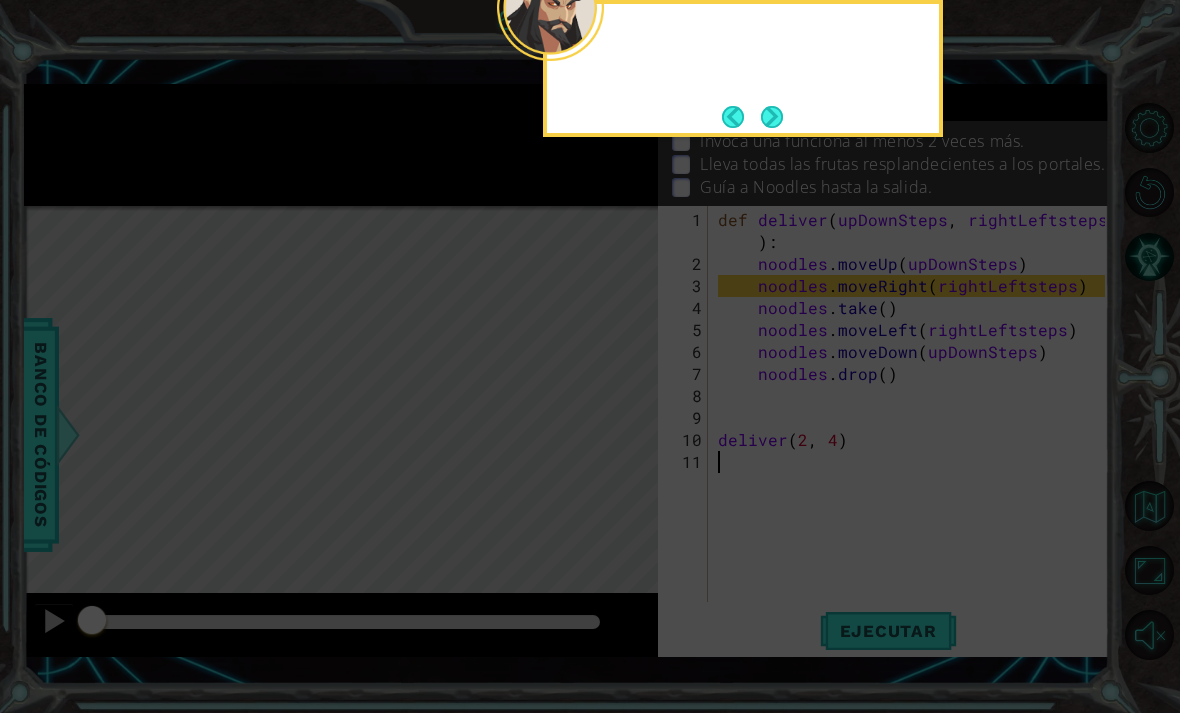 click at bounding box center [772, 116] 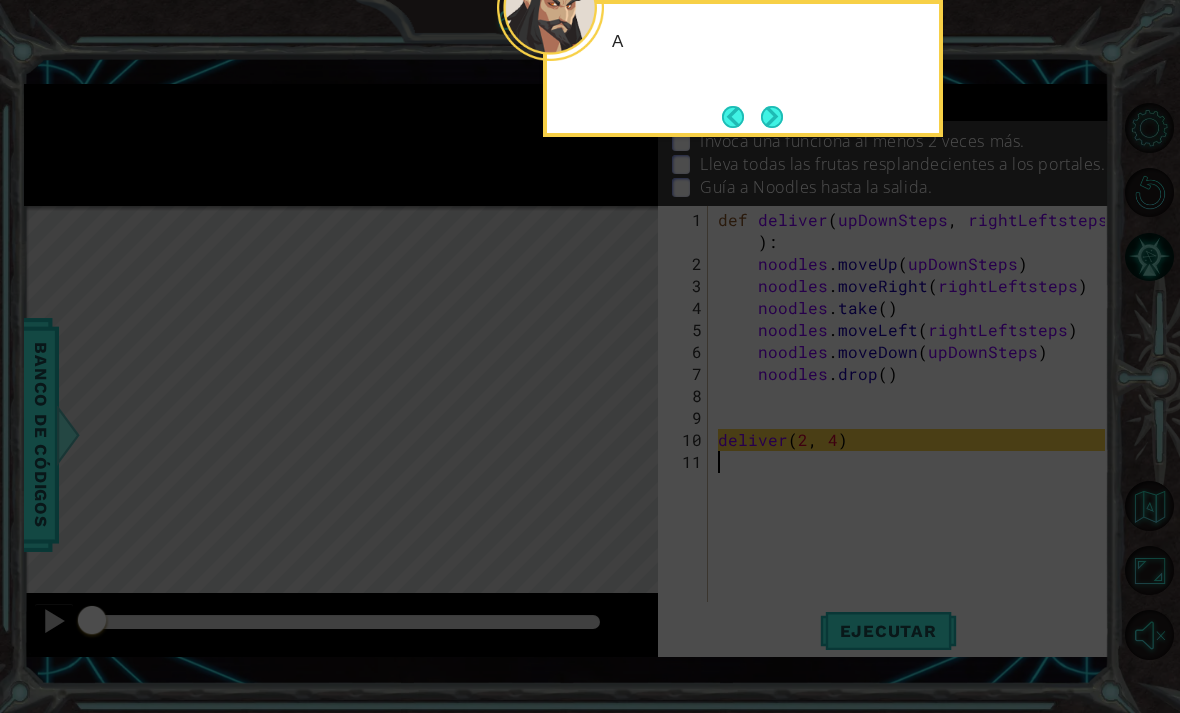 click at bounding box center (772, 117) 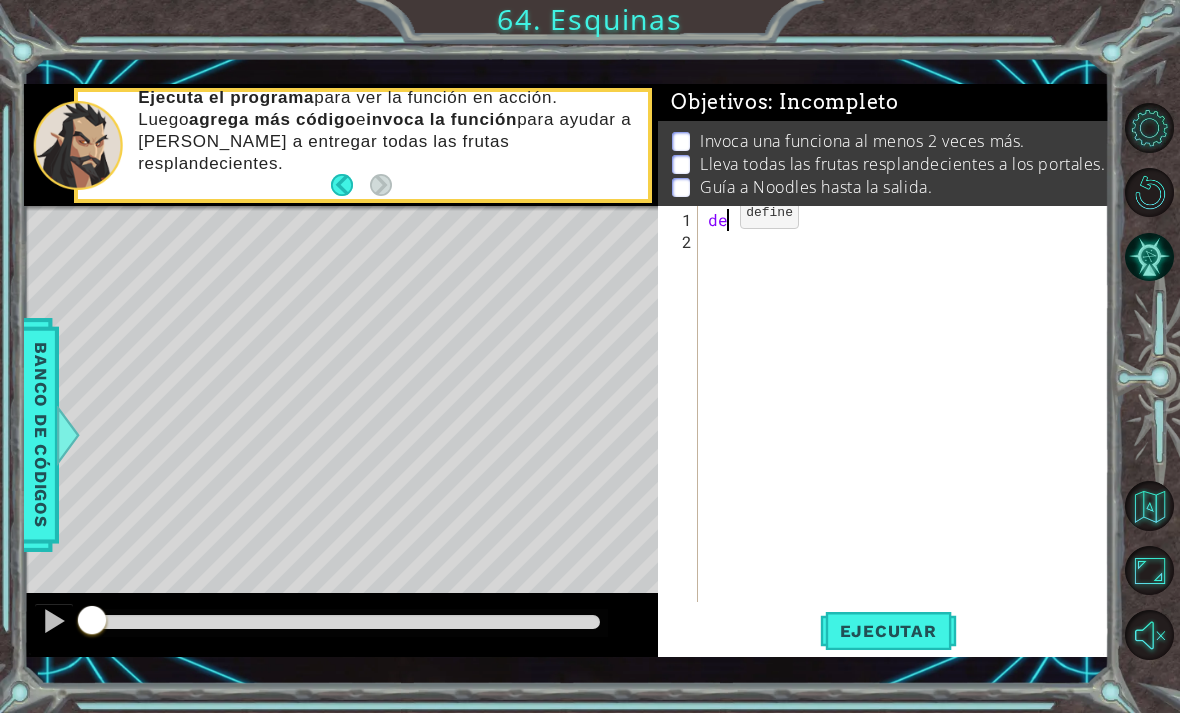 type on "d" 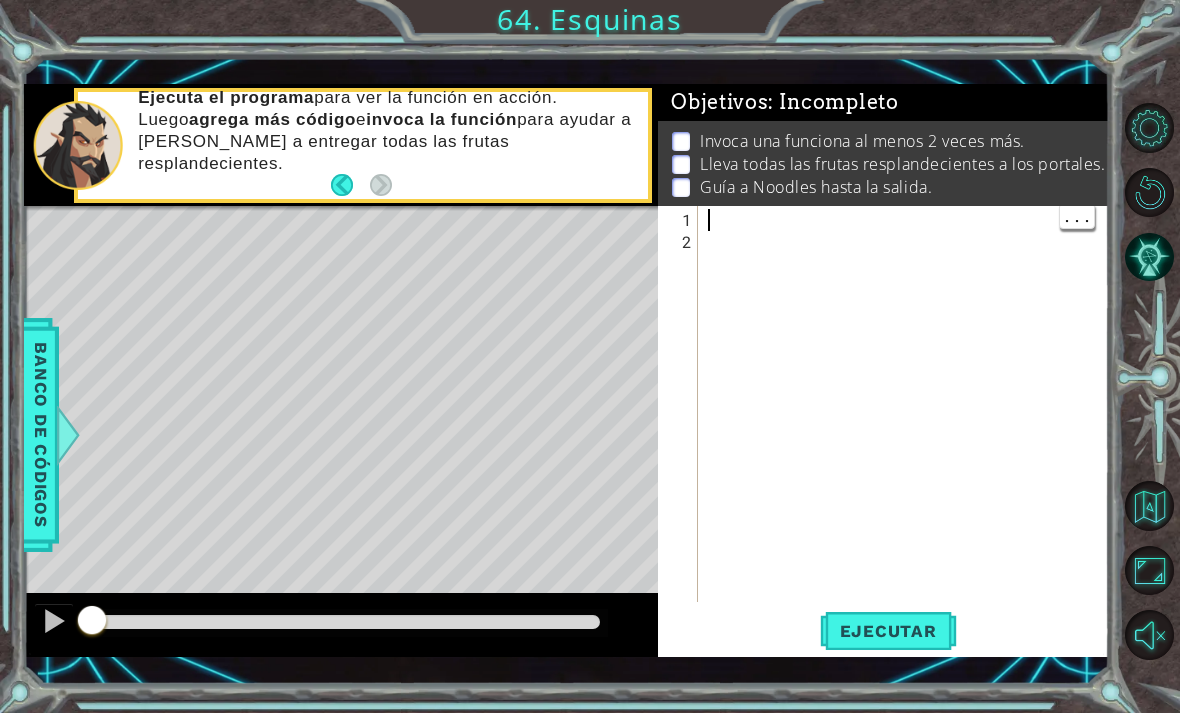 type on "noodles.jumpRight(1)" 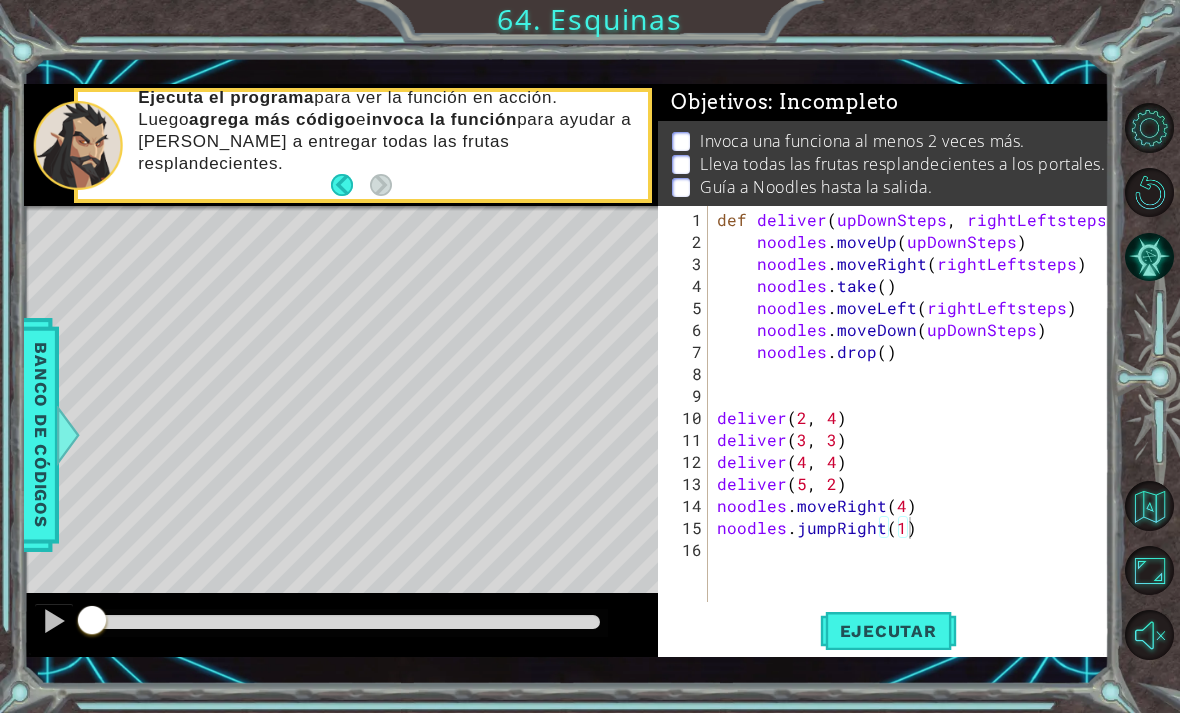 click on "Ejecutar" at bounding box center [888, 630] 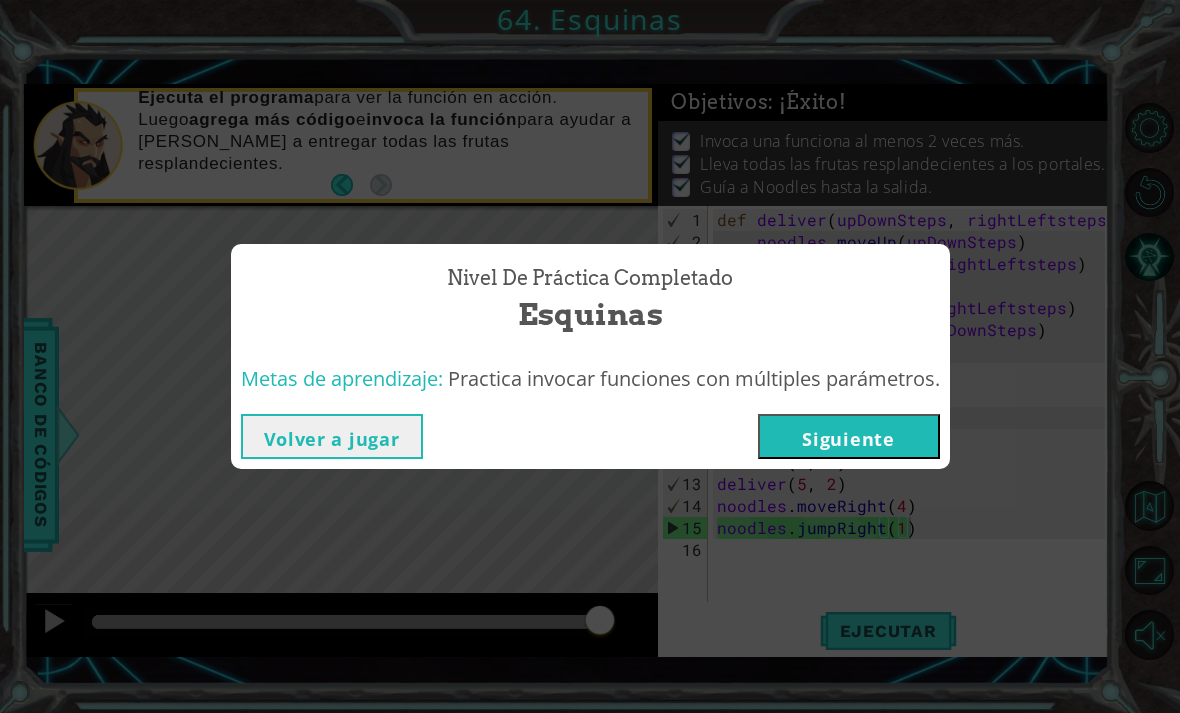 click on "Siguiente" at bounding box center (849, 436) 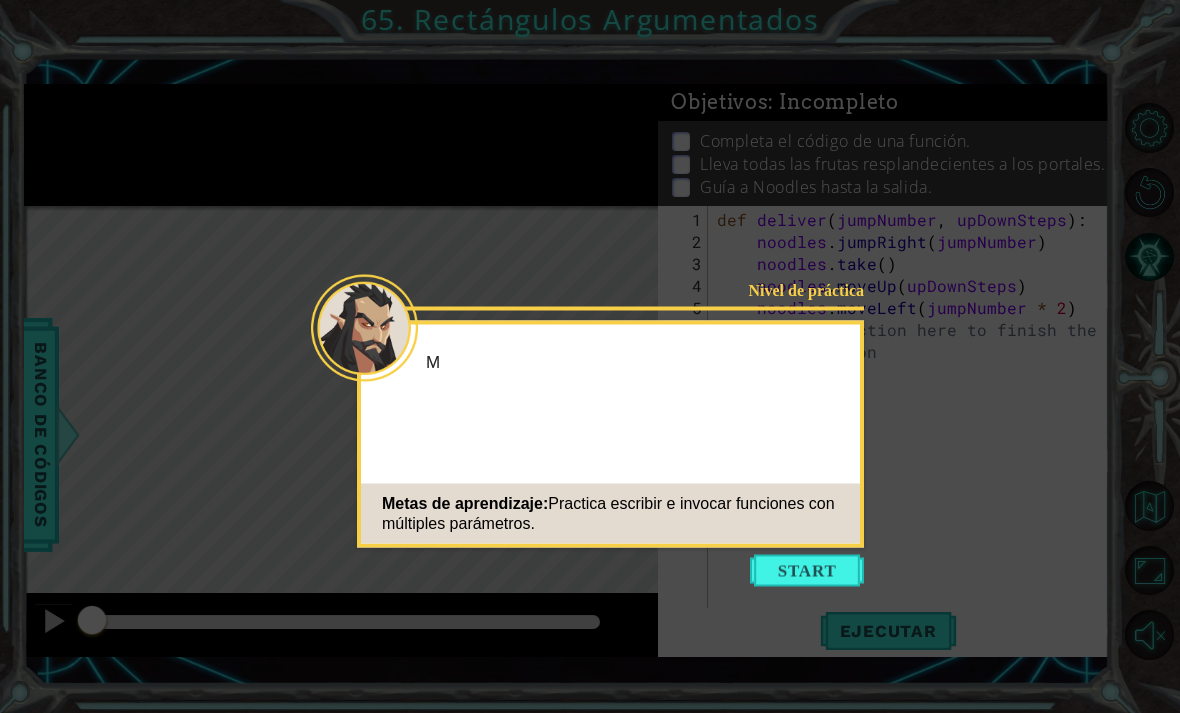 click at bounding box center [807, 571] 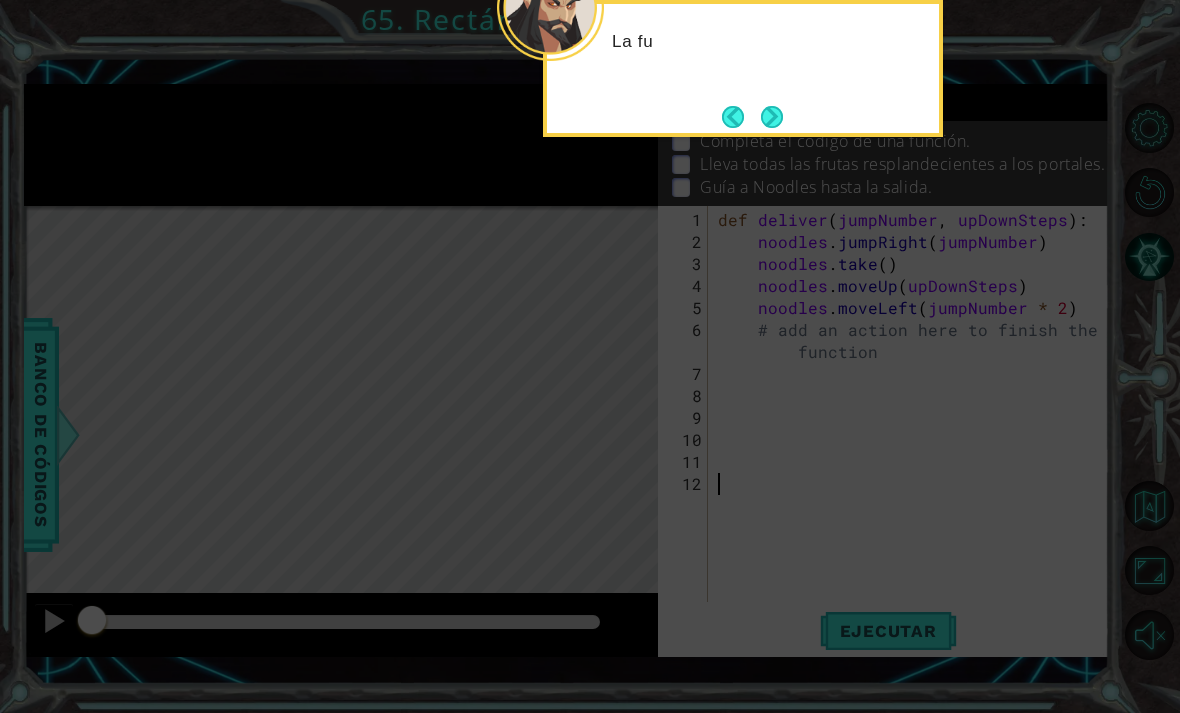 click at bounding box center [772, 117] 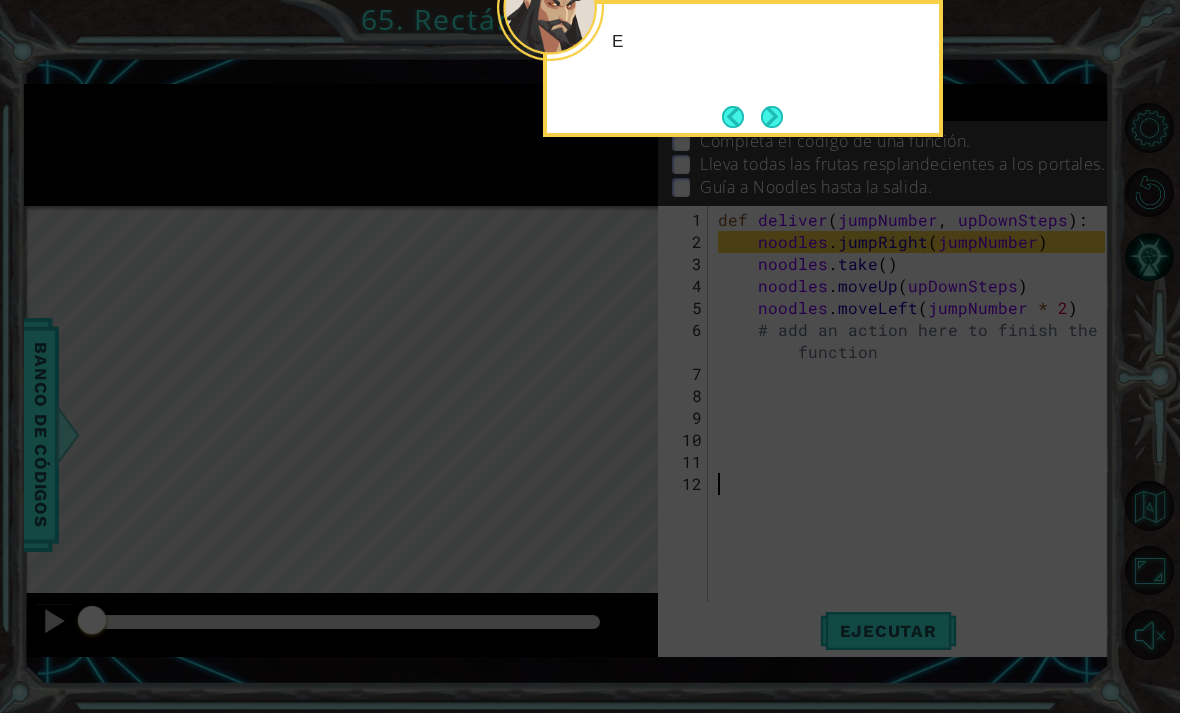 click at bounding box center (772, 117) 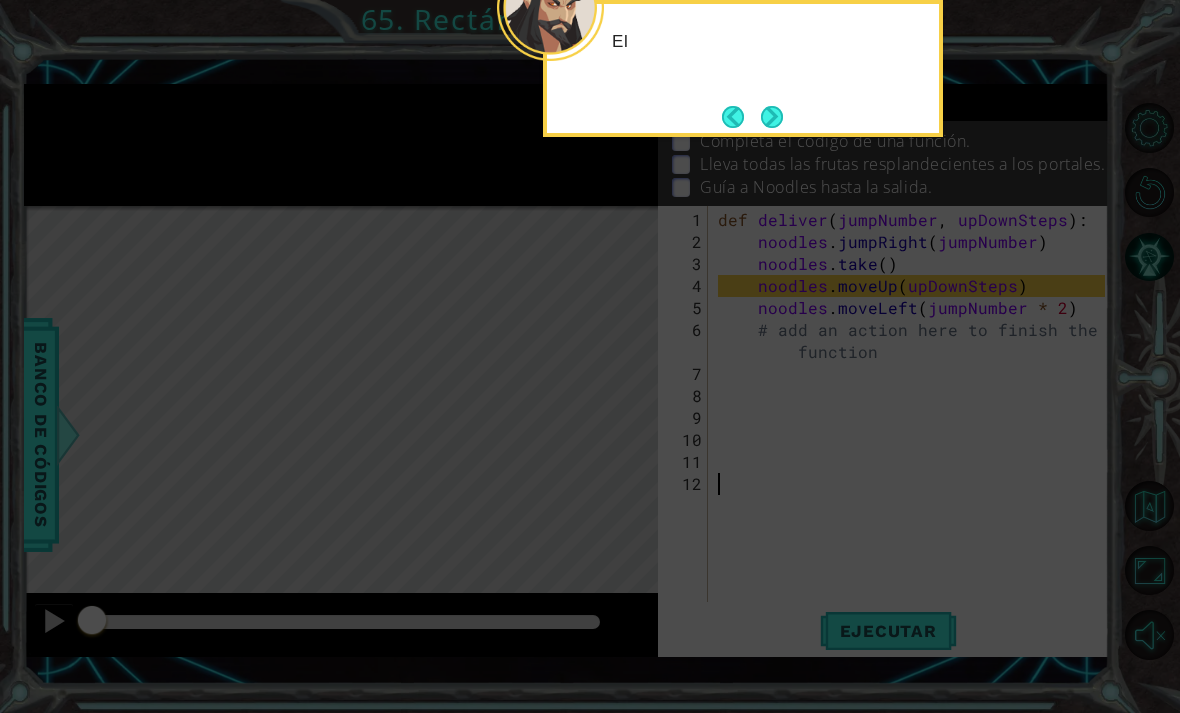 click at bounding box center [772, 117] 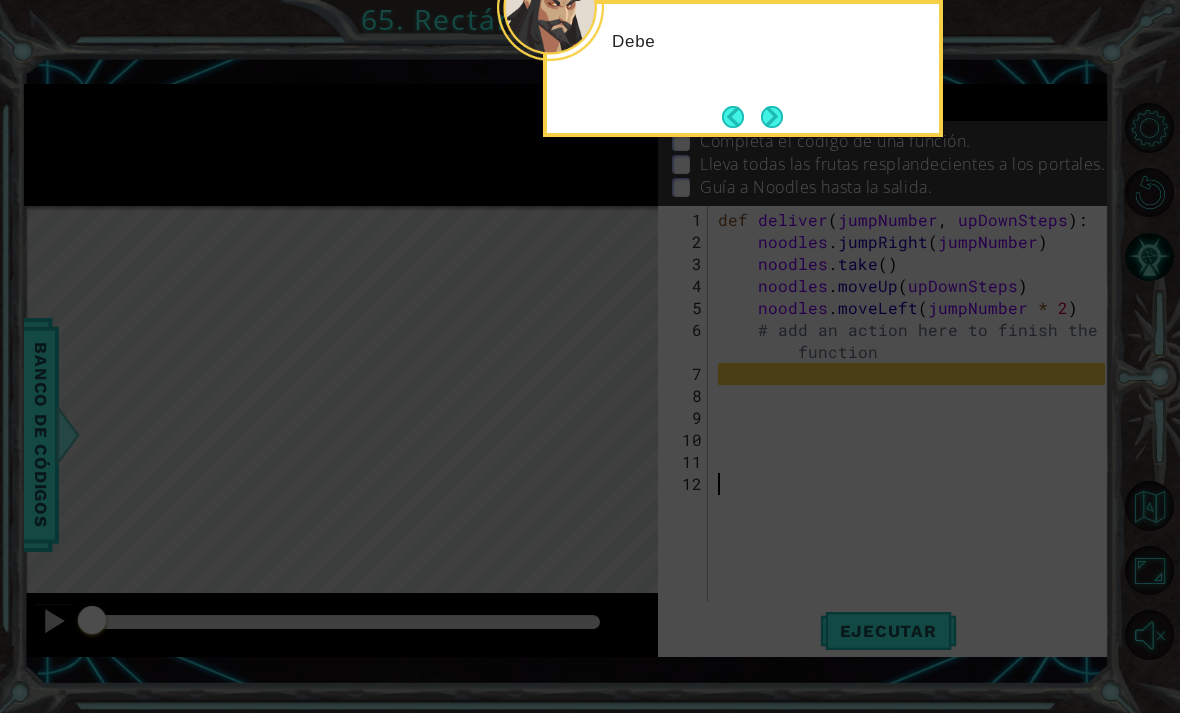 click at bounding box center [772, 117] 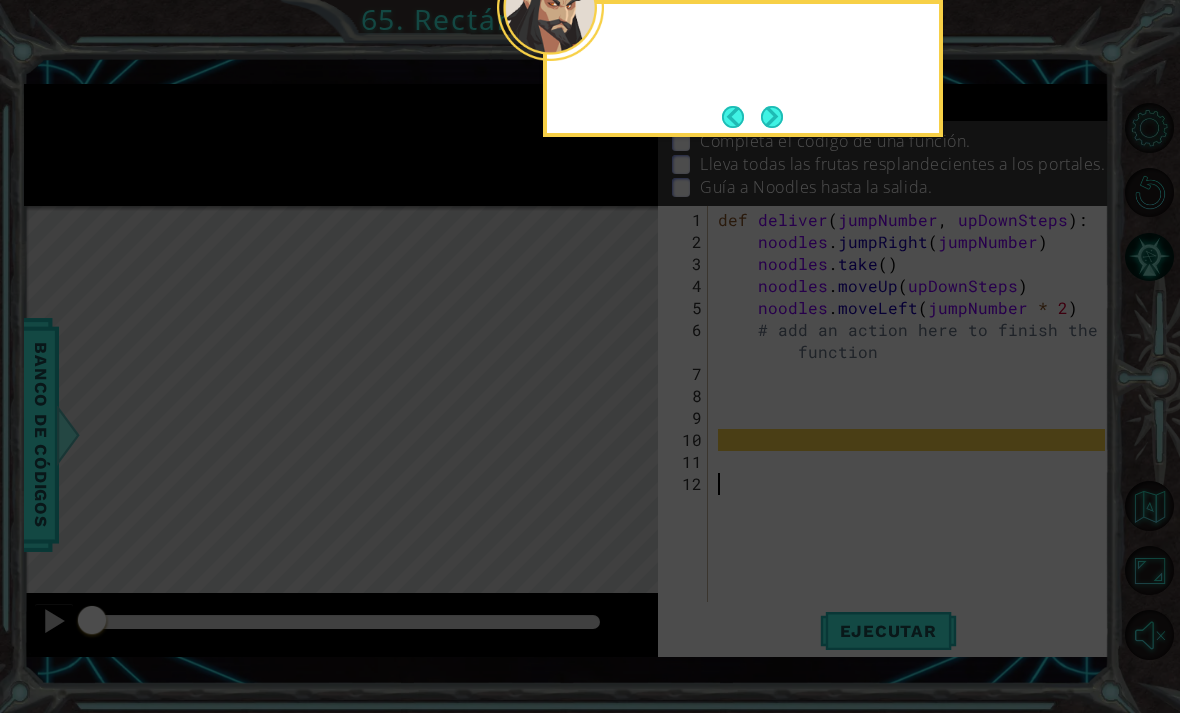 click at bounding box center [772, 116] 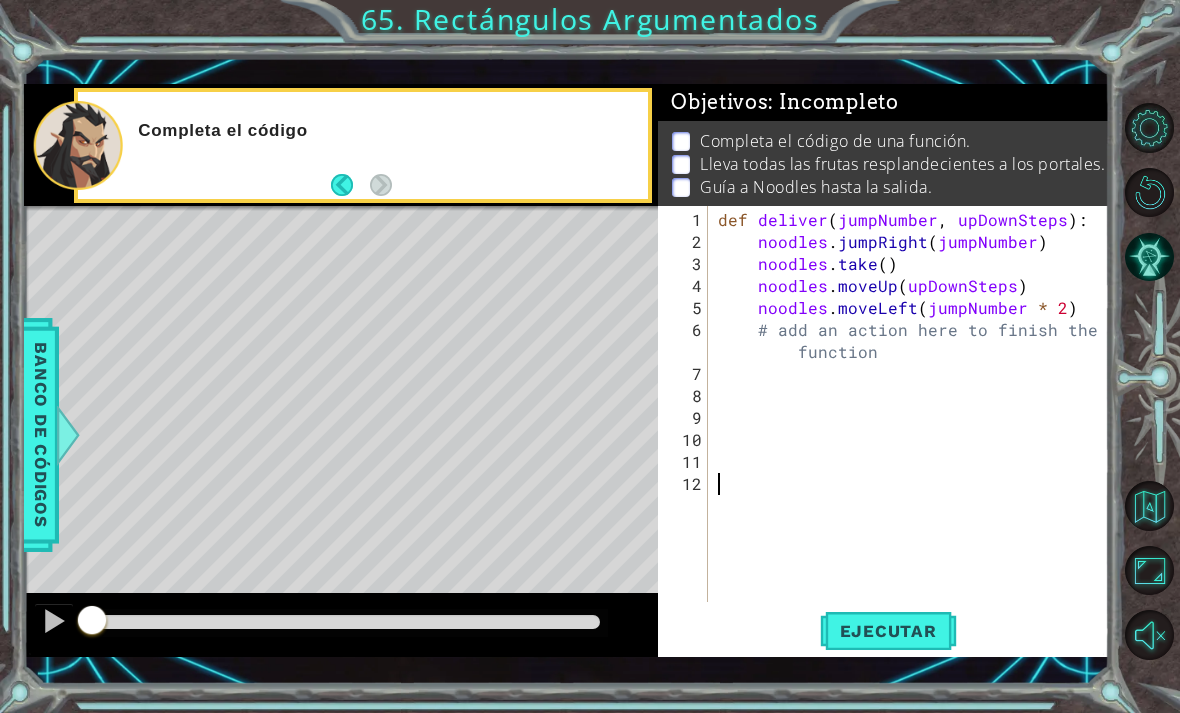 click on "1 2 3 4 5 6 7 8 9 10 11 12" at bounding box center [685, 404] 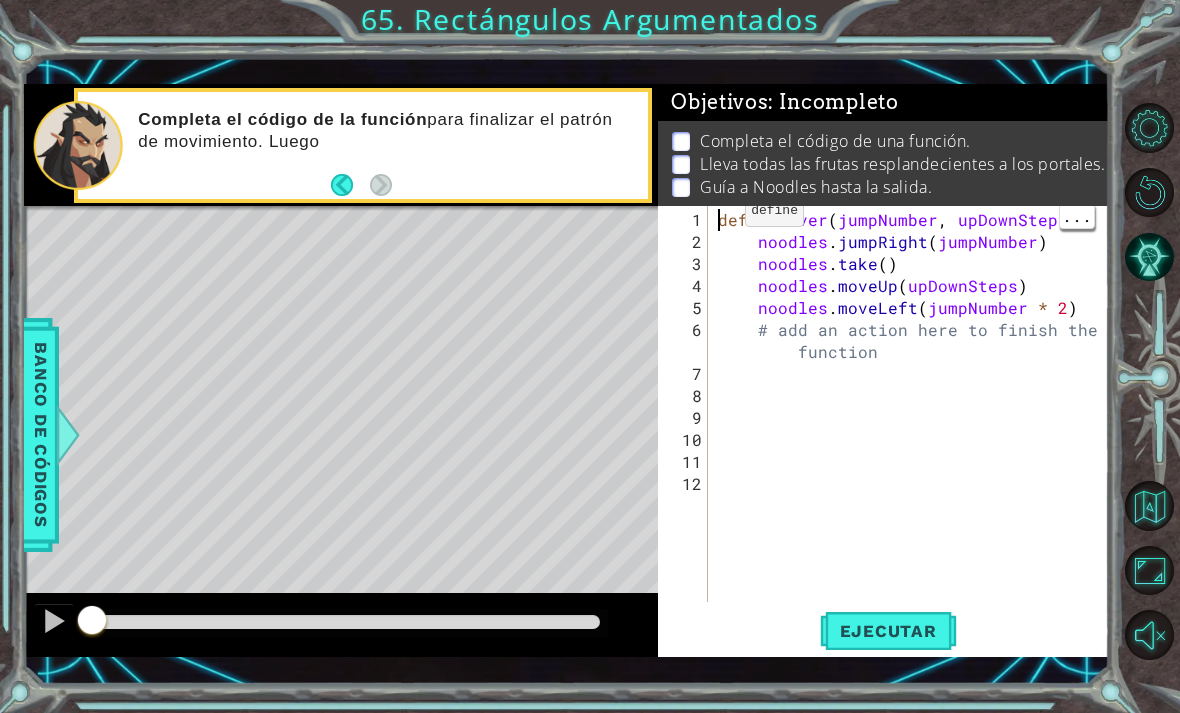 click on "def   deliver ( jumpNumber ,   upDownSteps ) :      noodles . jumpRight ( jumpNumber )      noodles . take ( )      noodles . moveUp ( upDownSteps )      noodles . moveLeft ( jumpNumber   *   2 )      # add an action here to finish the           function" at bounding box center [914, 429] 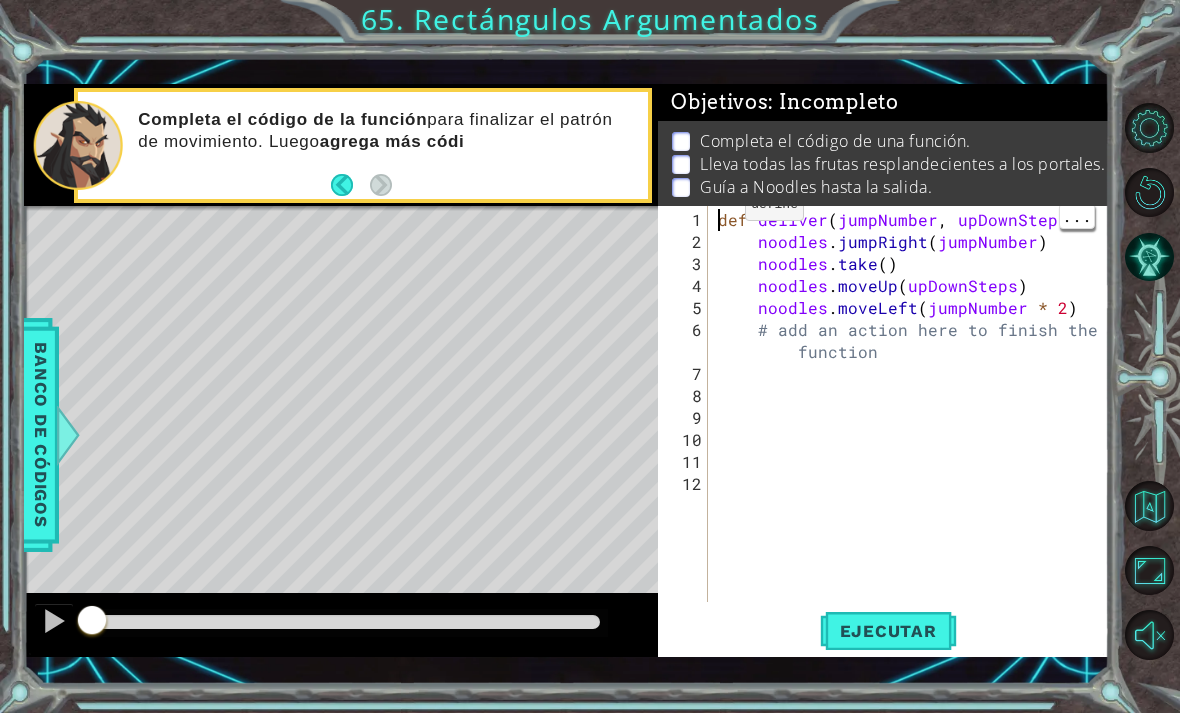 click on "def   deliver ( jumpNumber ,   upDownSteps ) :      noodles . jumpRight ( jumpNumber )      noodles . take ( )      noodles . moveUp ( upDownSteps )      noodles . moveLeft ( jumpNumber   *   2 )      # add an action here to finish the           function" at bounding box center [914, 429] 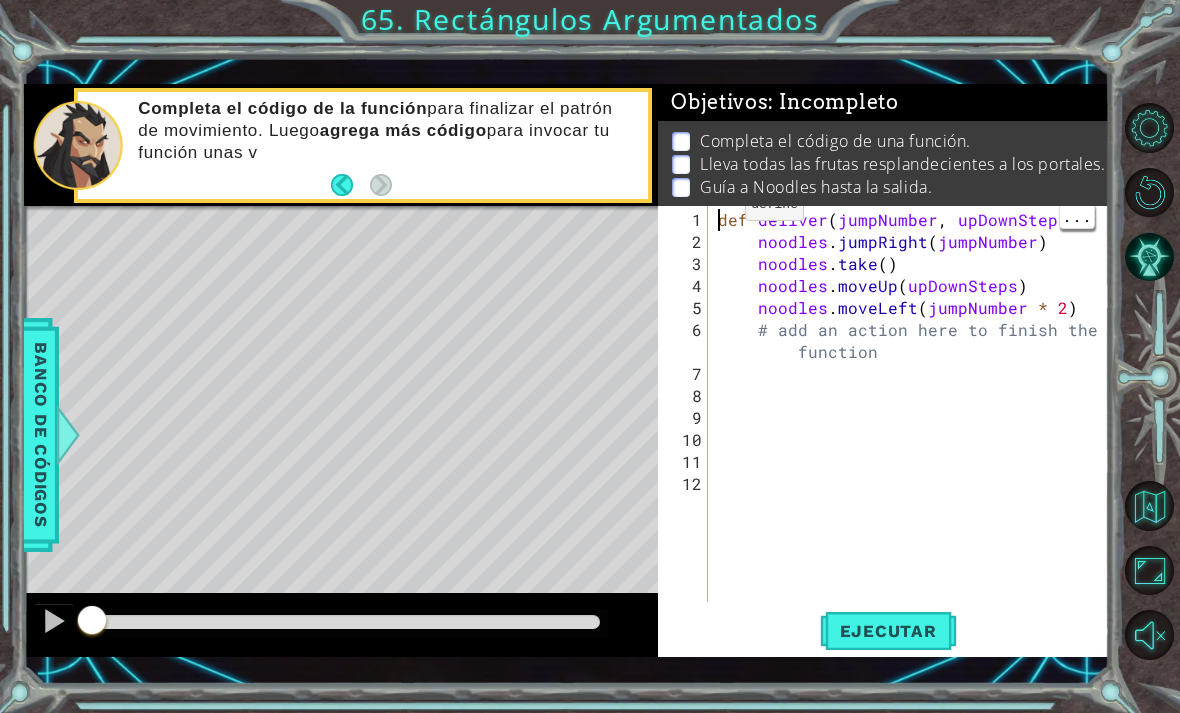 type on "def deliver(jumpNumber, upDownSteps):
noodles.jumpRight(jumpNumber)" 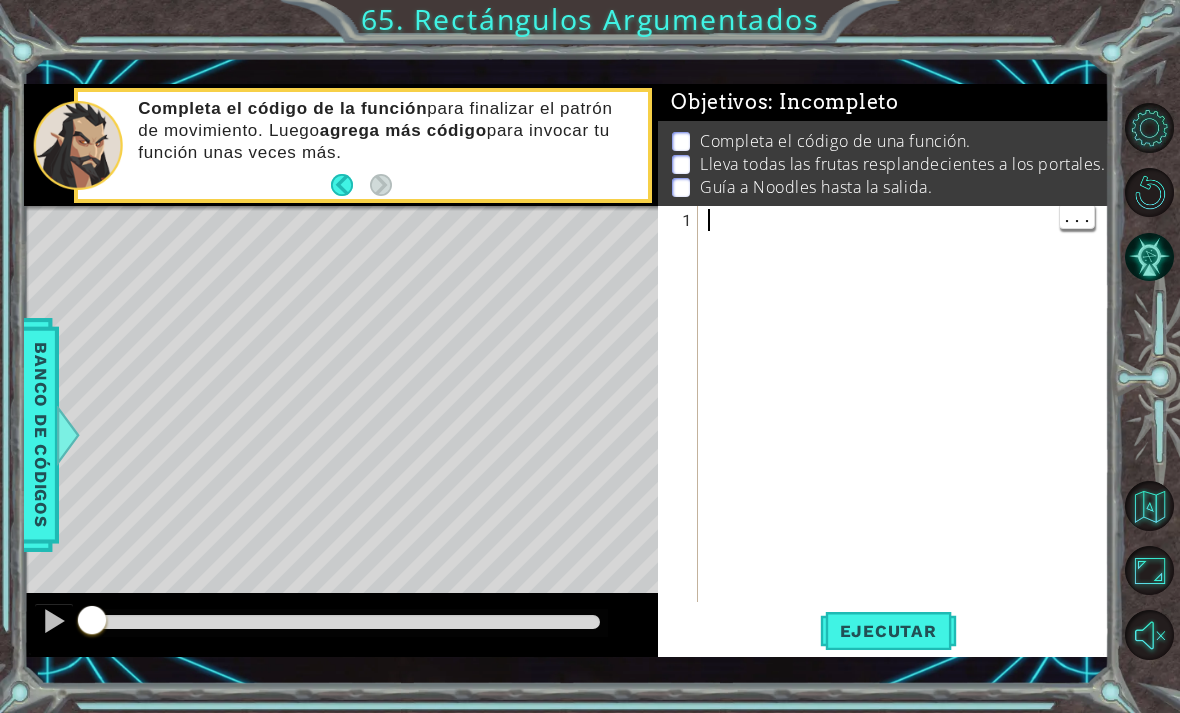 type on "noodles.moveUp(5)" 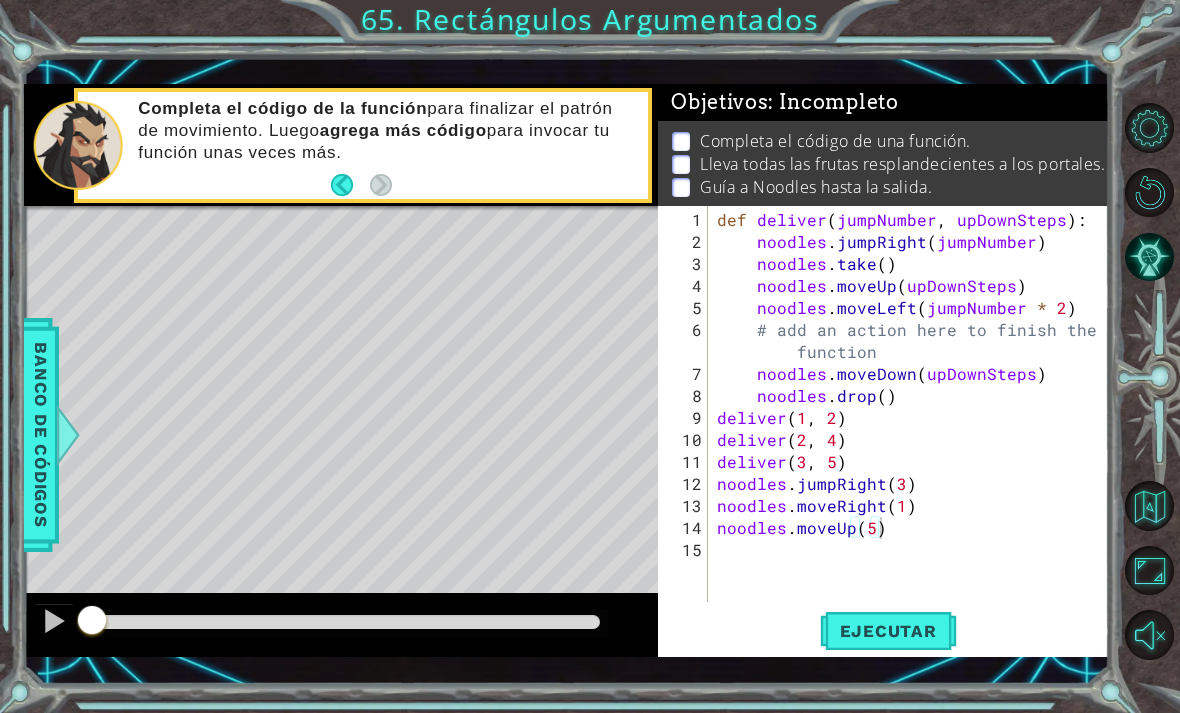 click on "Ejecutar" at bounding box center (888, 631) 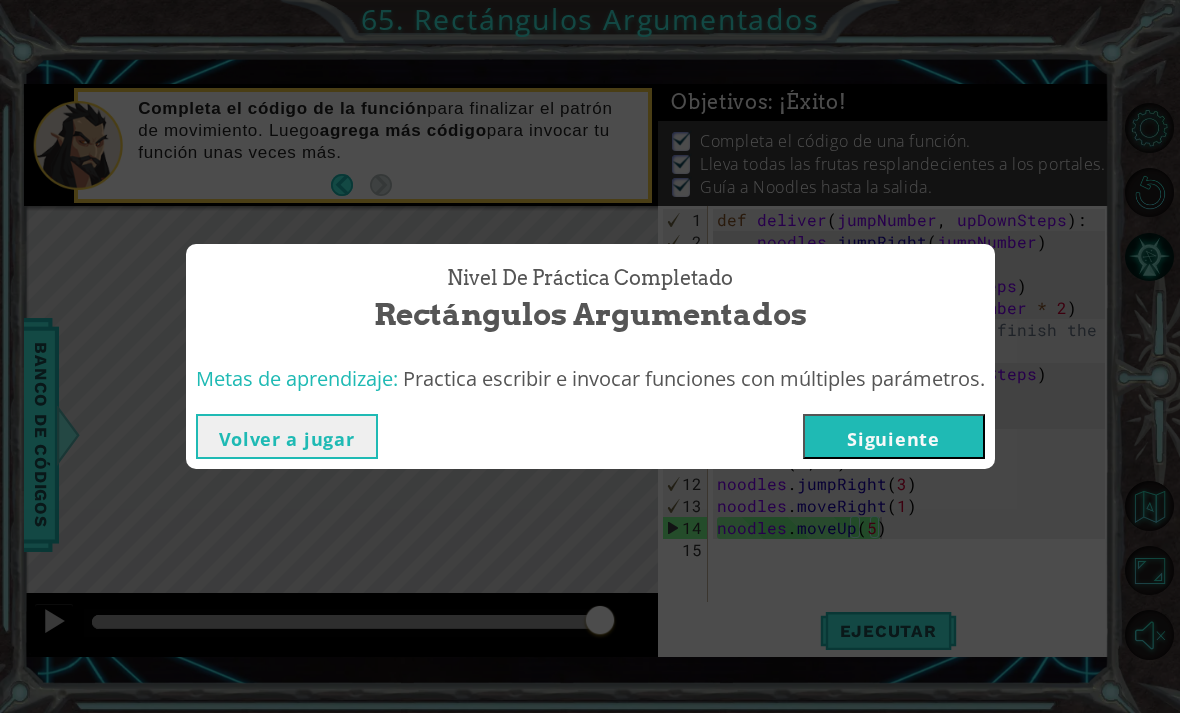 click on "Siguiente" at bounding box center (894, 436) 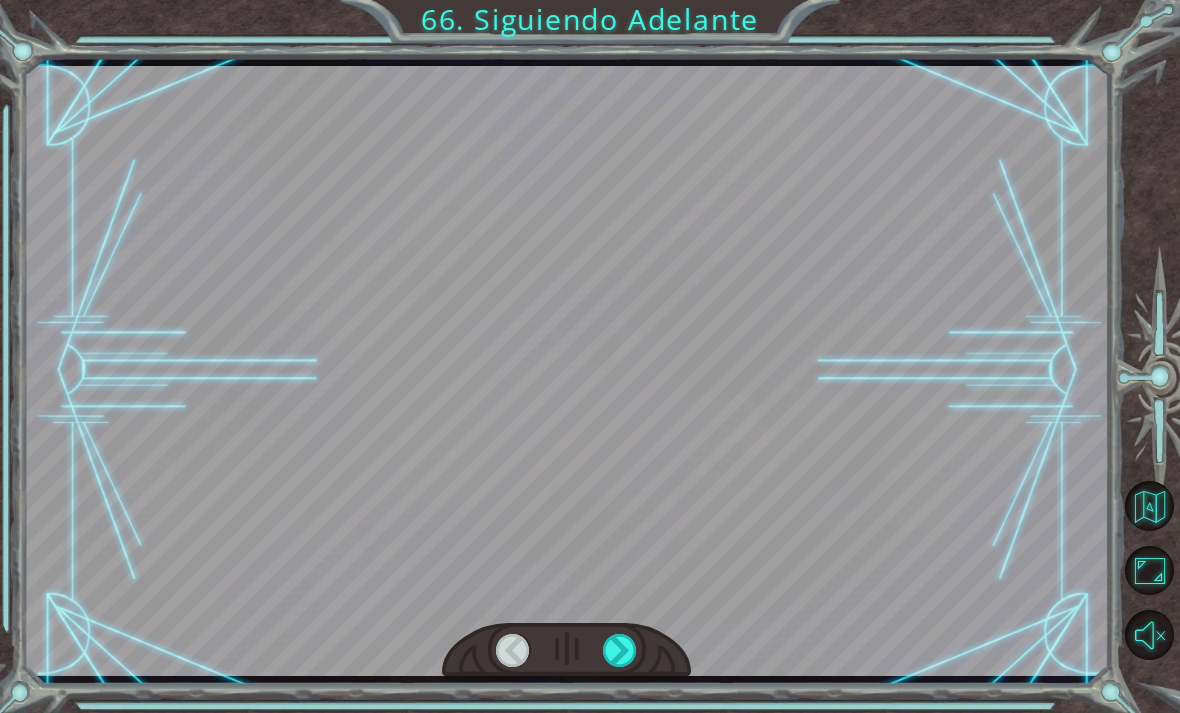 click at bounding box center [567, 650] 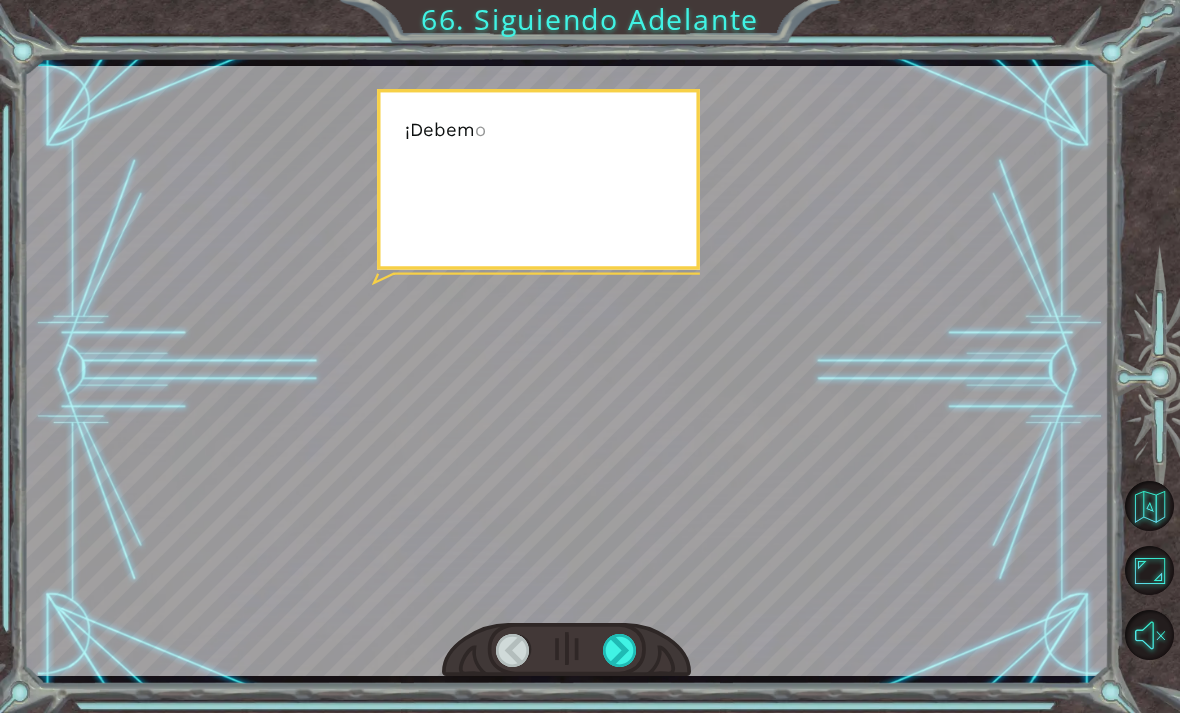click at bounding box center [620, 650] 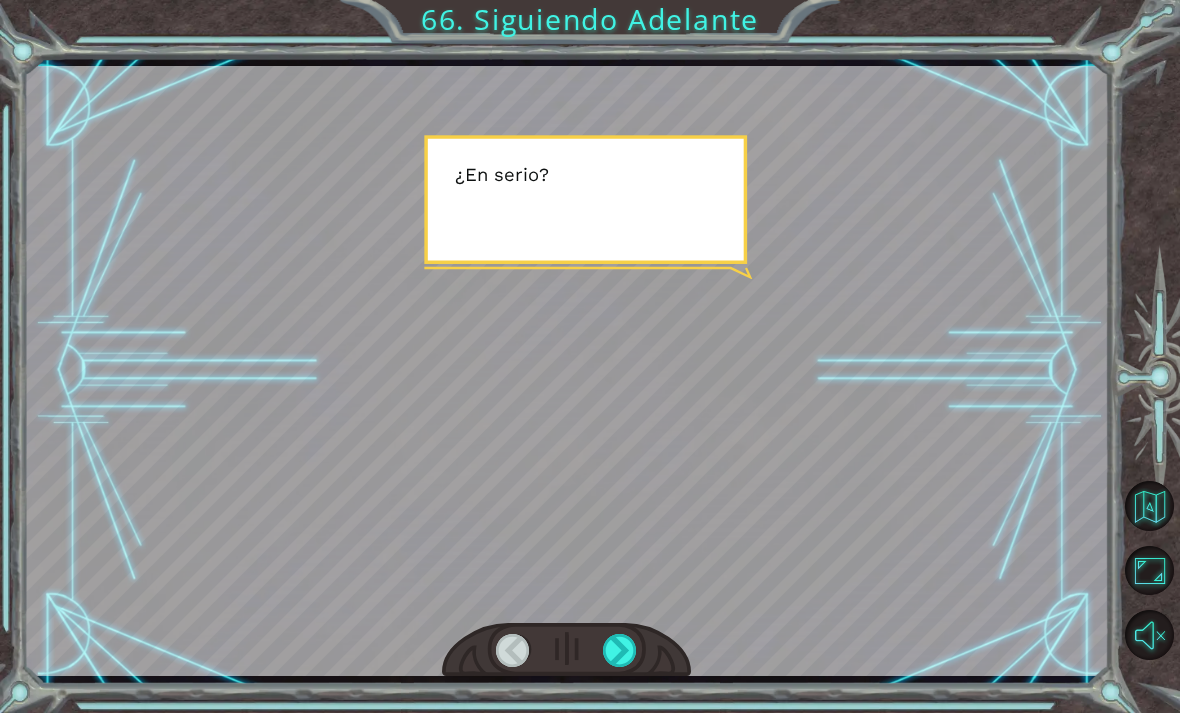 click at bounding box center [567, 650] 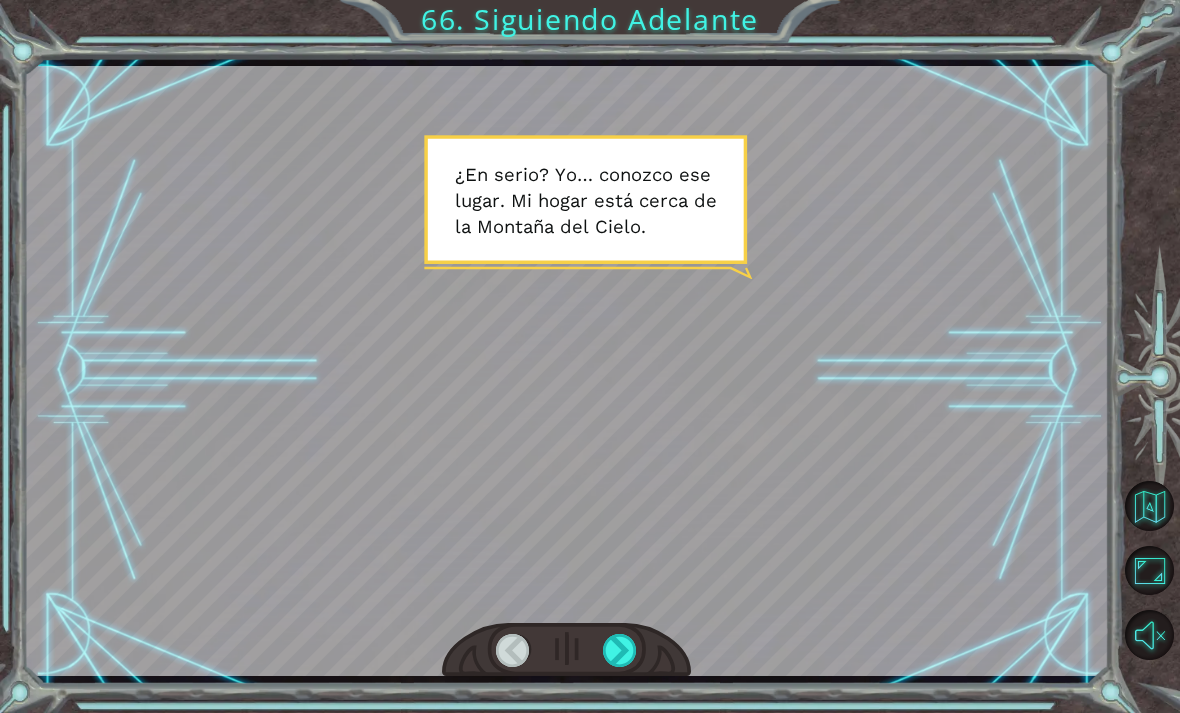 click at bounding box center (620, 650) 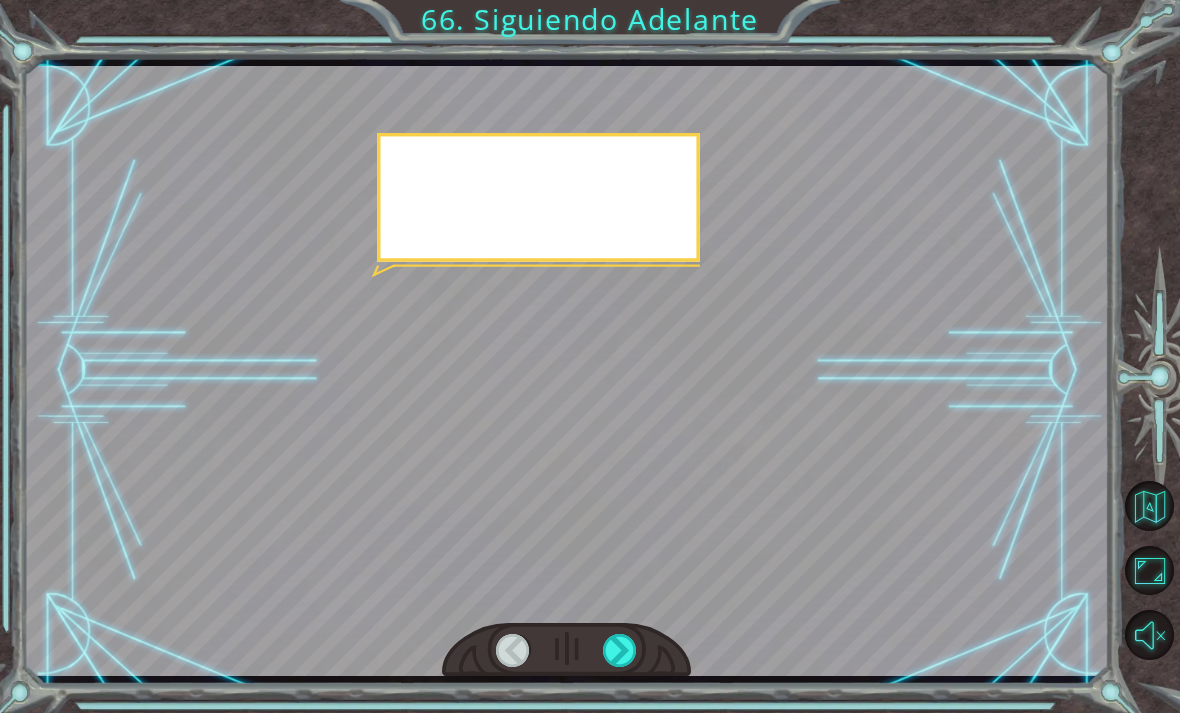 click at bounding box center [620, 650] 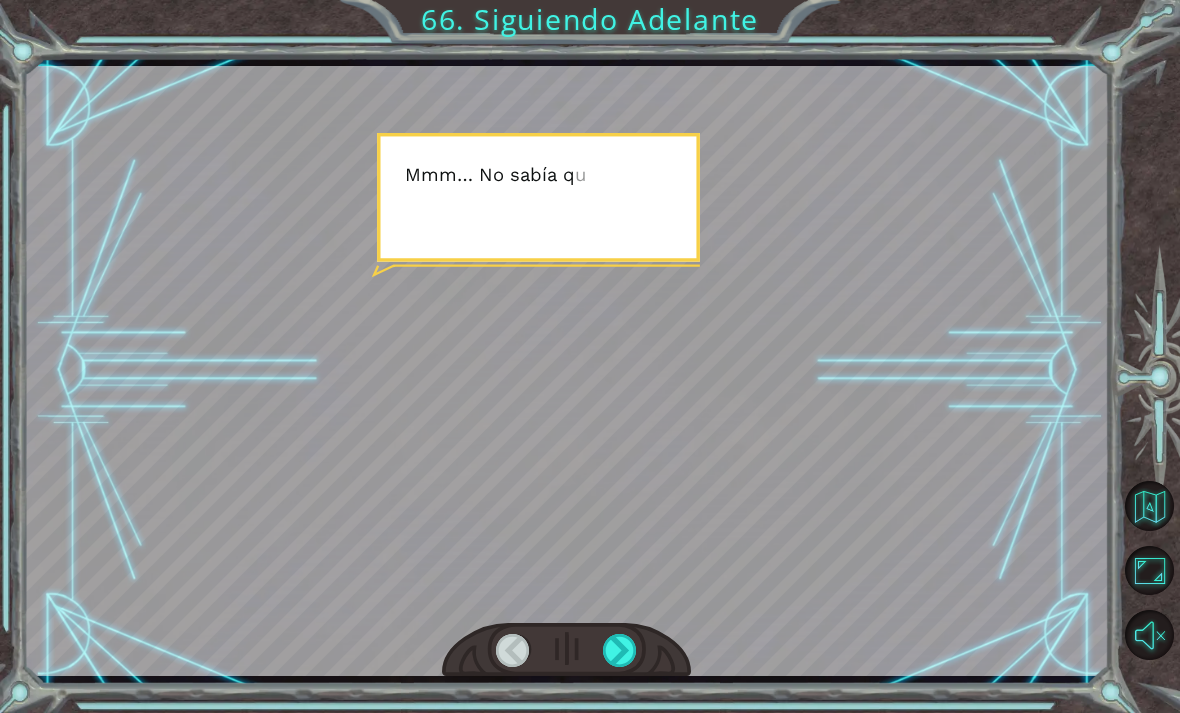 click at bounding box center [620, 650] 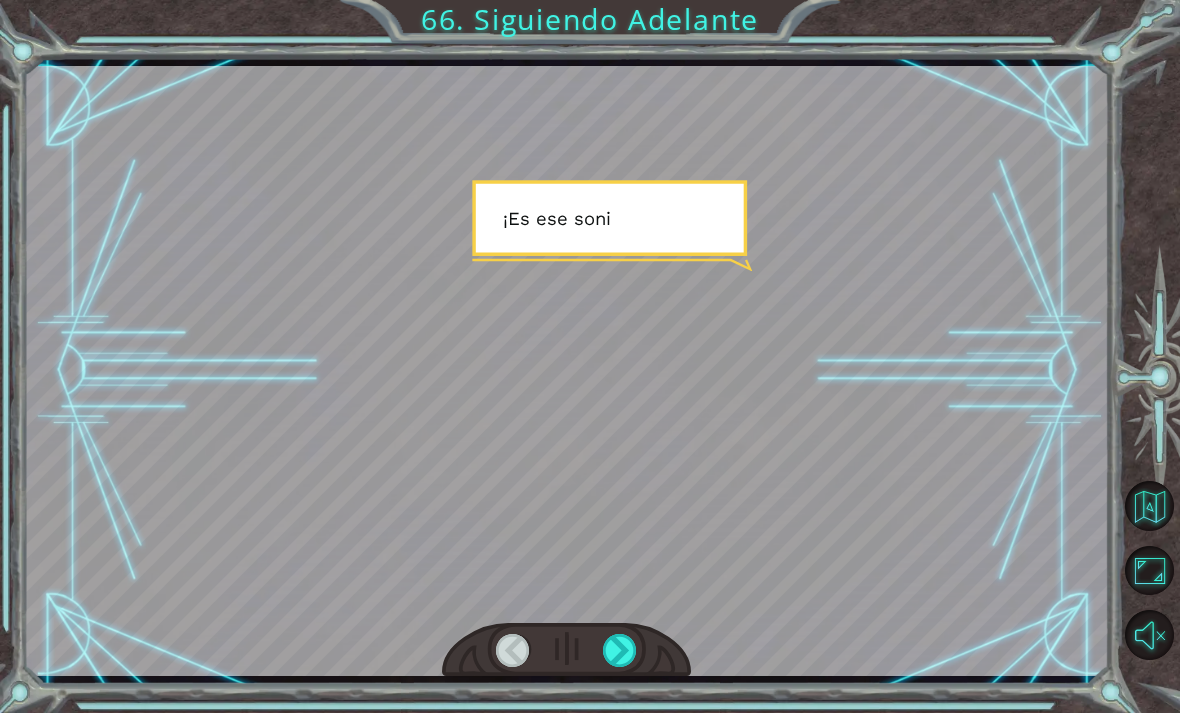 click at bounding box center [620, 650] 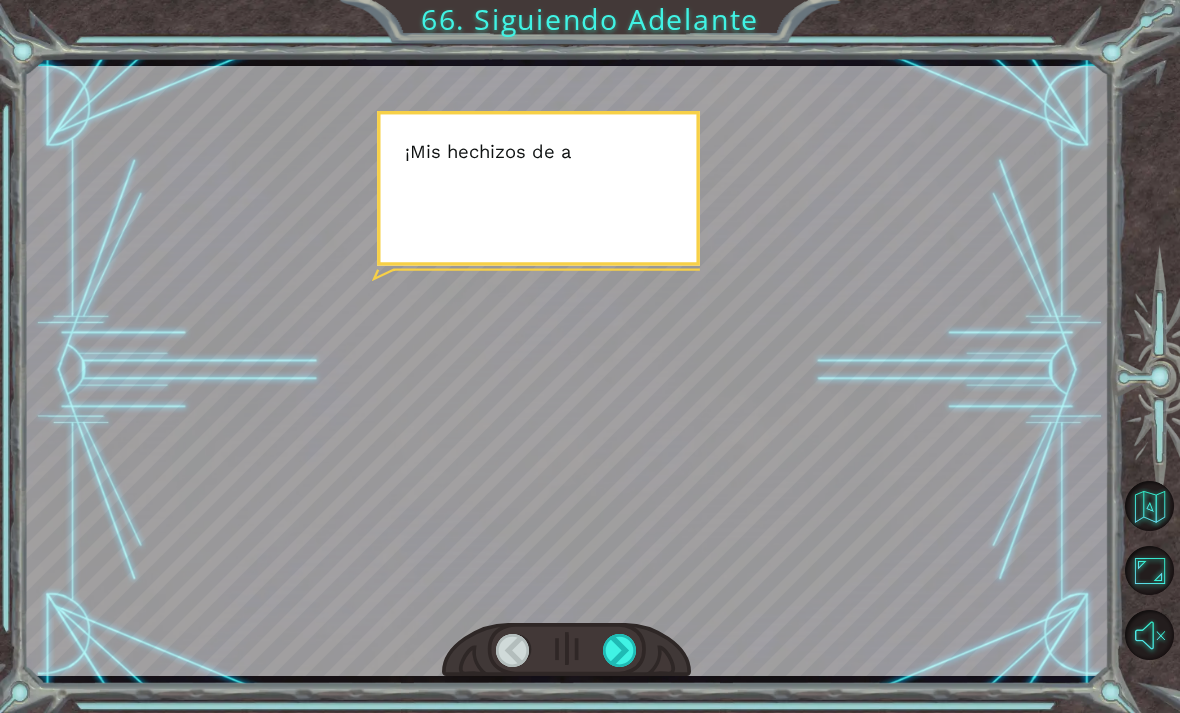 click at bounding box center [620, 650] 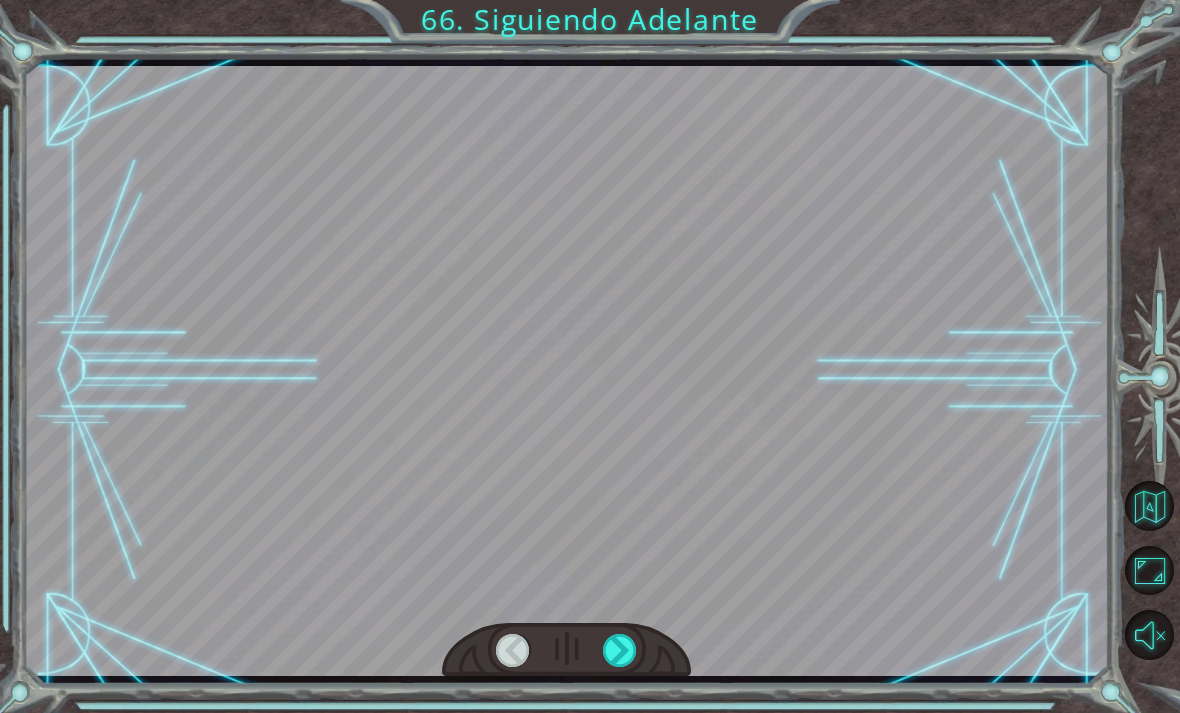 click at bounding box center (567, 650) 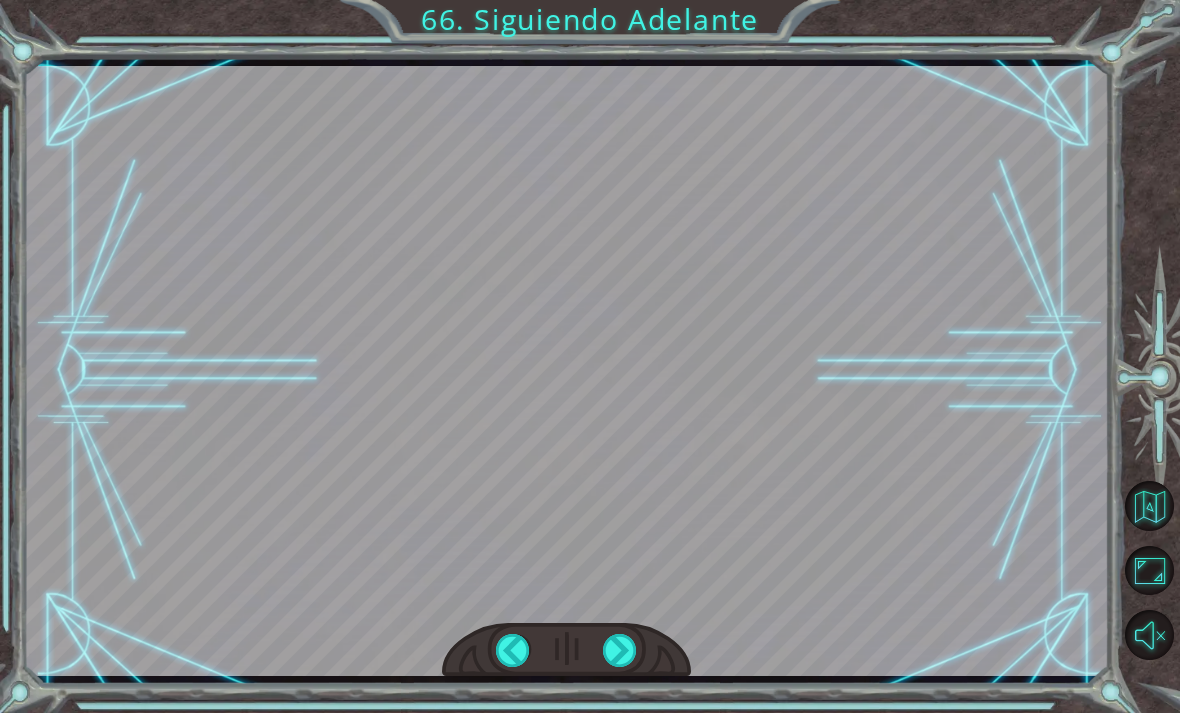 click at bounding box center [567, 650] 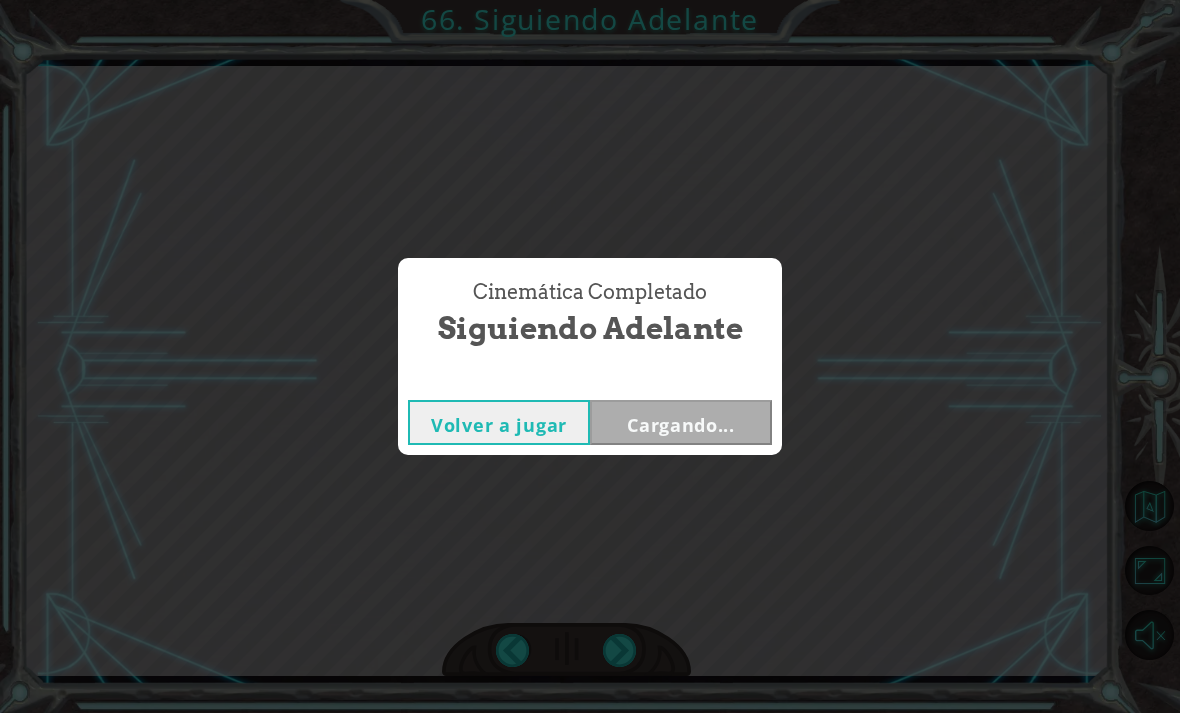 click on "Cinemática Completado     Siguiendo Adelante
Volver a jugar
Cargando..." at bounding box center (590, 356) 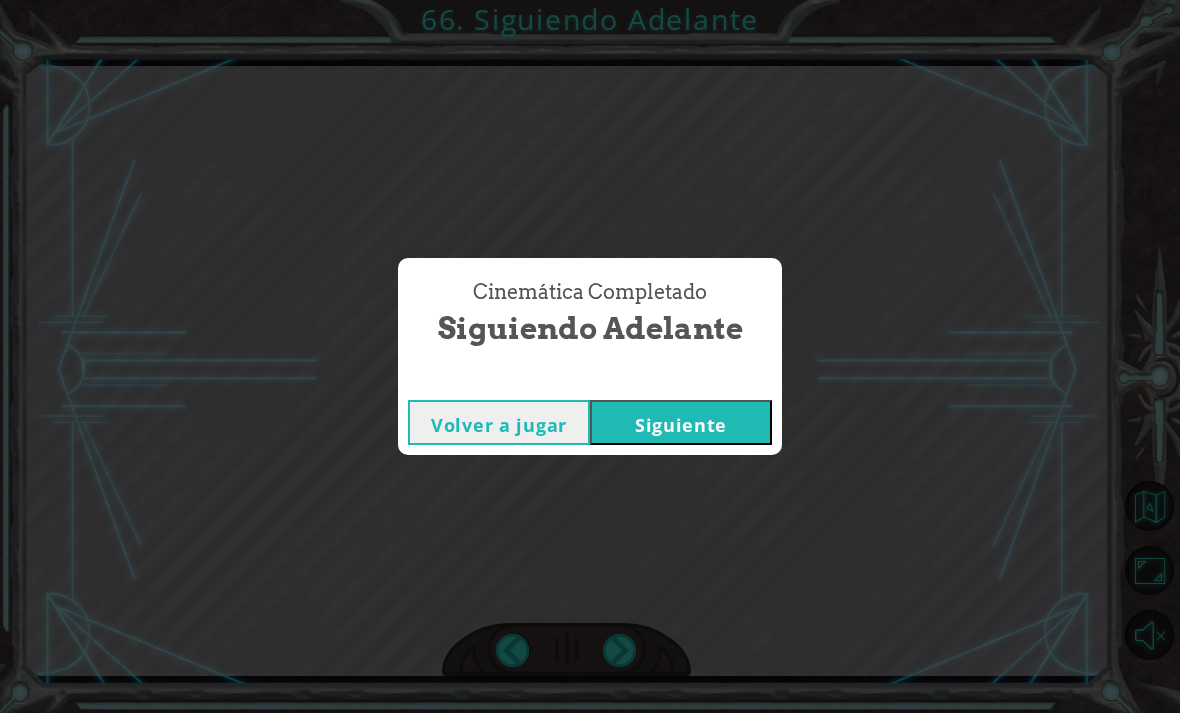 click on "Siguiente" at bounding box center (681, 422) 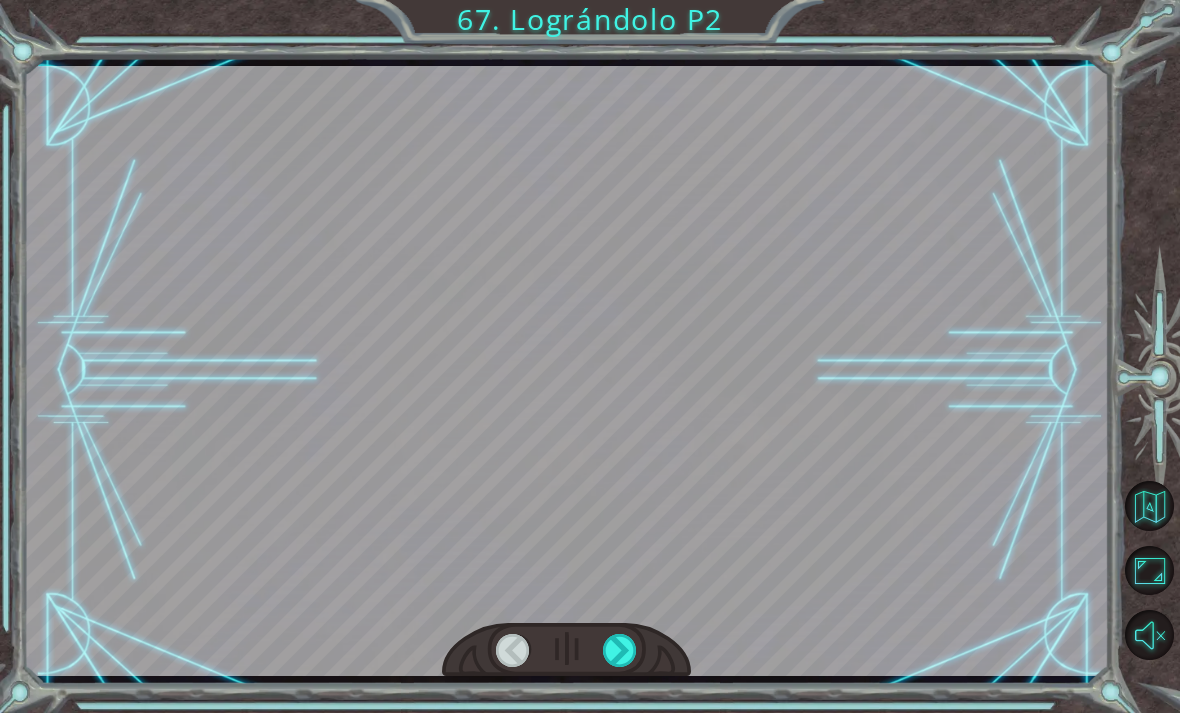 click at bounding box center [567, 371] 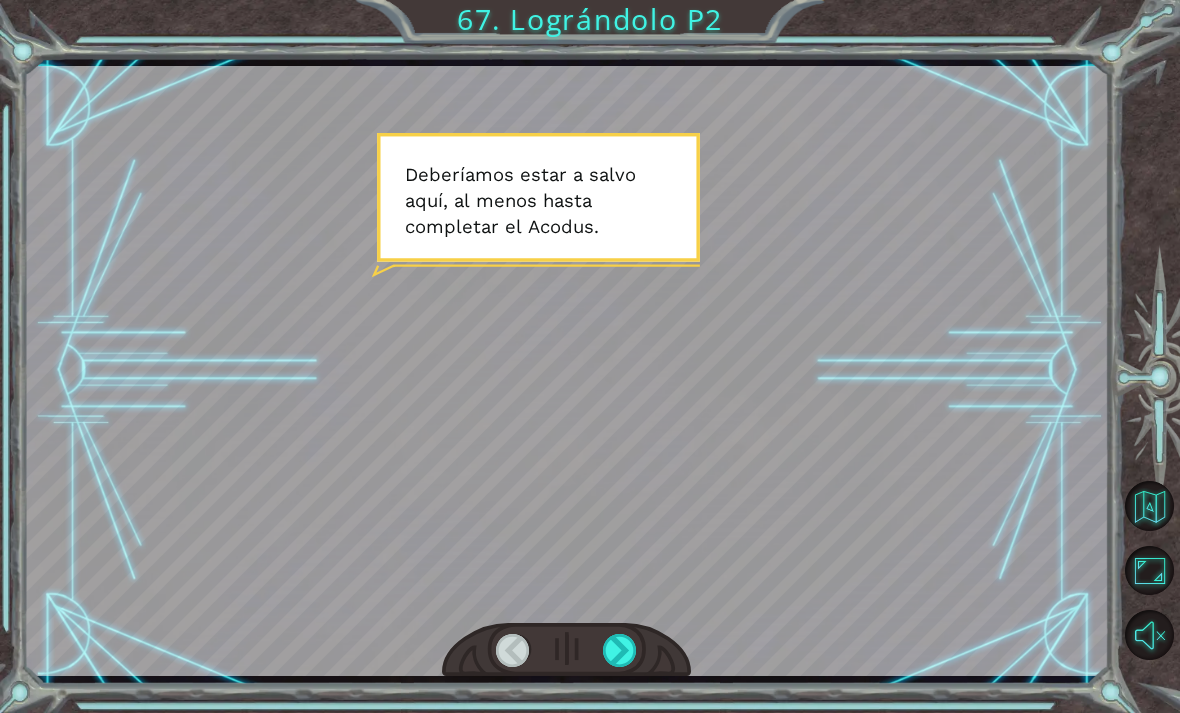 click at bounding box center [620, 650] 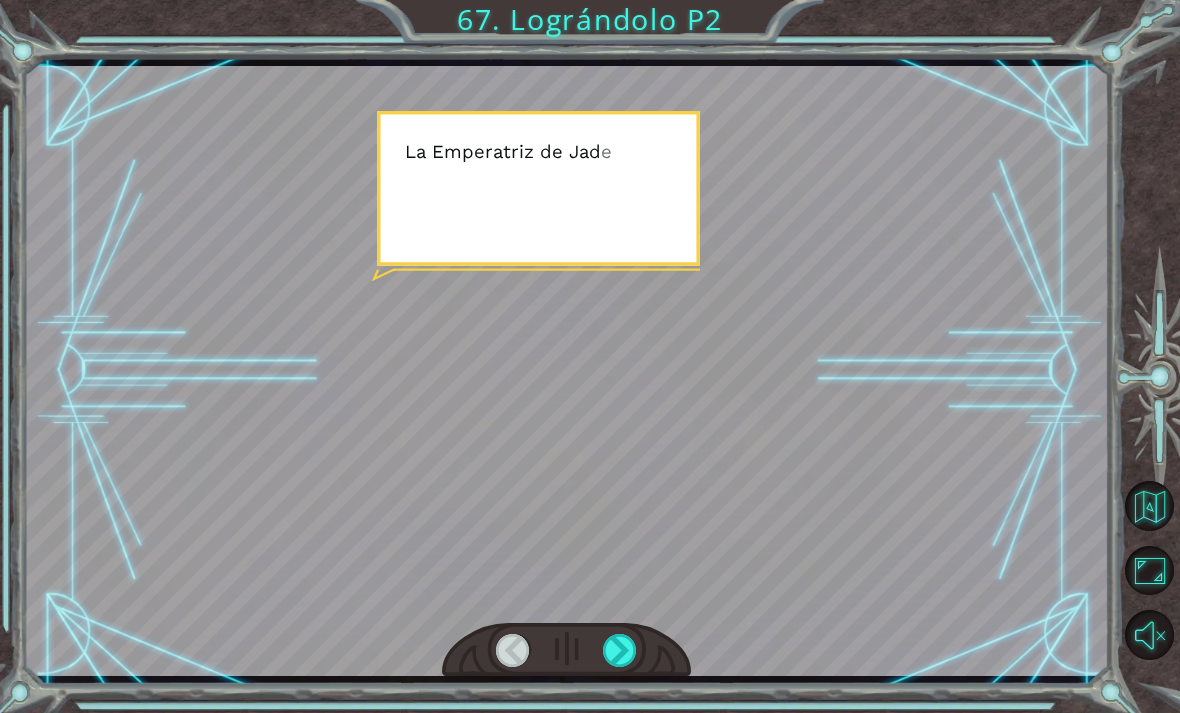 click at bounding box center (620, 650) 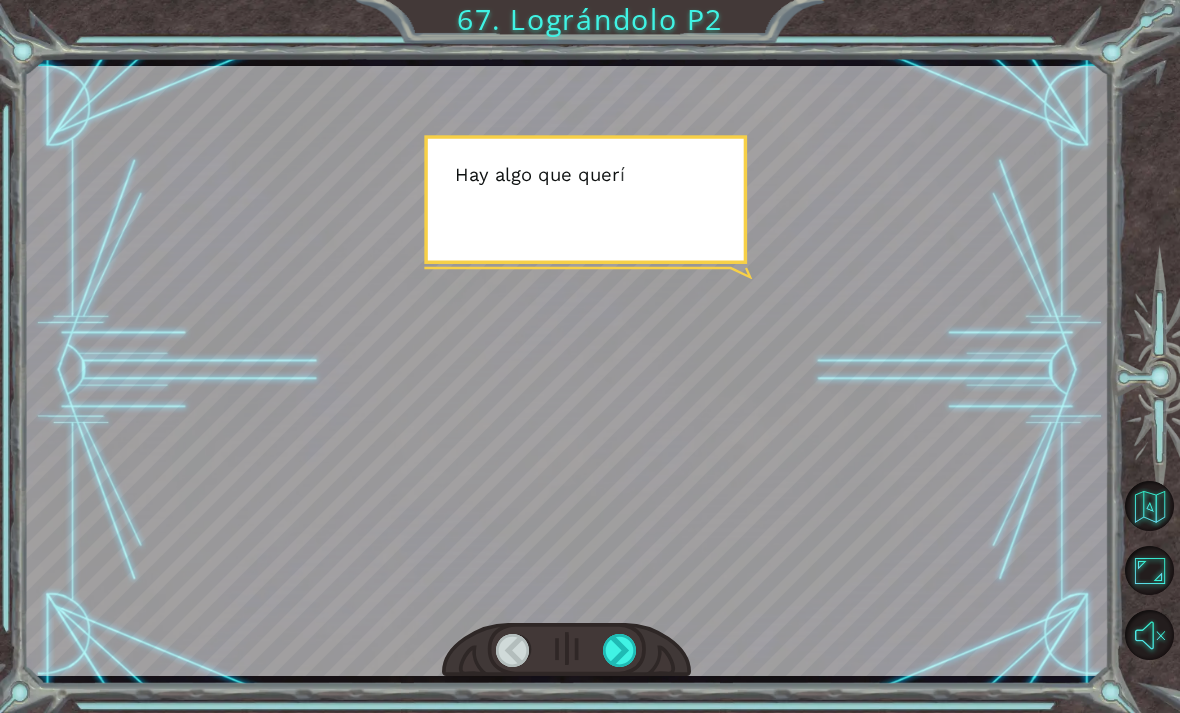 click at bounding box center [620, 650] 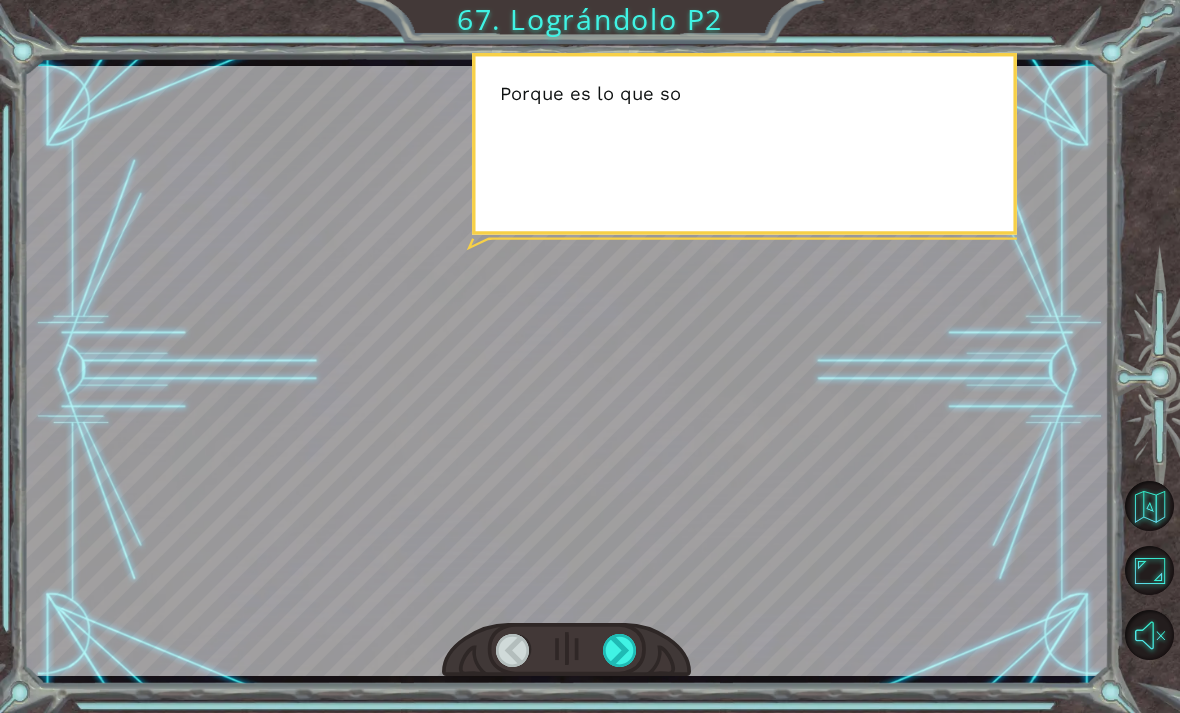 click at bounding box center [620, 650] 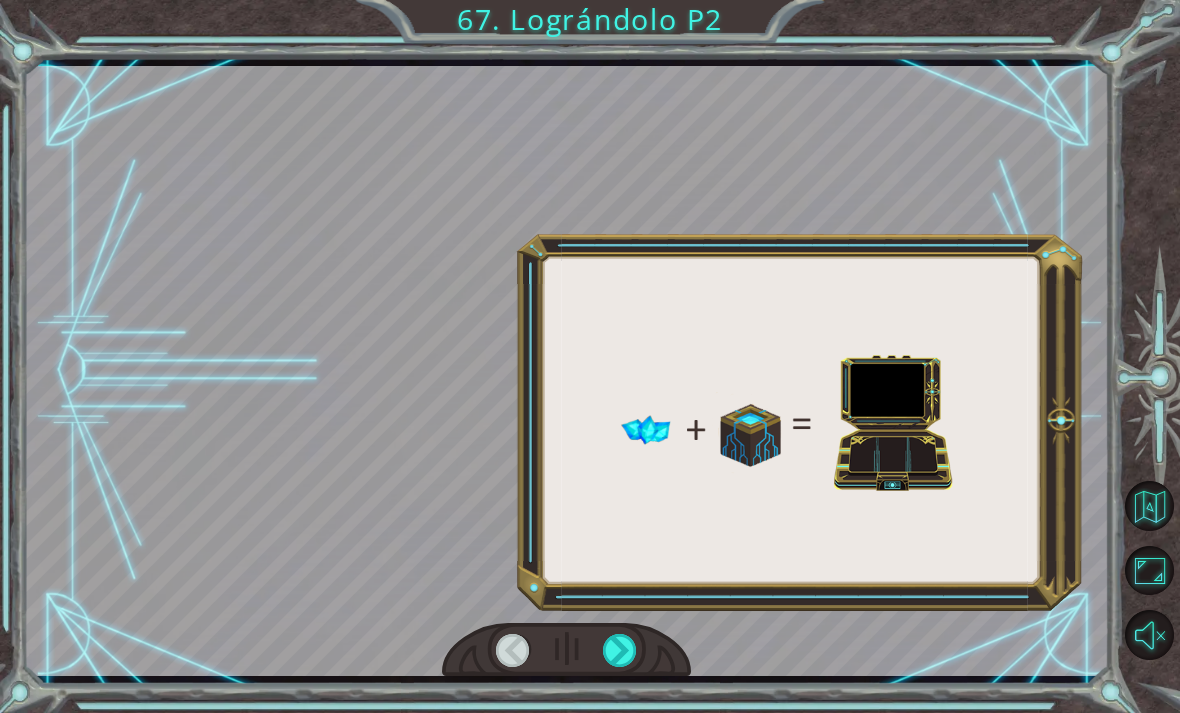 click at bounding box center (620, 650) 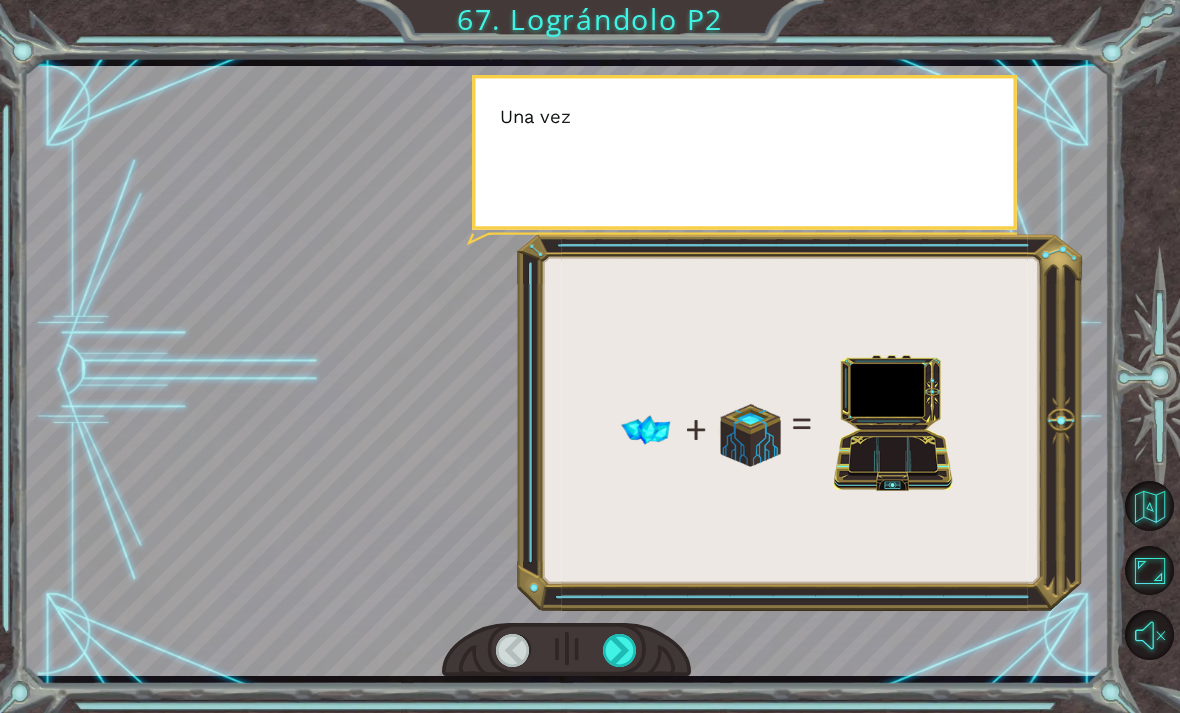 click at bounding box center [620, 650] 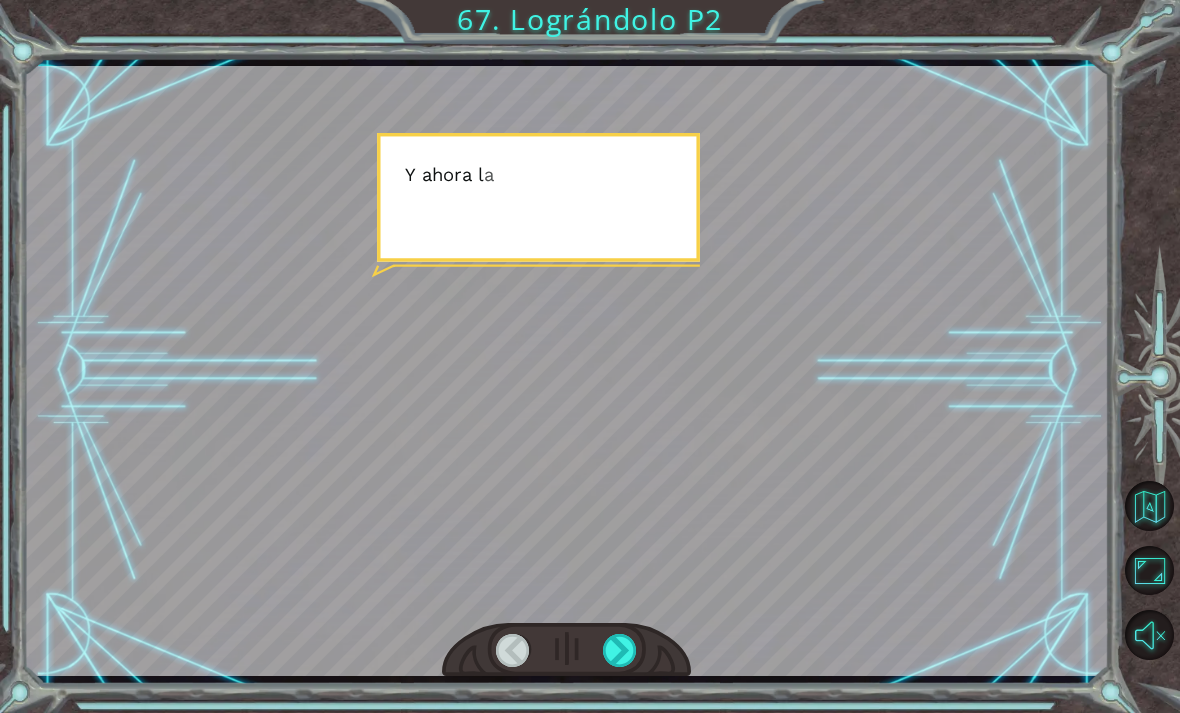 click at bounding box center (620, 650) 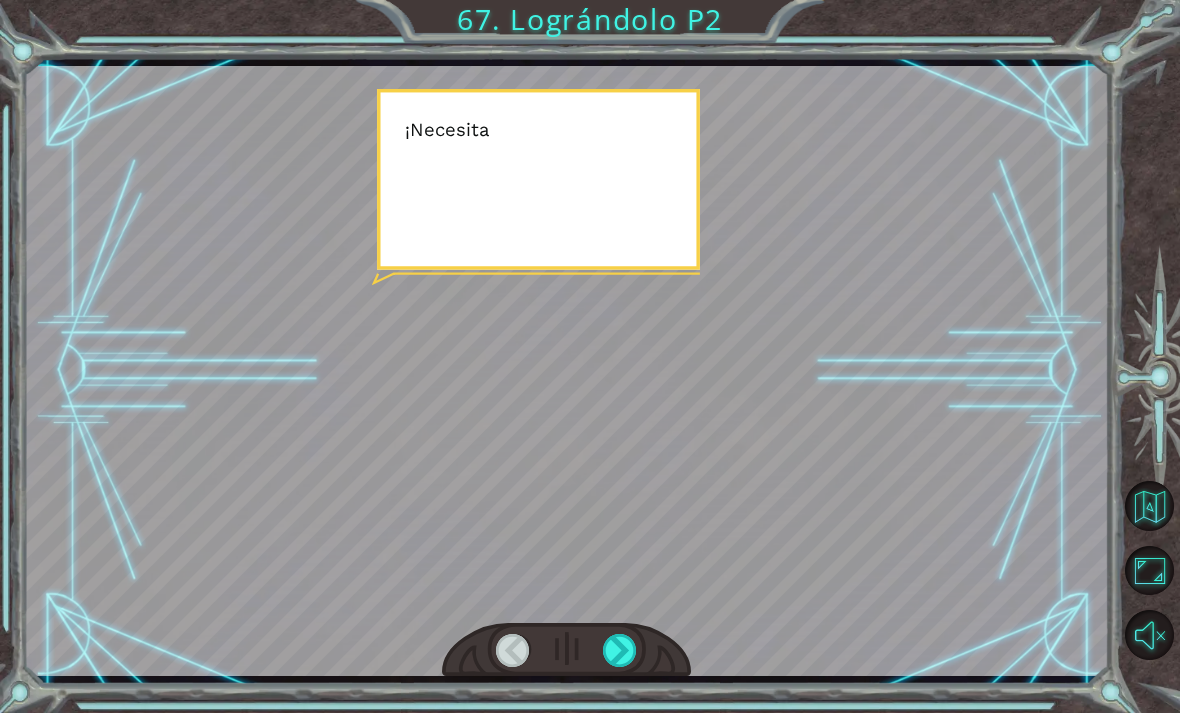 click at bounding box center [620, 650] 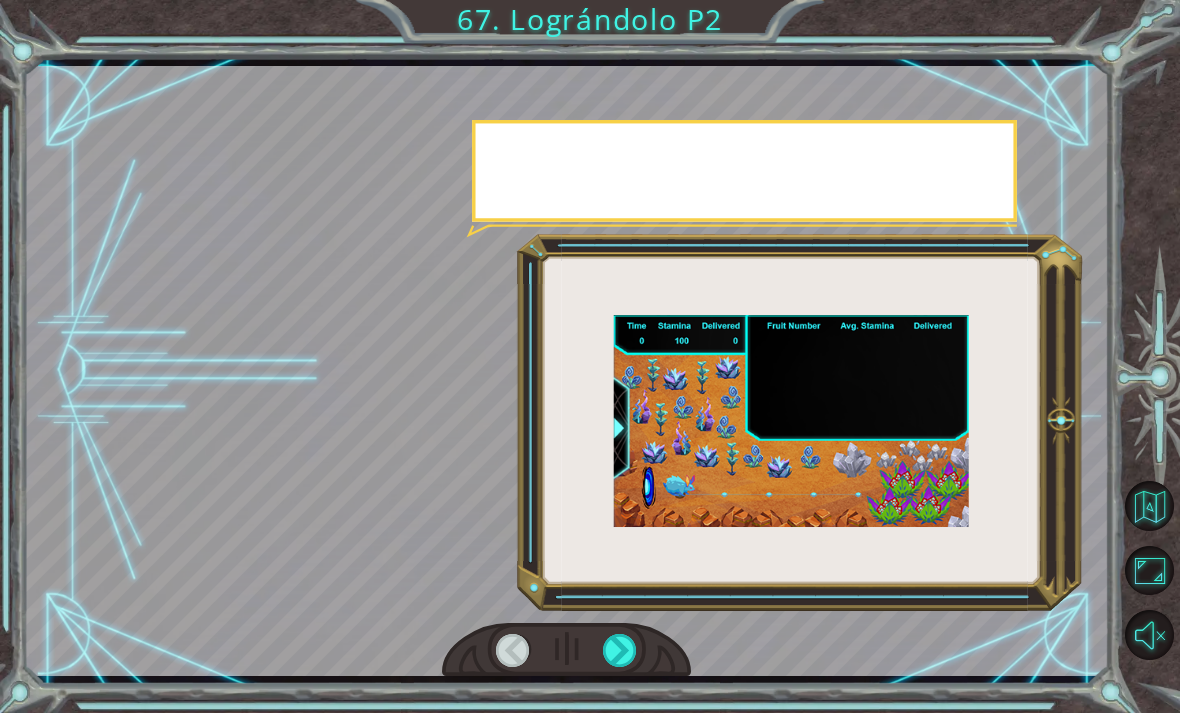 click at bounding box center [567, 650] 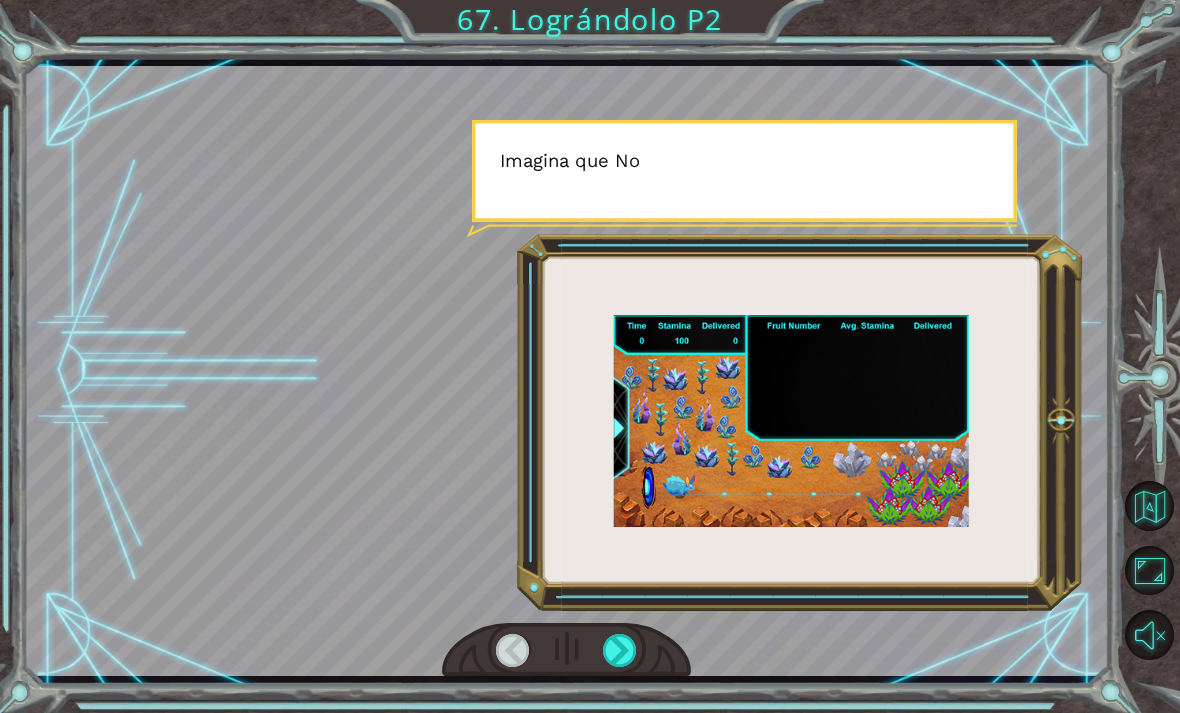 click at bounding box center [620, 650] 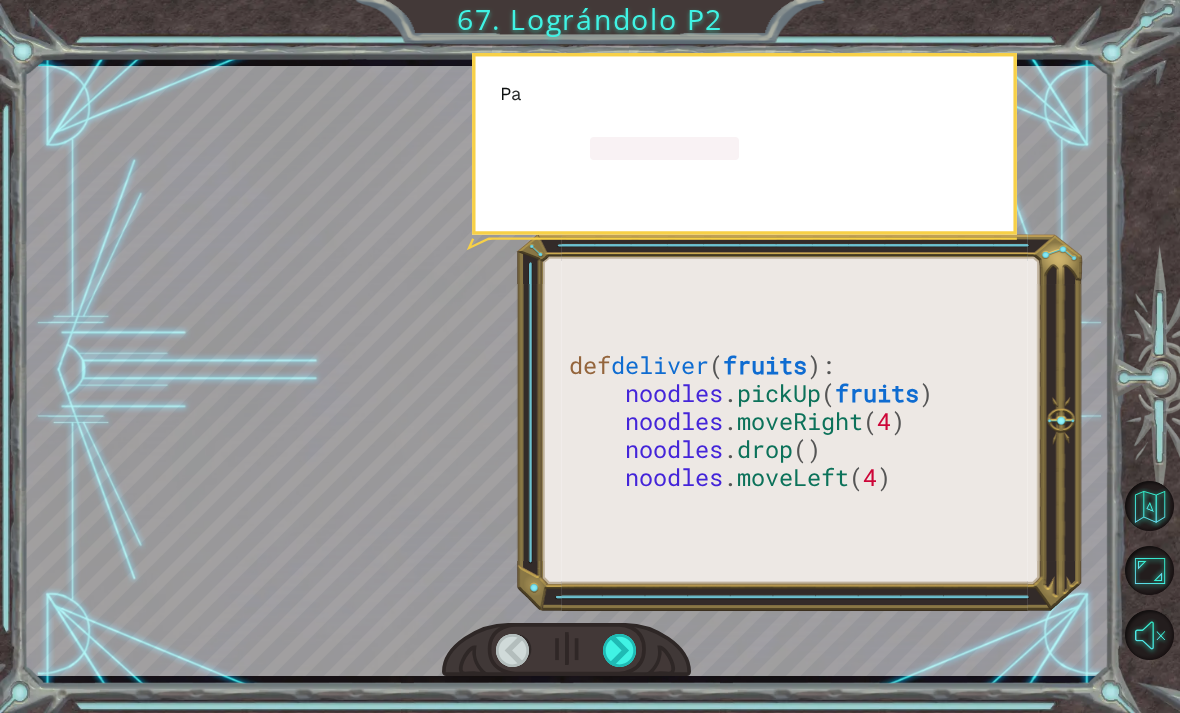 click at bounding box center [620, 650] 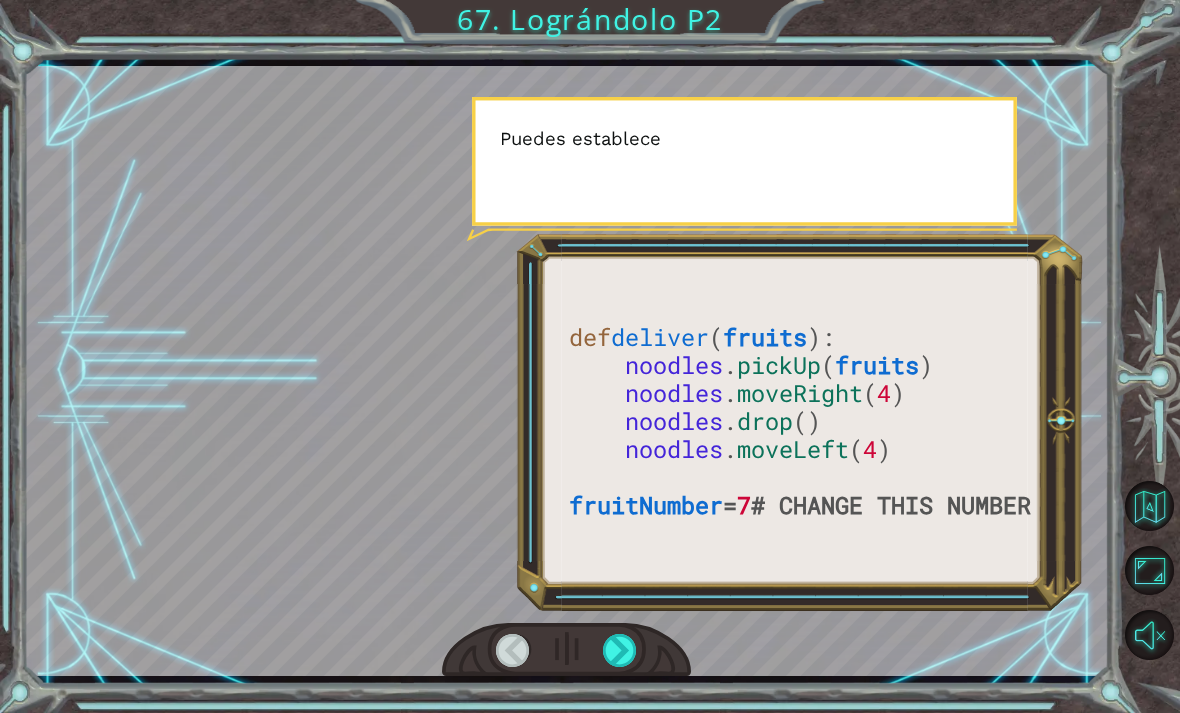click at bounding box center [620, 650] 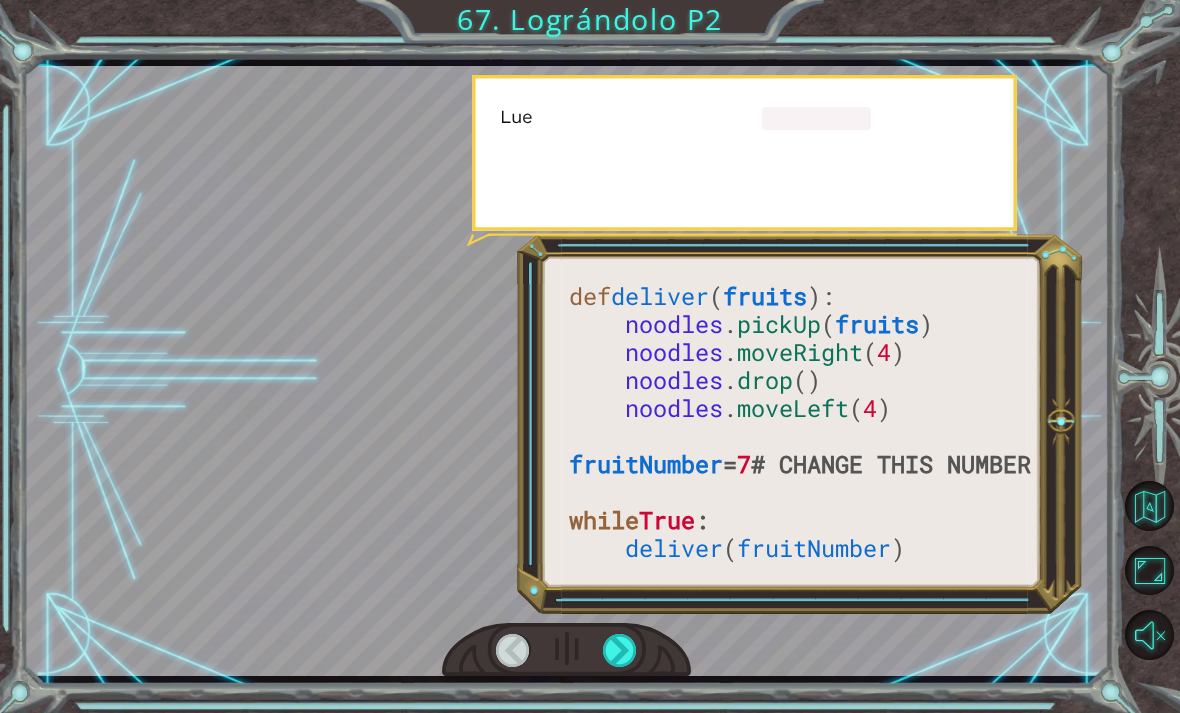 click at bounding box center (620, 650) 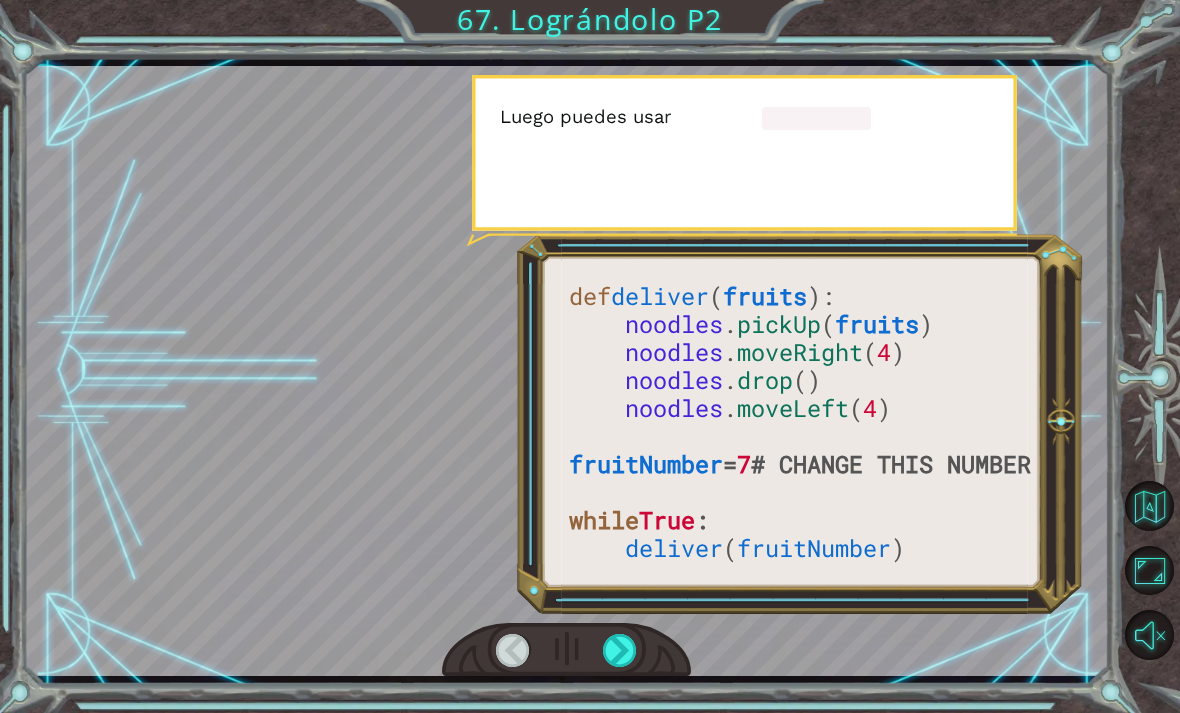 click at bounding box center (620, 650) 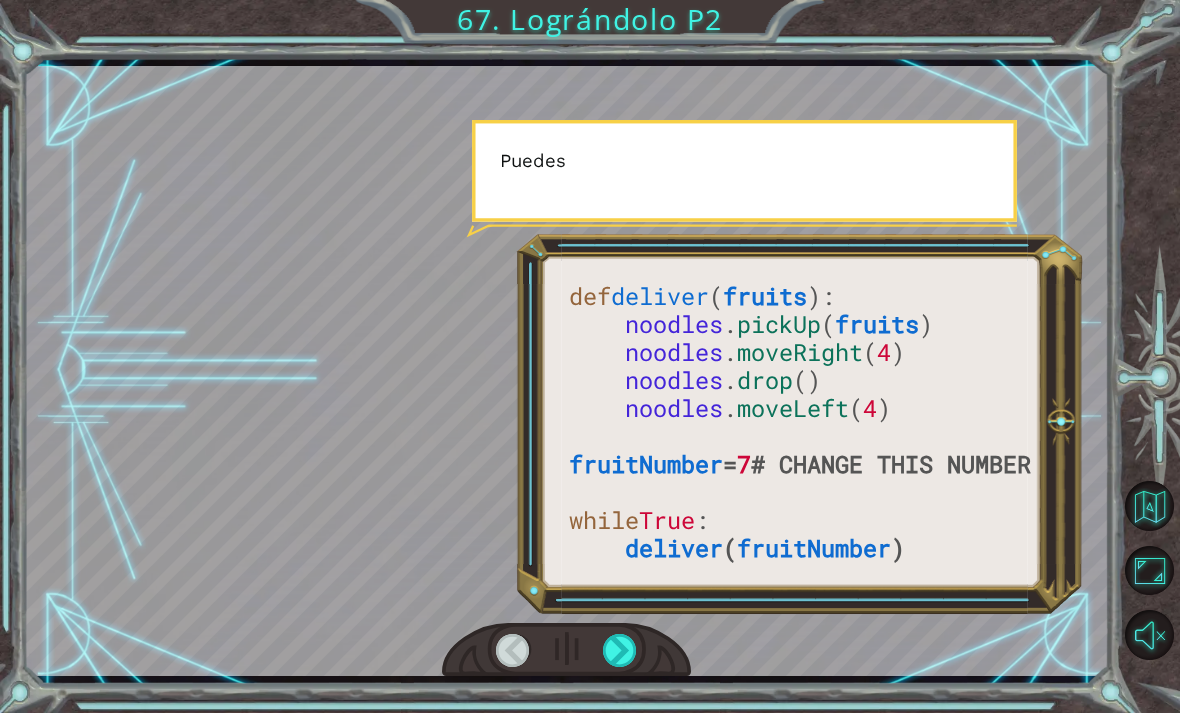 click at bounding box center (620, 650) 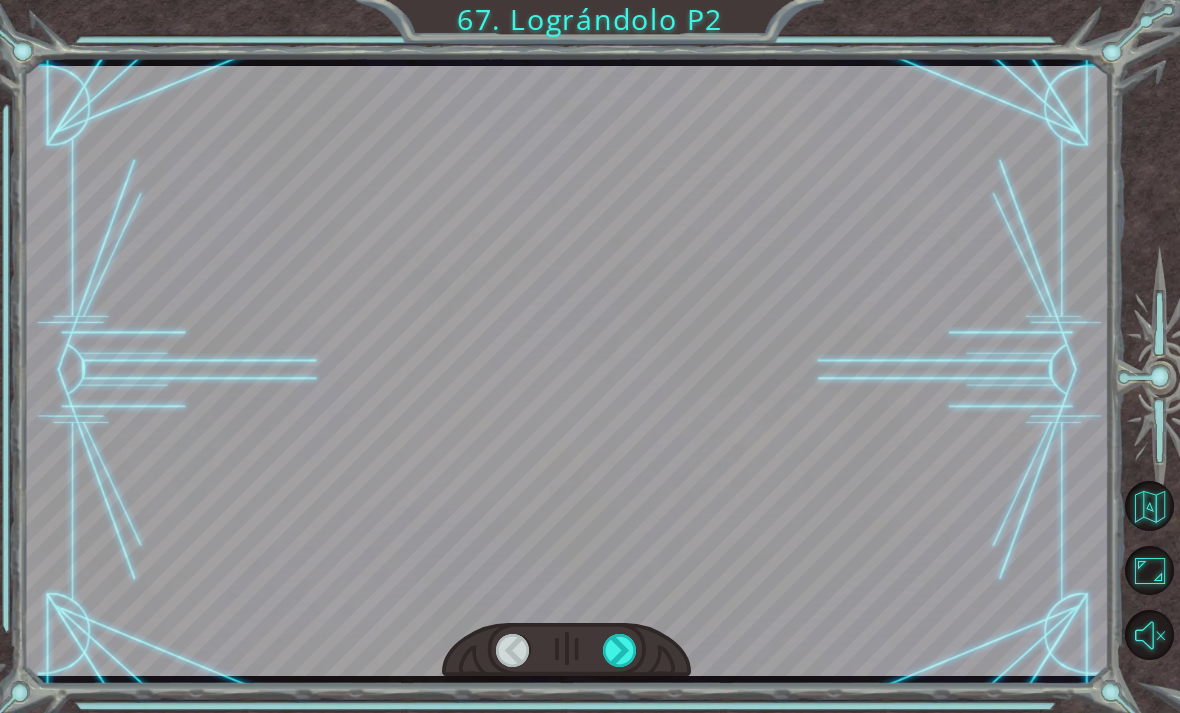 click at bounding box center [620, 650] 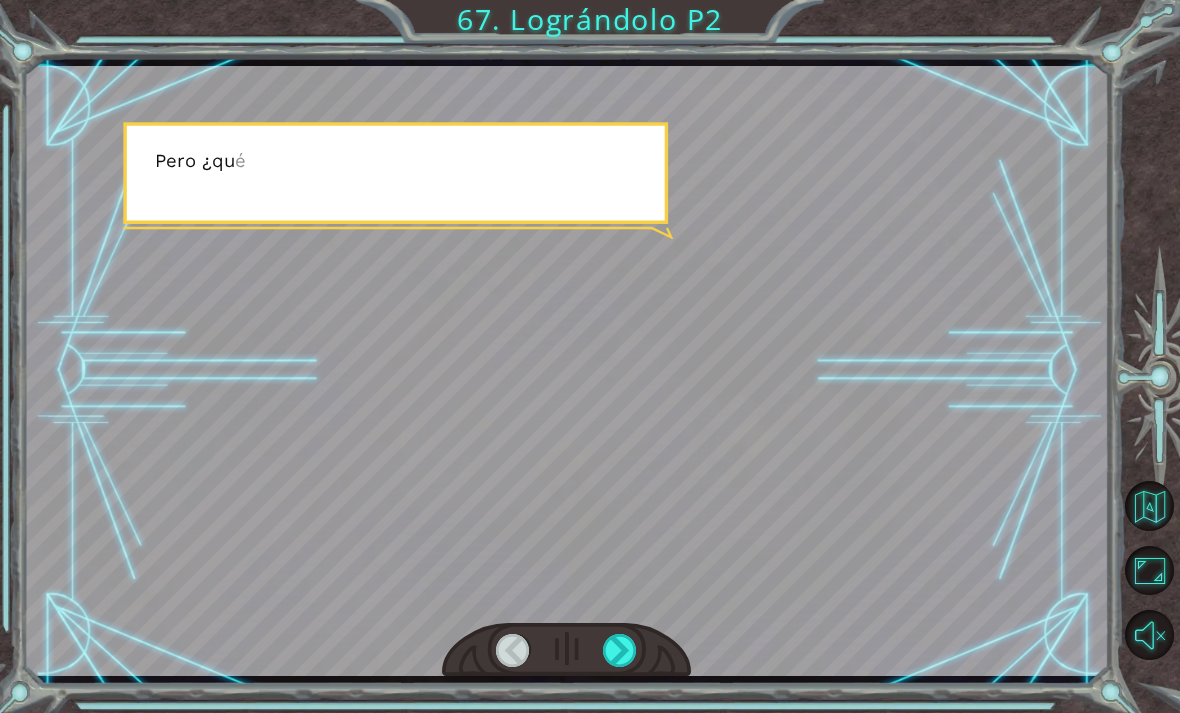 click at bounding box center (620, 650) 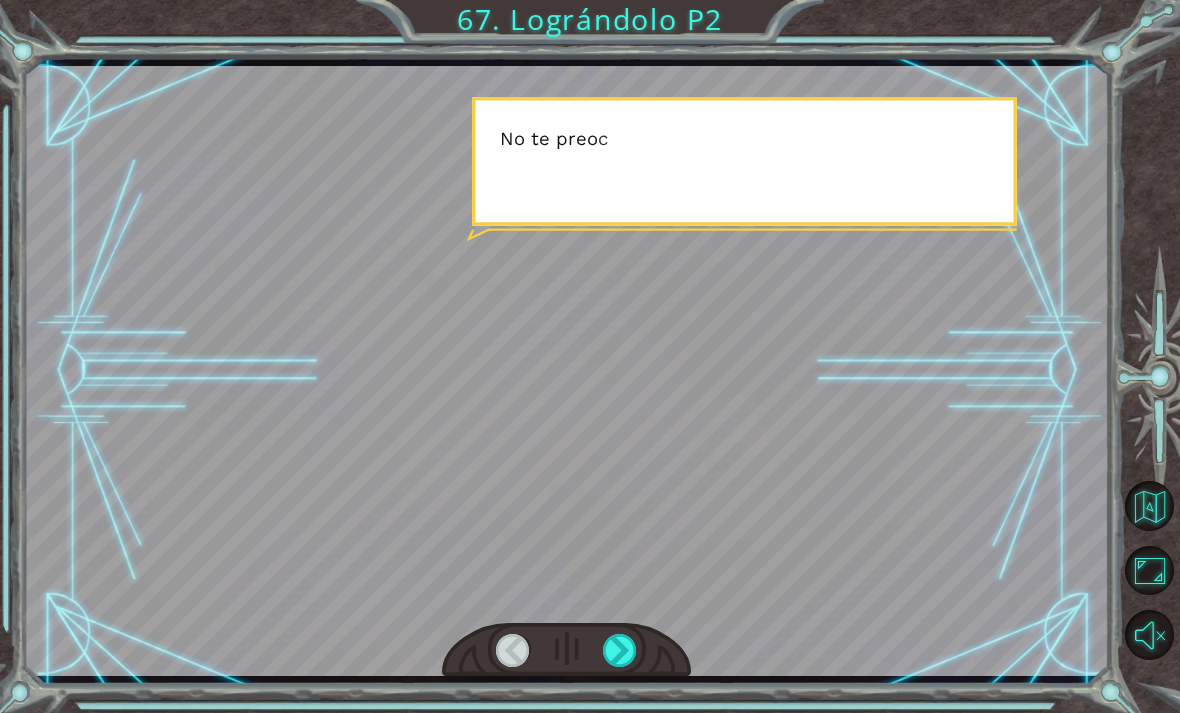 click at bounding box center (567, 650) 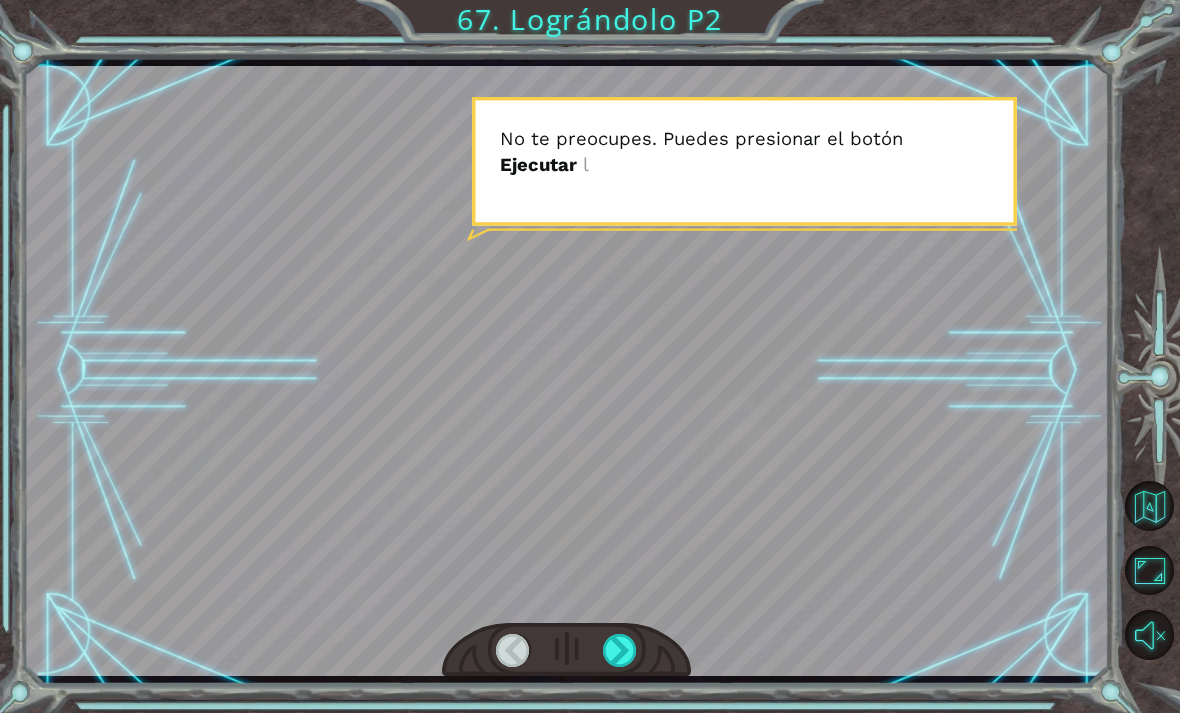 click at bounding box center (567, 371) 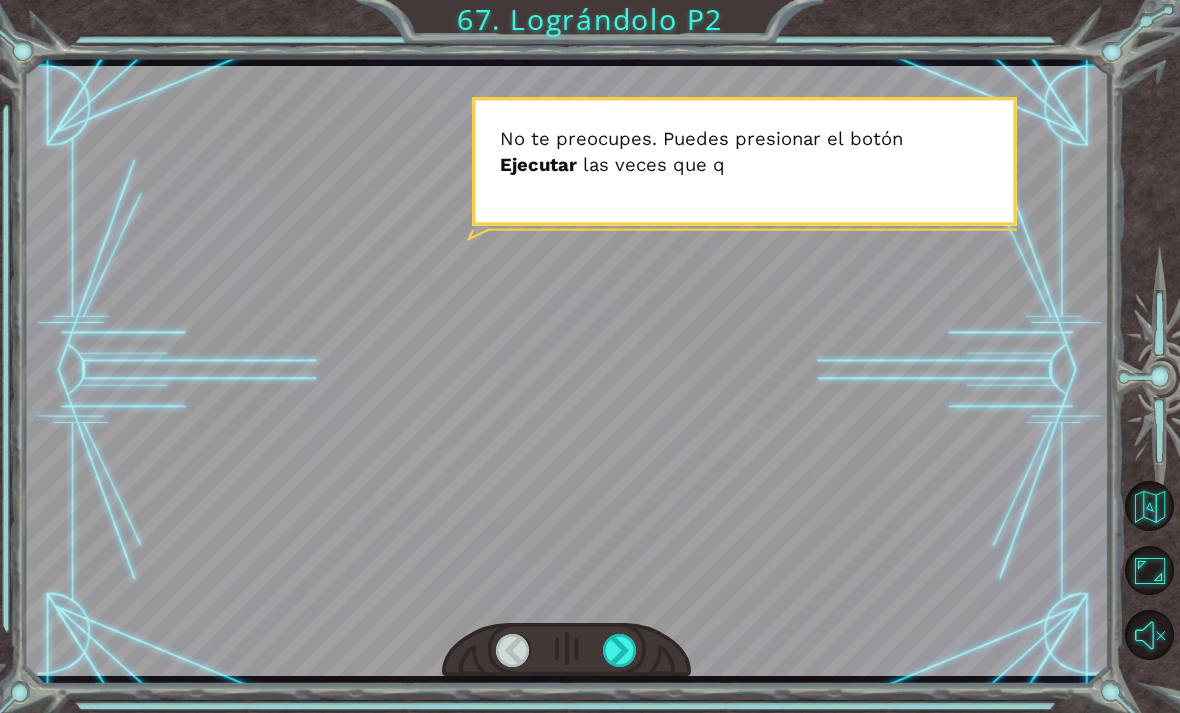click at bounding box center (567, 650) 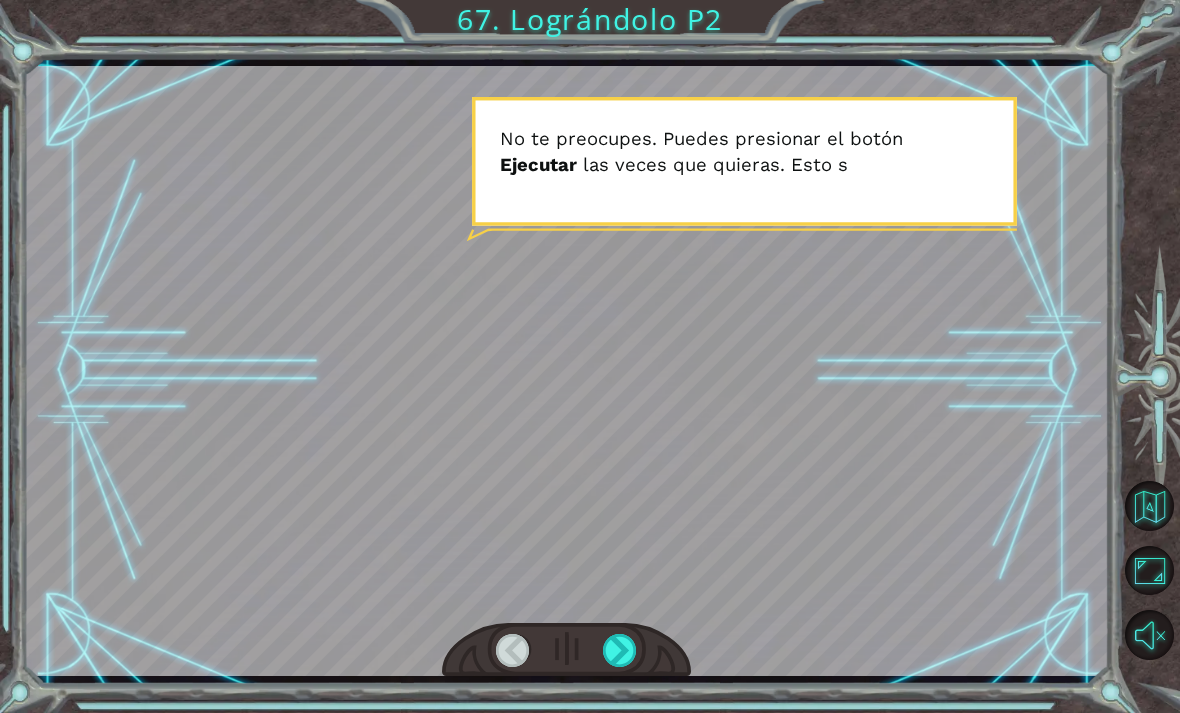 click at bounding box center (567, 650) 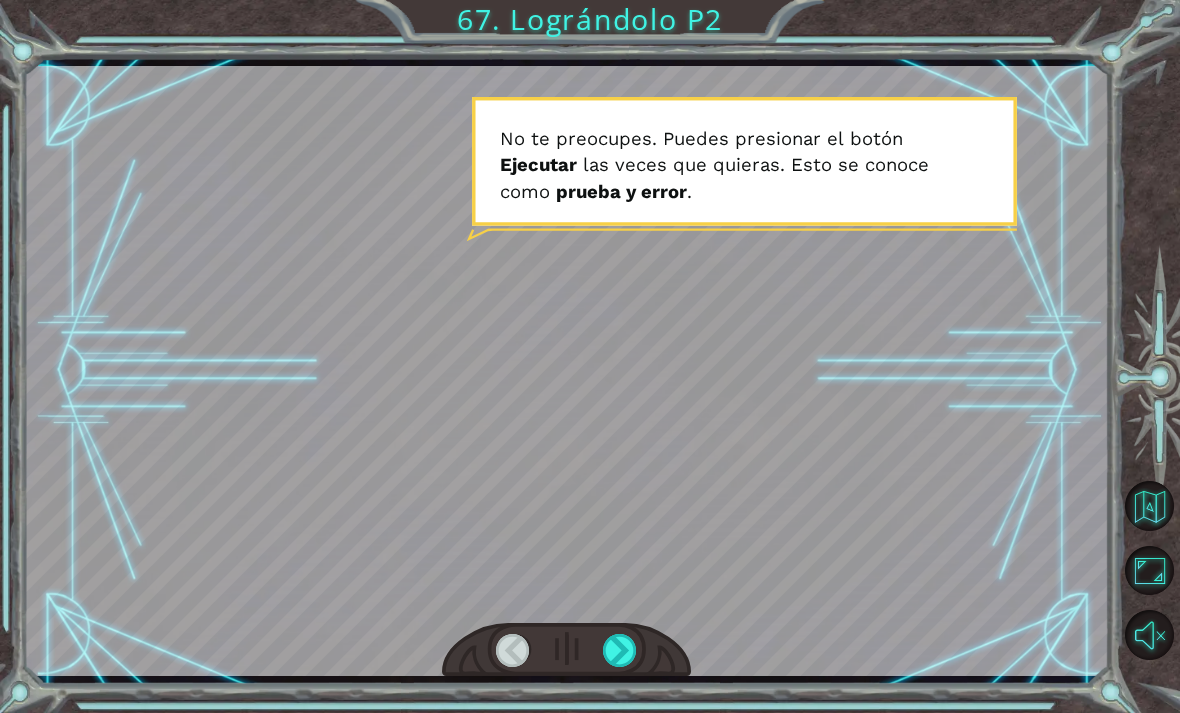 click at bounding box center (620, 650) 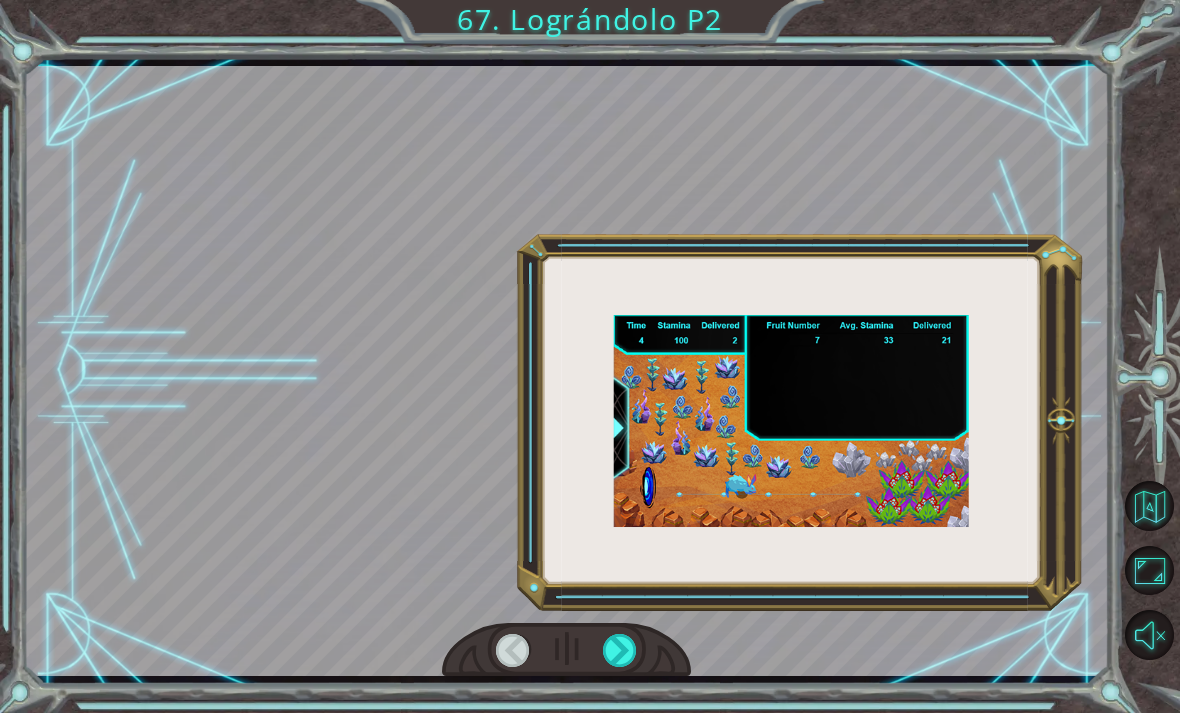 click at bounding box center (620, 650) 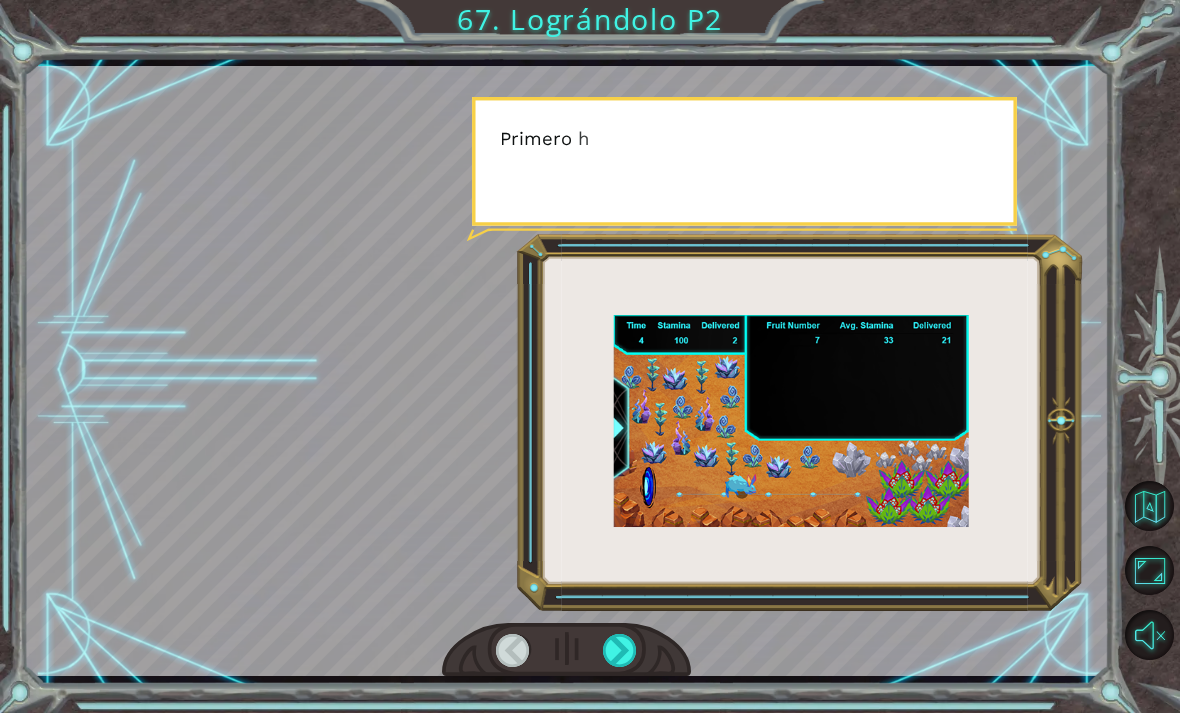 click at bounding box center [620, 650] 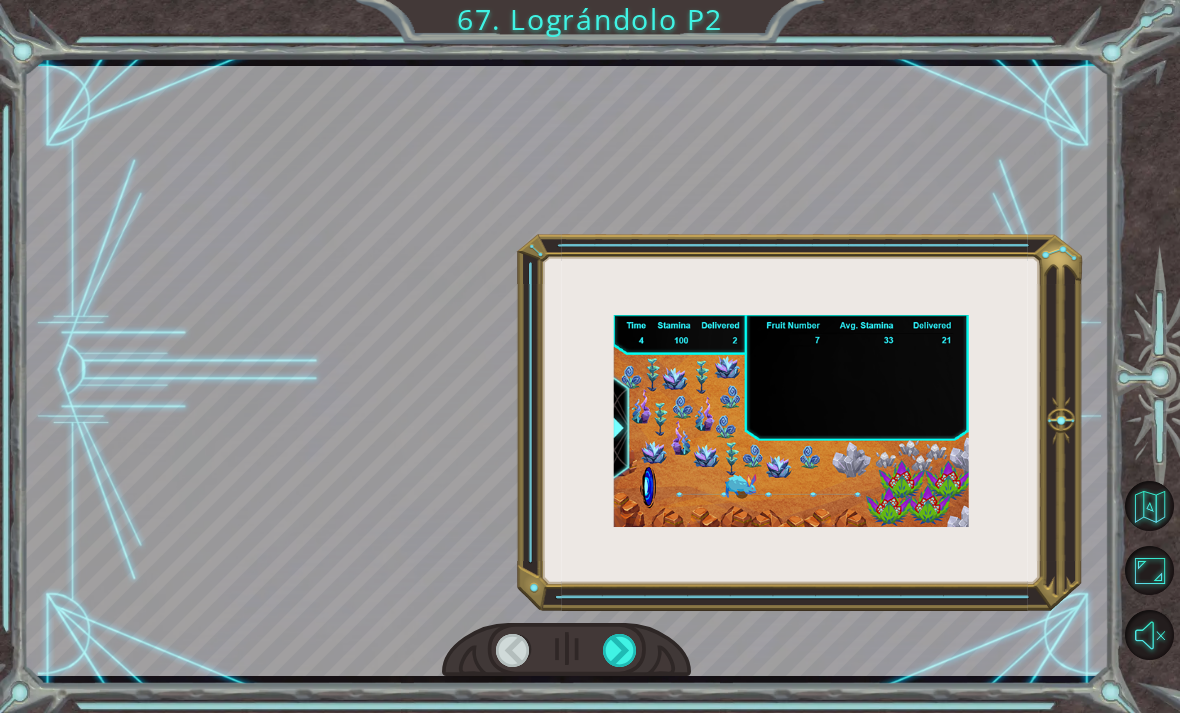 click at bounding box center (620, 650) 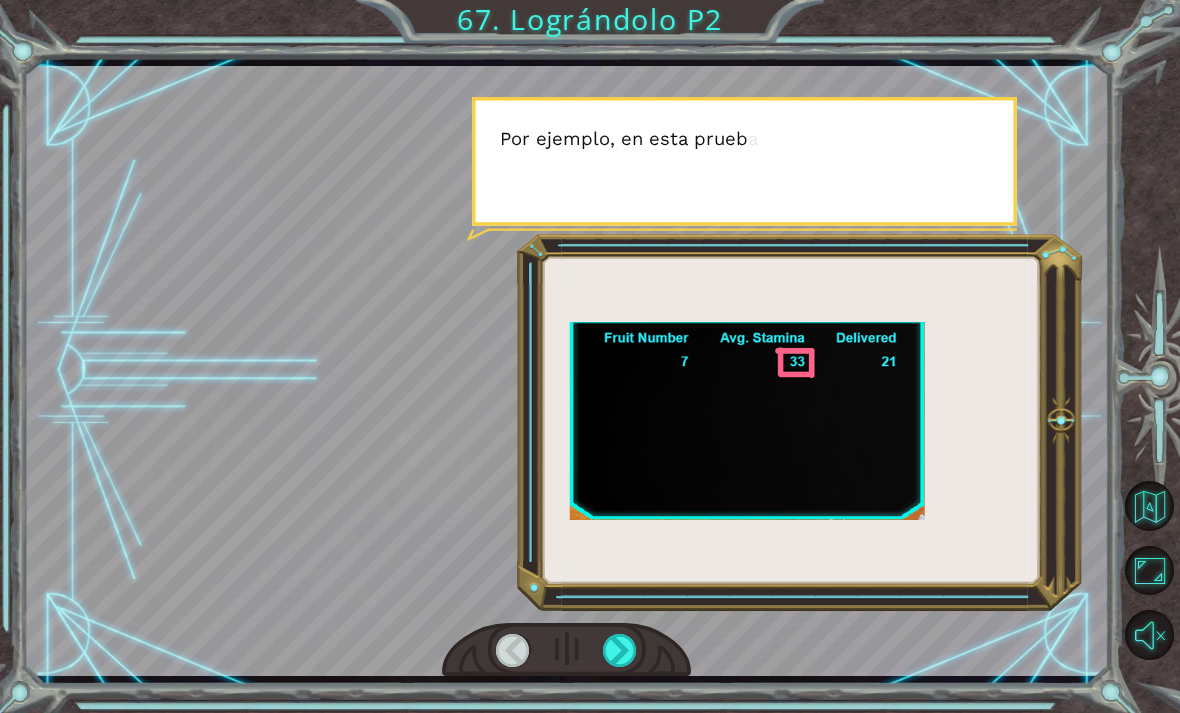 click at bounding box center (567, 650) 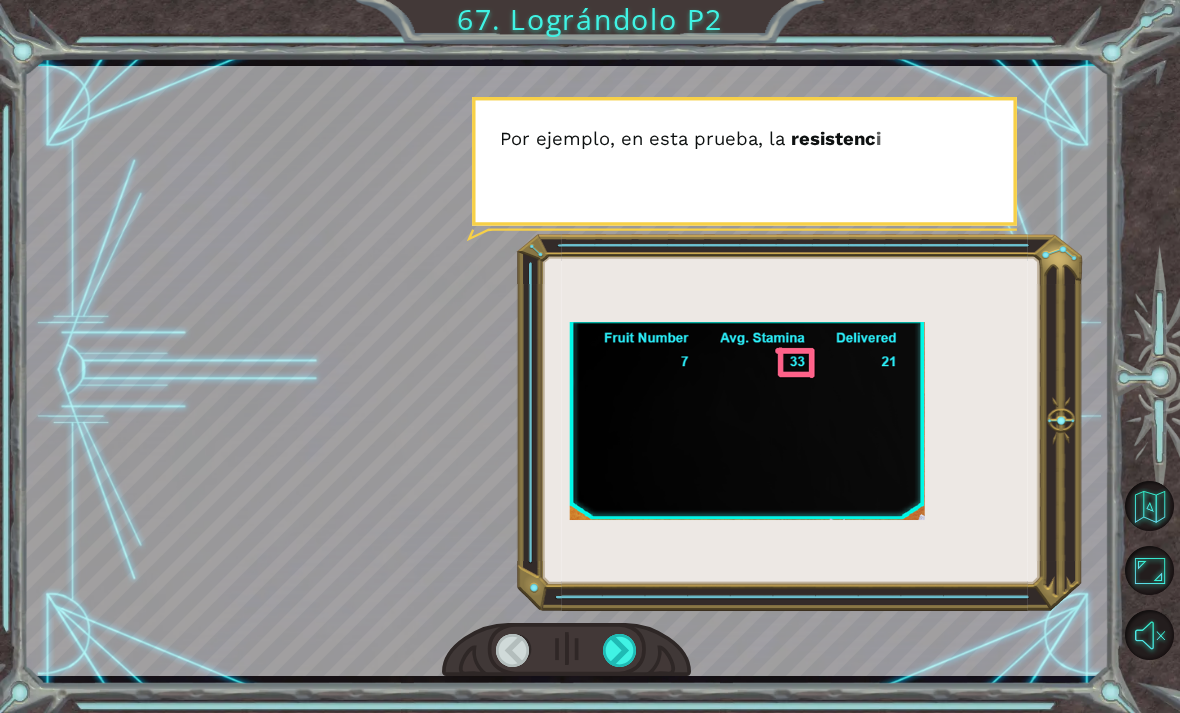 click at bounding box center (620, 650) 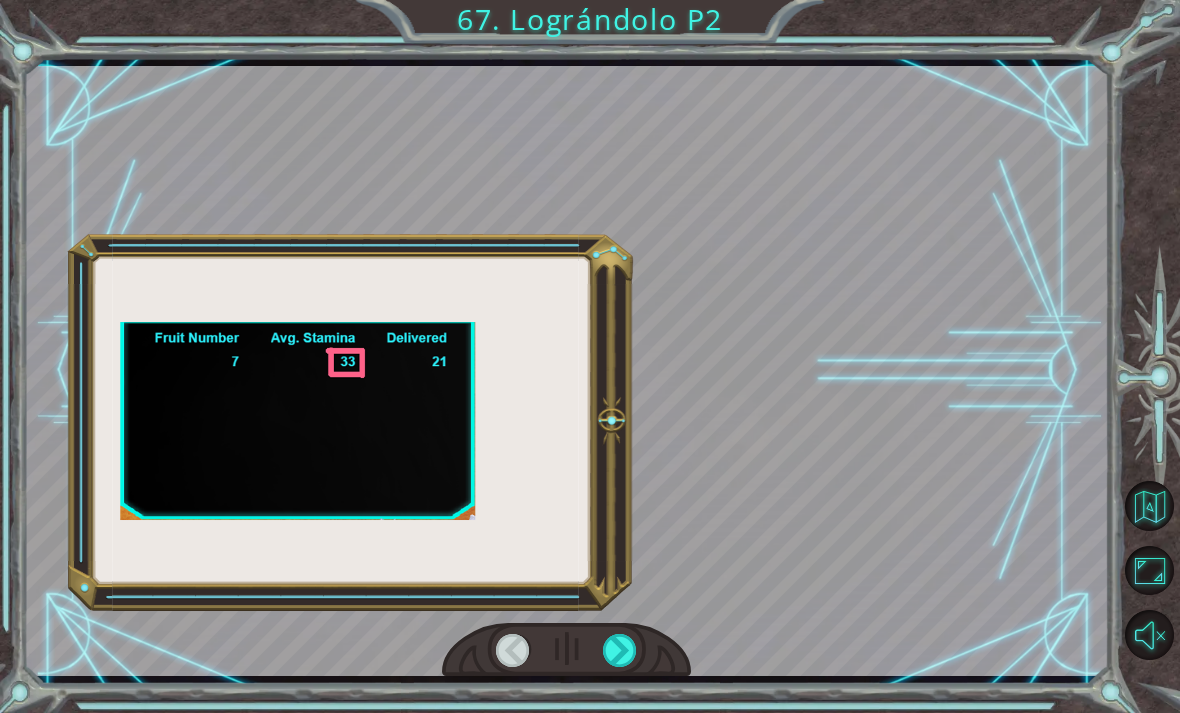 click at bounding box center [620, 650] 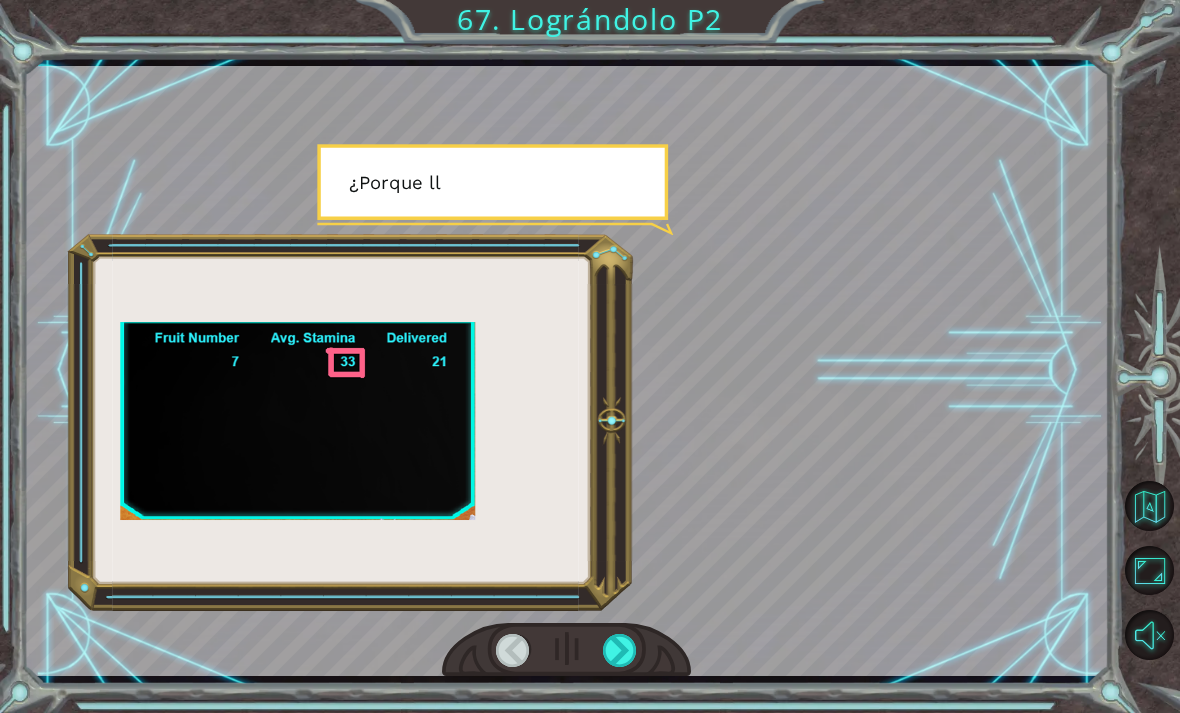 click at bounding box center (620, 650) 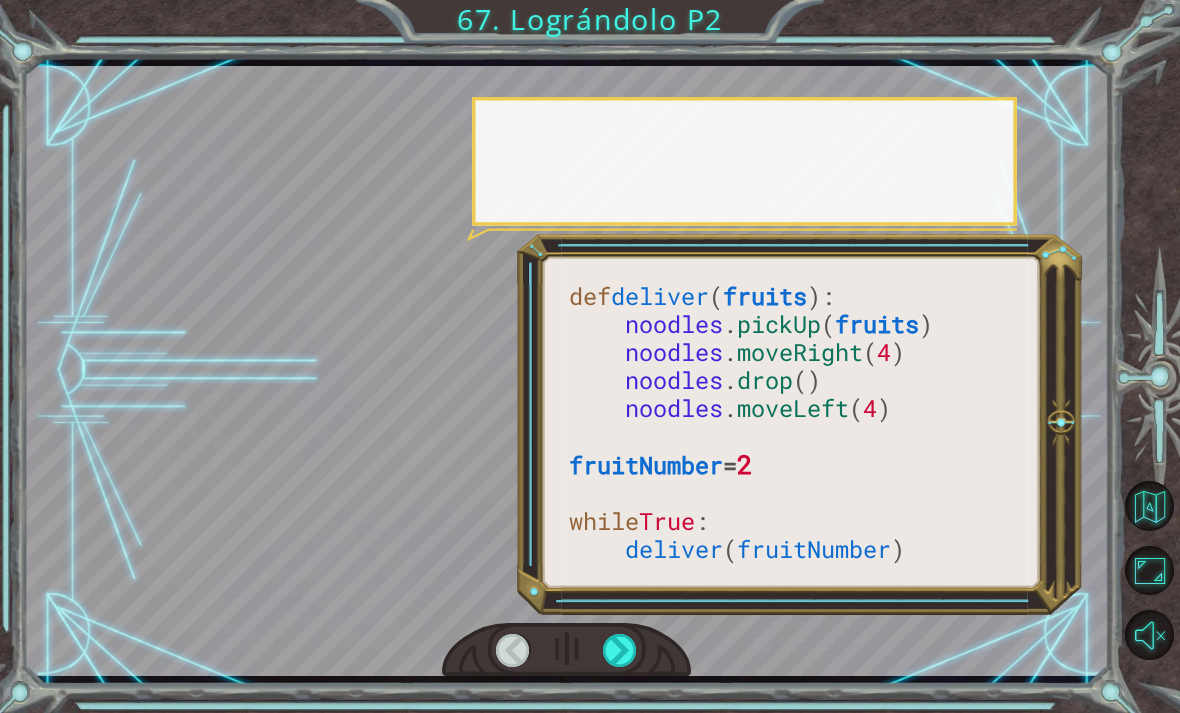 click at bounding box center [620, 650] 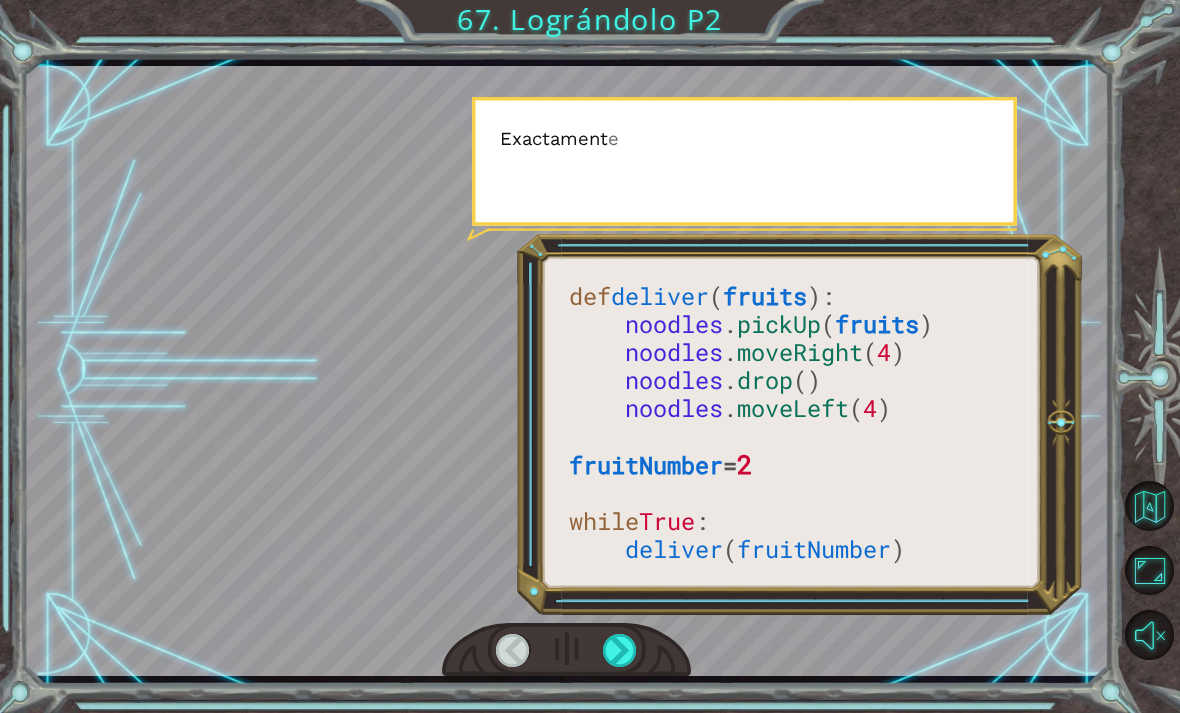 click at bounding box center [620, 650] 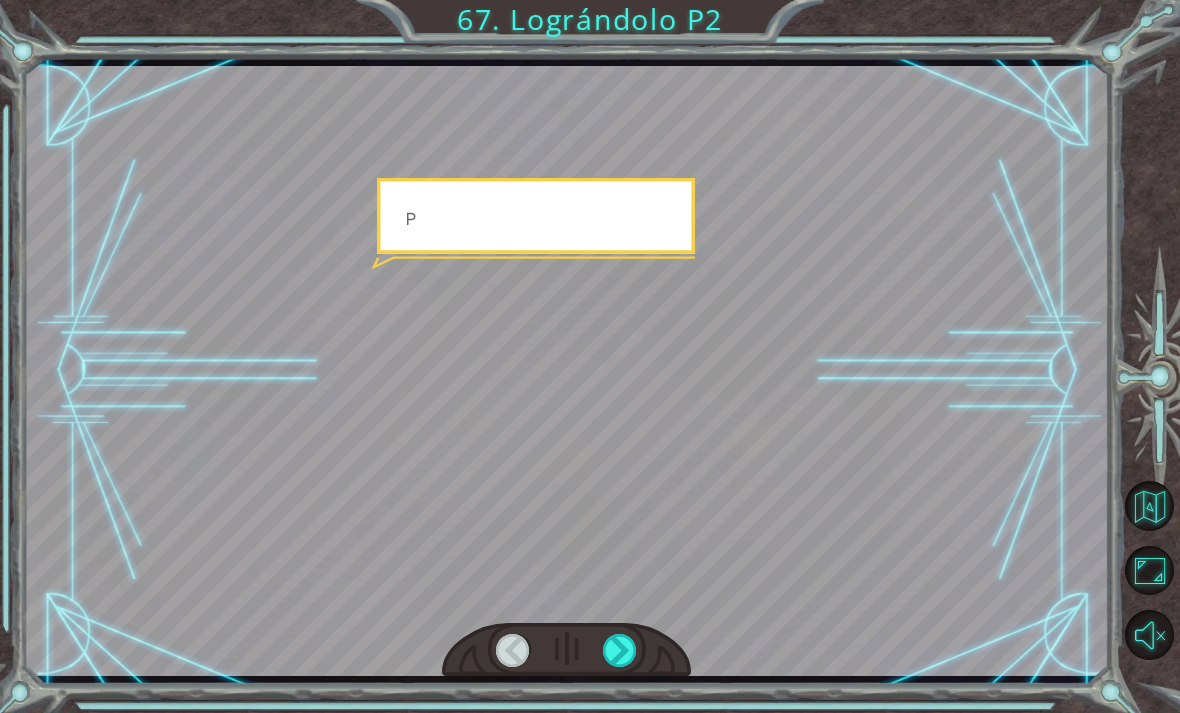 click at bounding box center [620, 650] 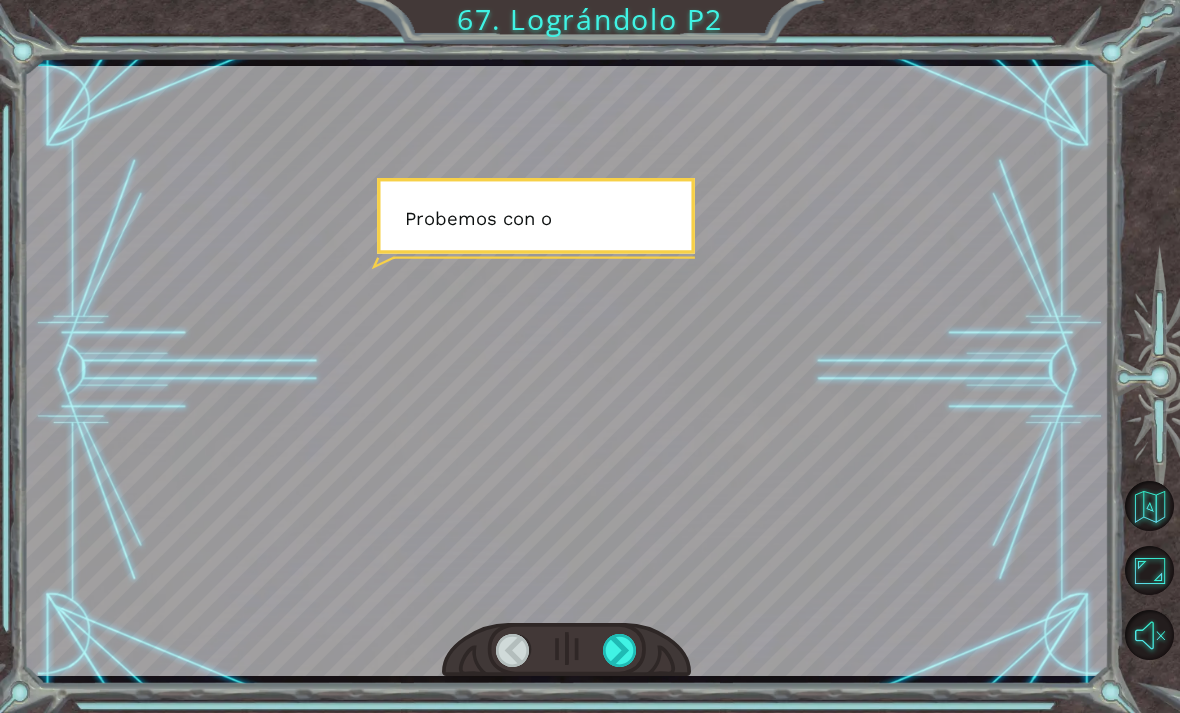 click at bounding box center (620, 650) 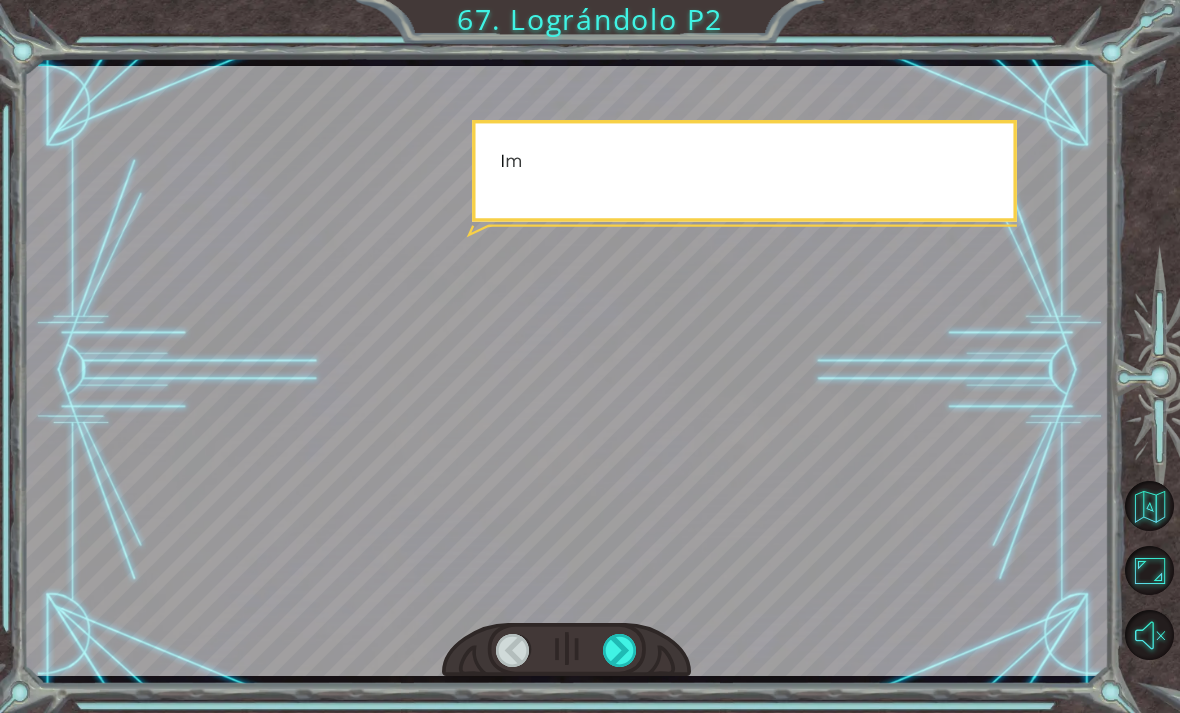 click at bounding box center (620, 650) 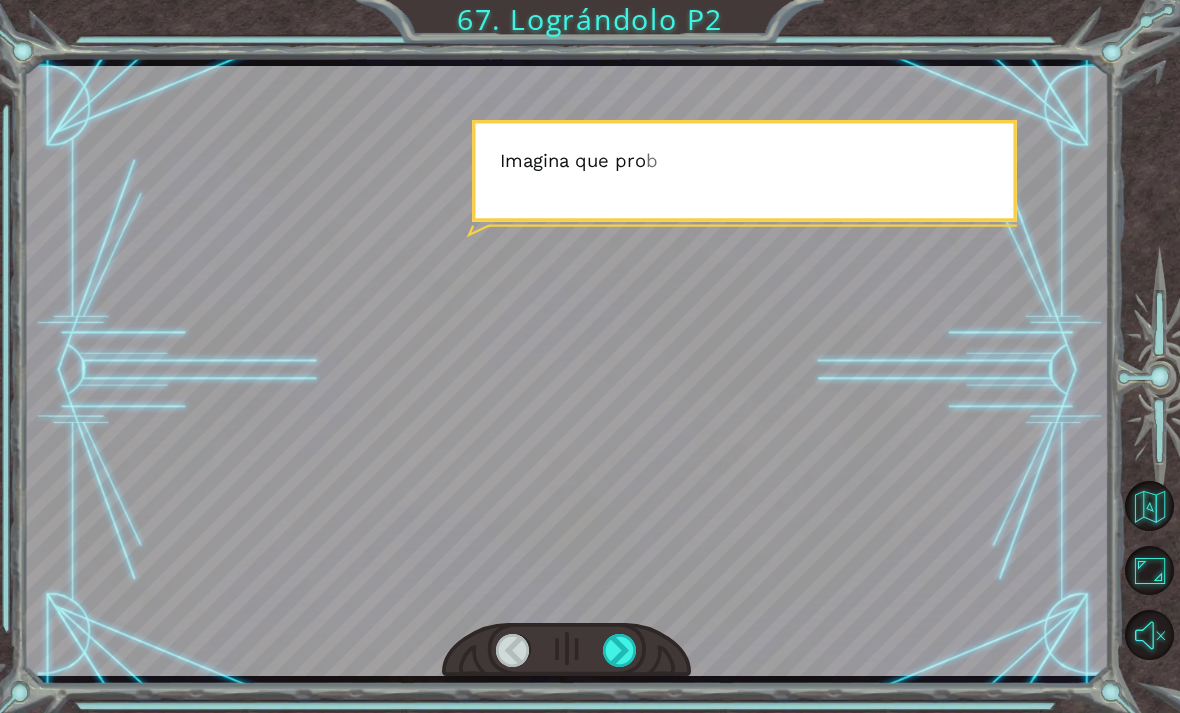 click at bounding box center (620, 650) 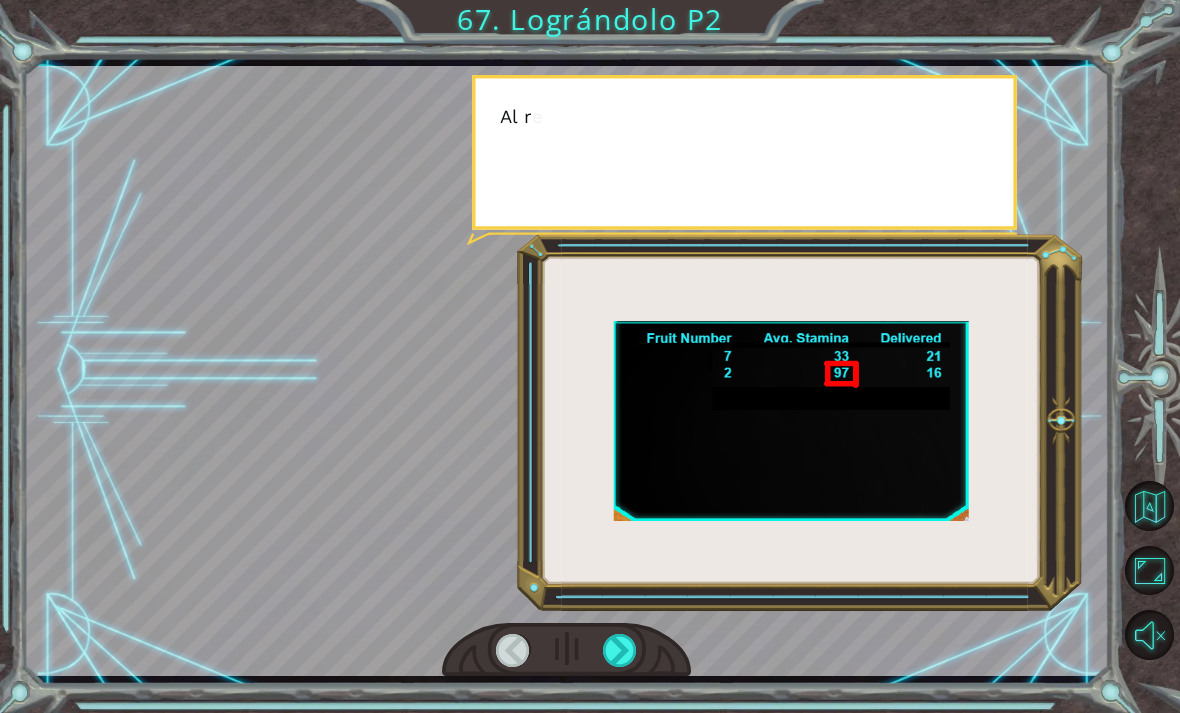 click at bounding box center (620, 650) 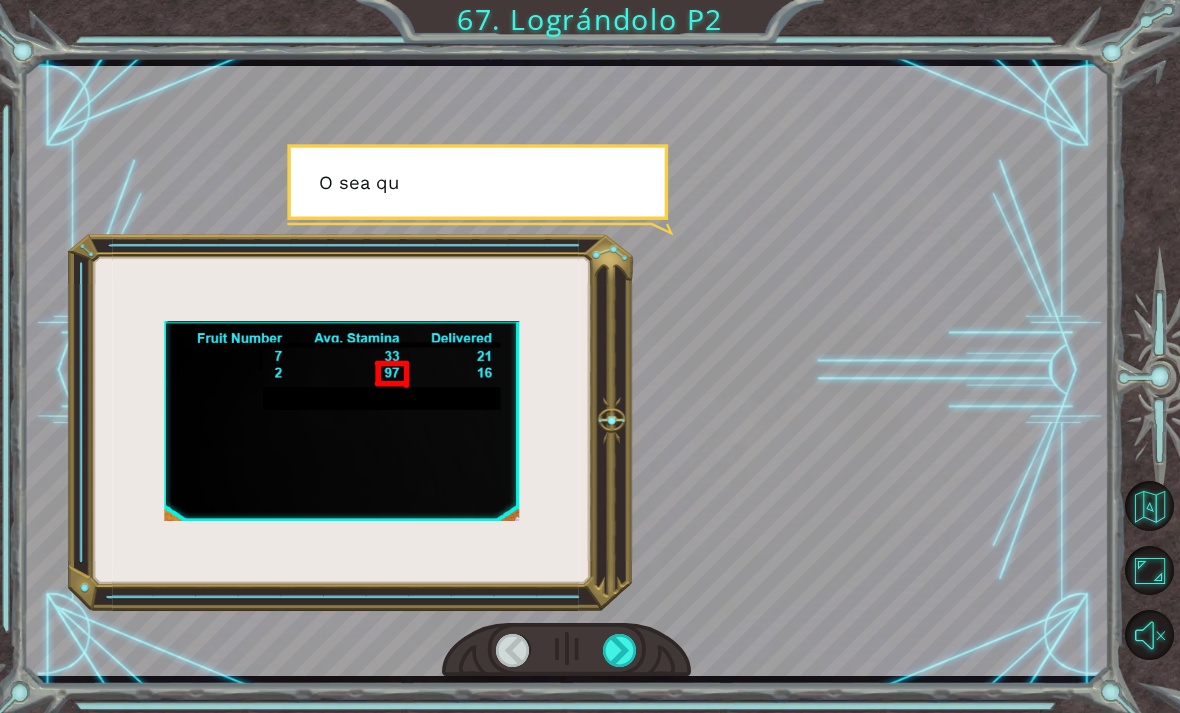 click at bounding box center [620, 650] 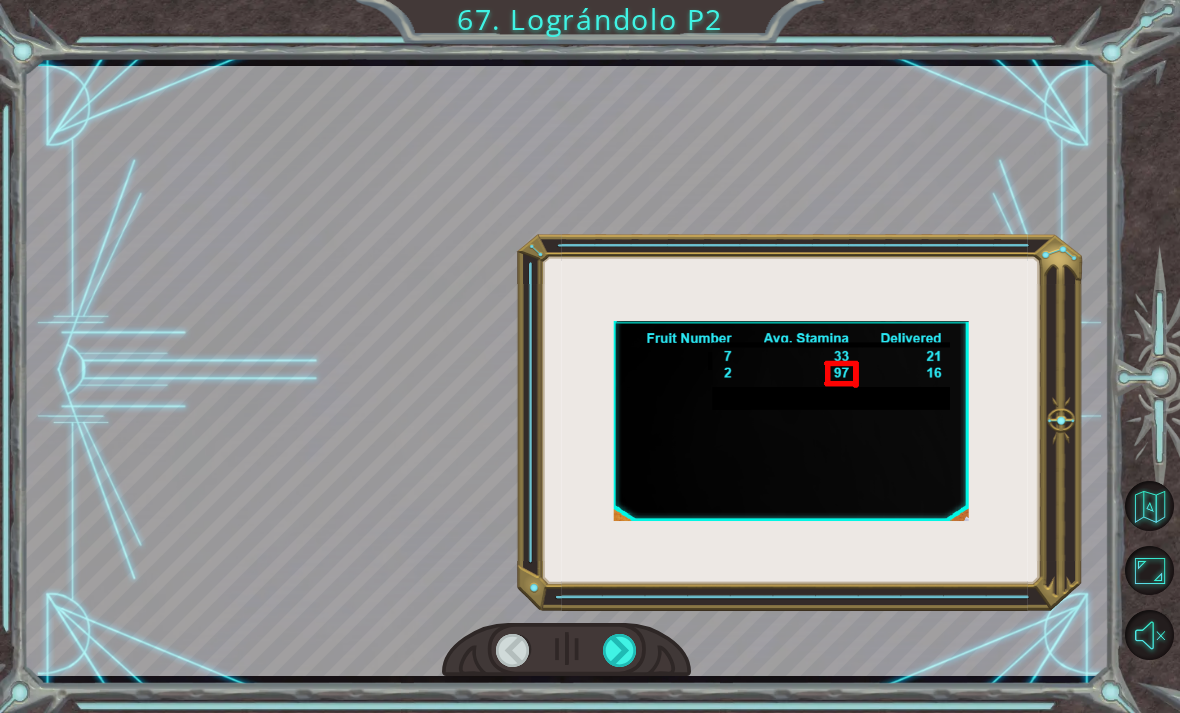 click at bounding box center [567, 650] 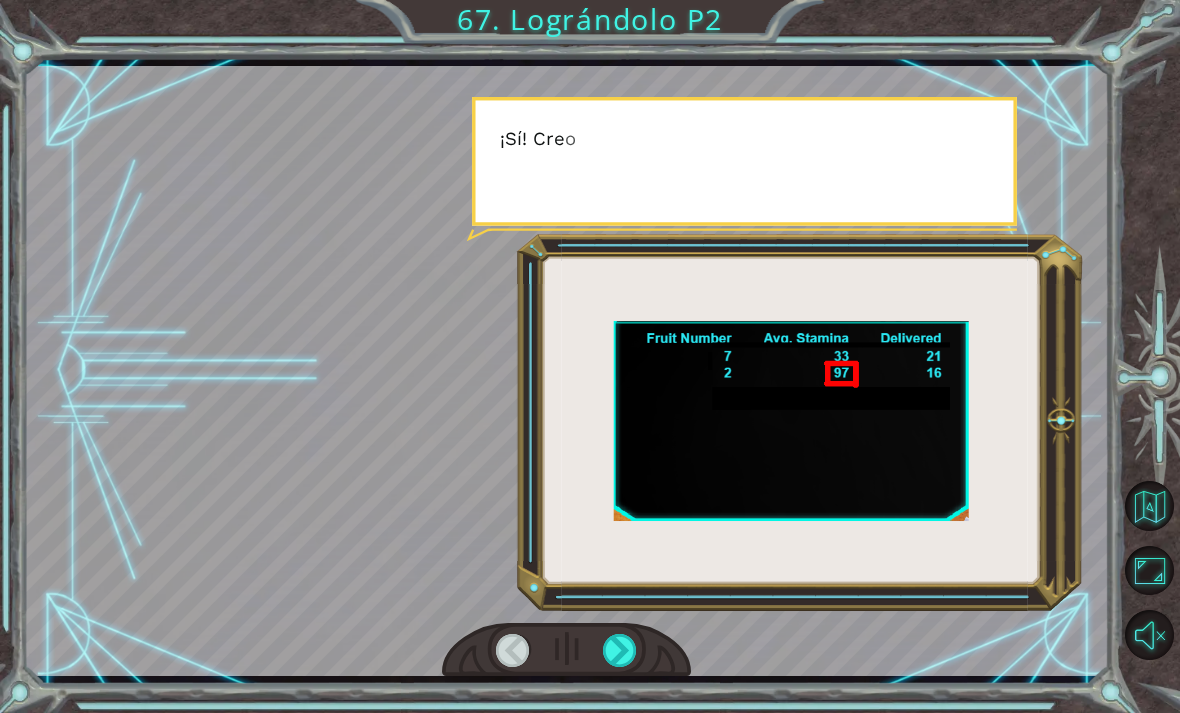 click at bounding box center (620, 650) 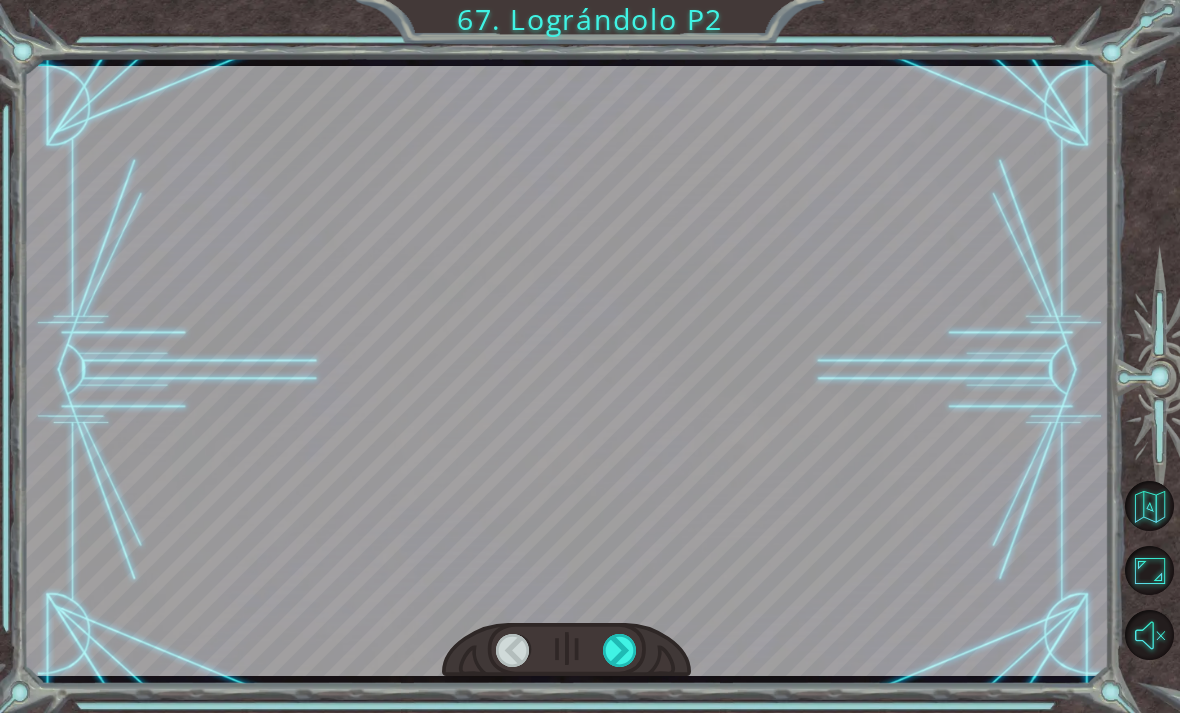 click at bounding box center (620, 650) 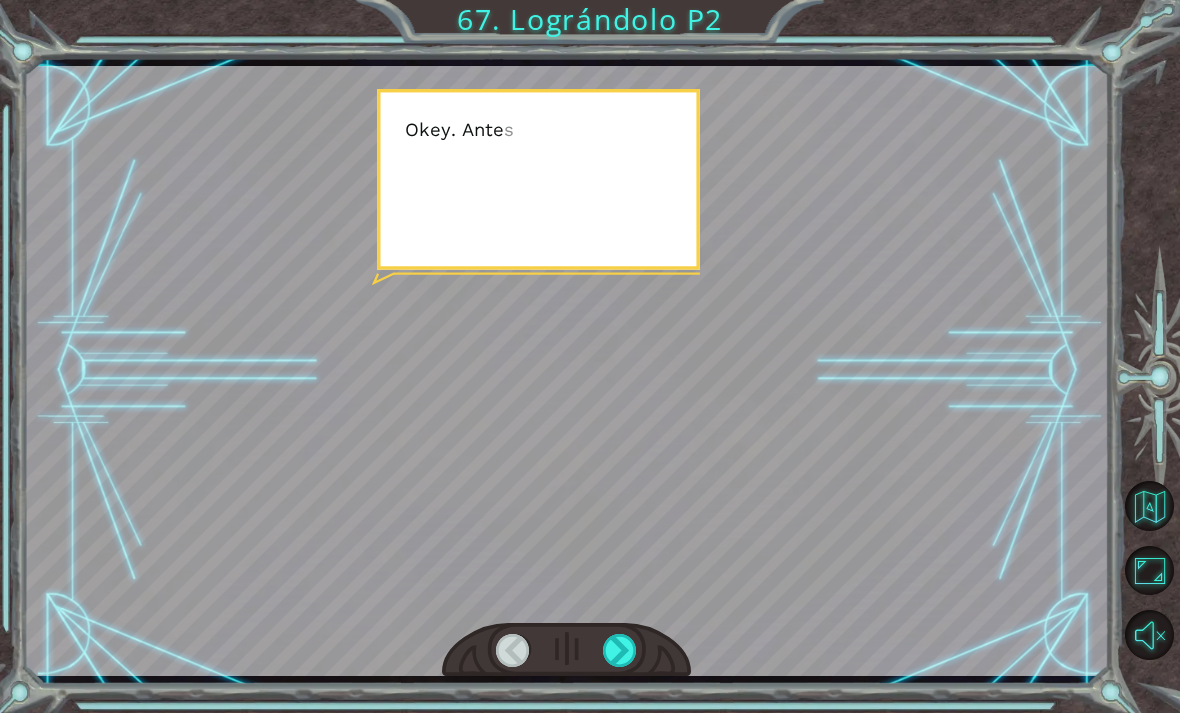 click at bounding box center (620, 650) 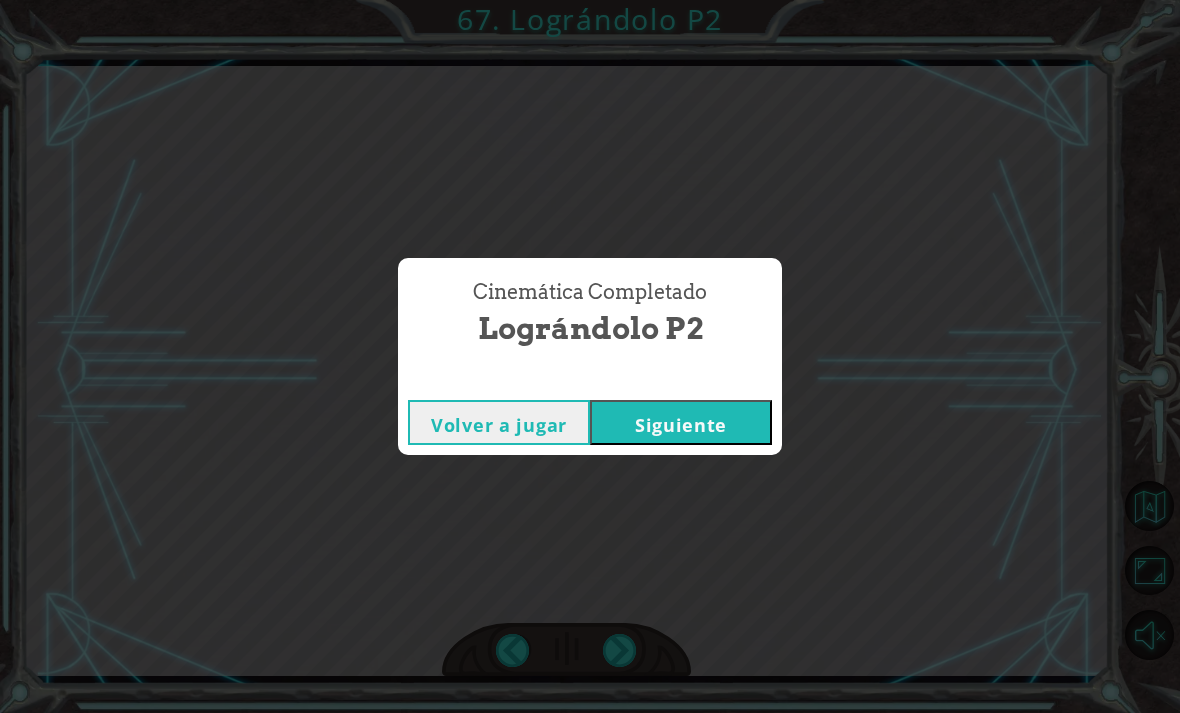 click on "Cinemática Completado     Lográndolo P2
Volver a jugar
Siguiente" at bounding box center (590, 356) 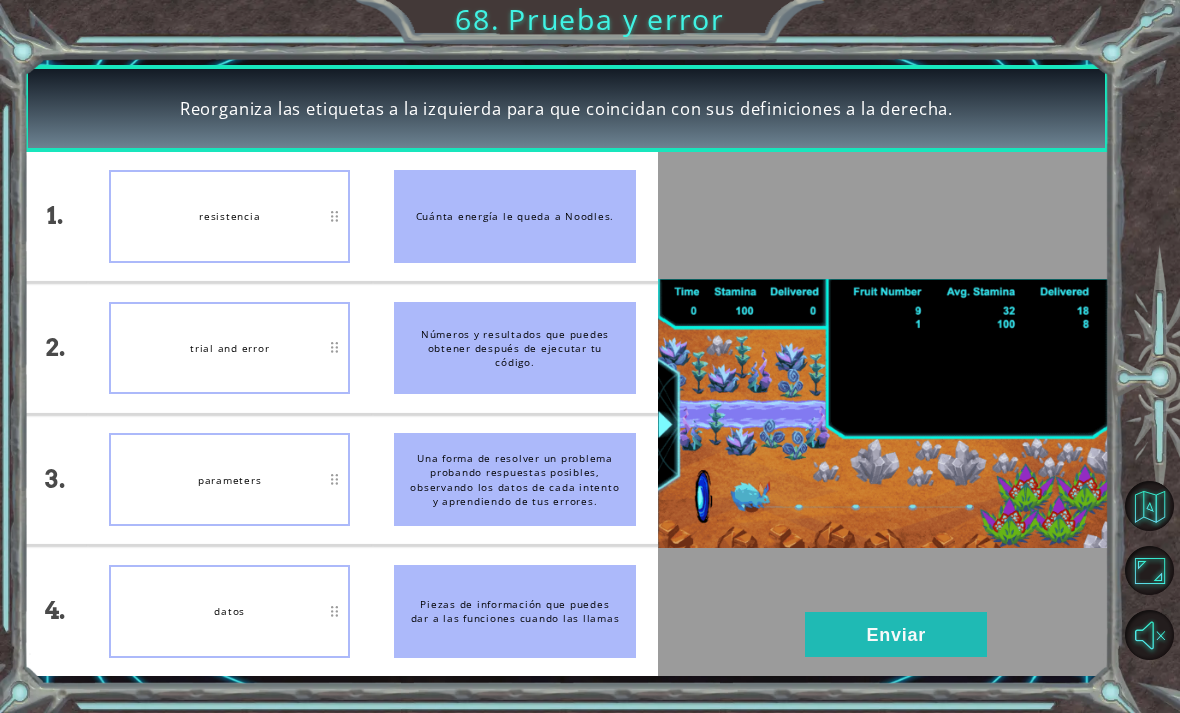 type 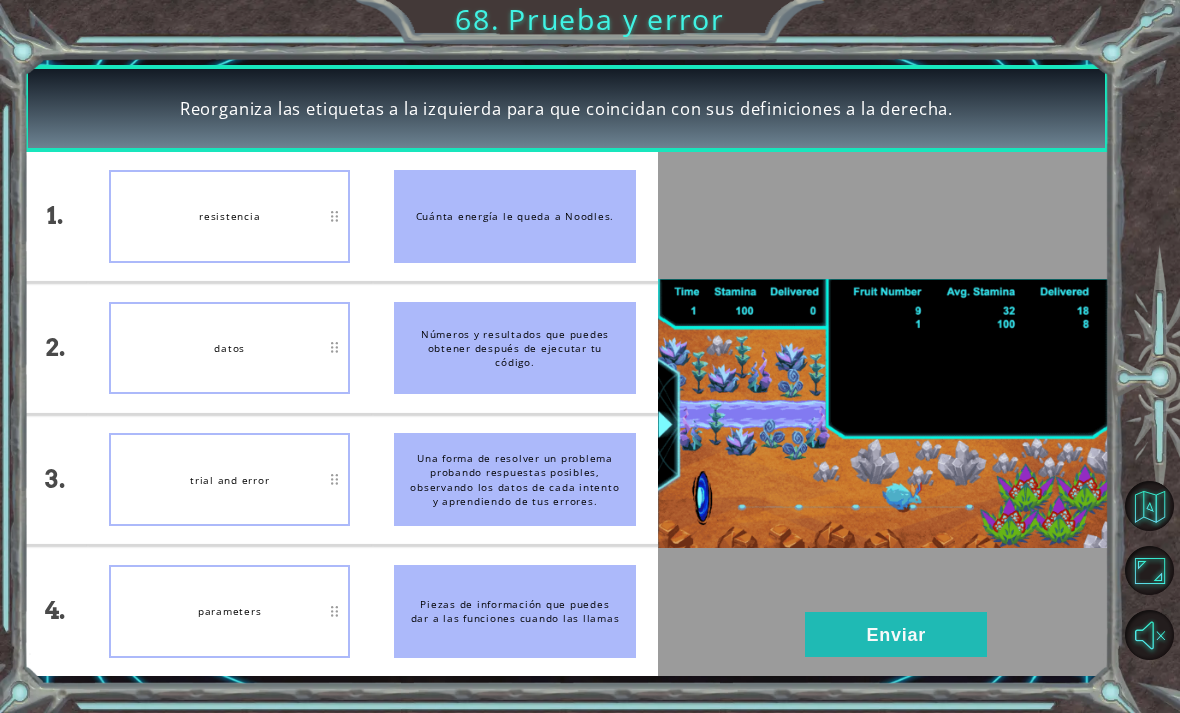 click on "Enviar" at bounding box center [896, 634] 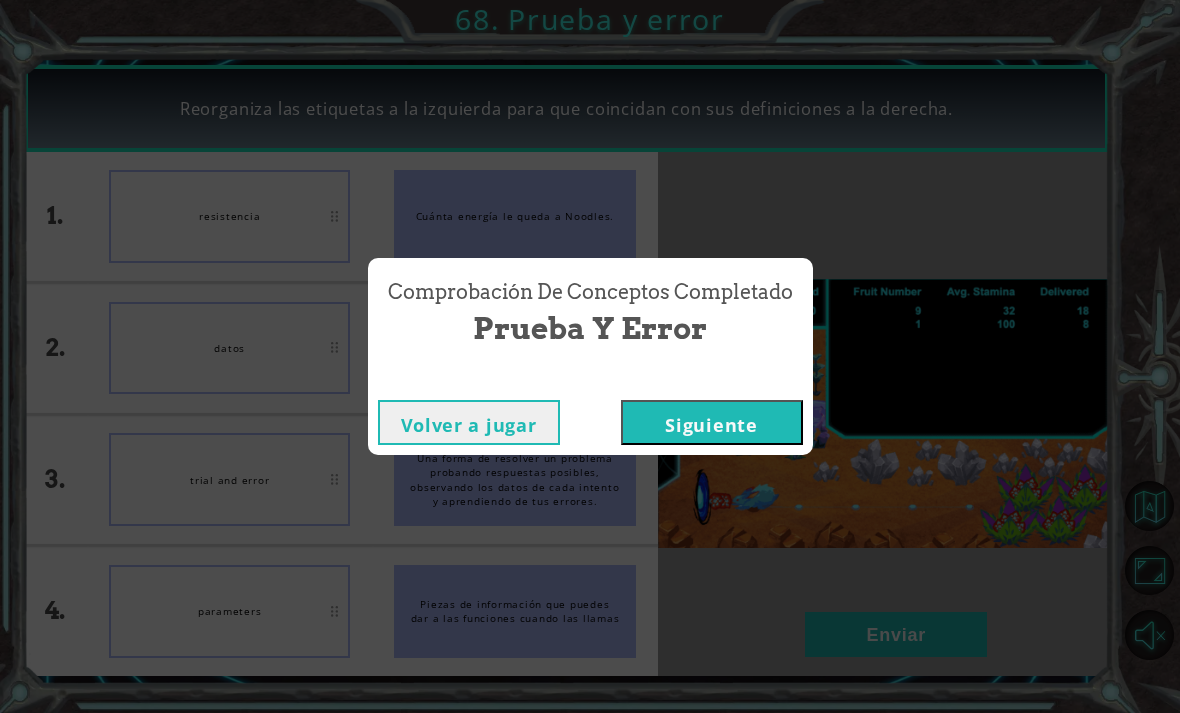 click on "Siguiente" at bounding box center [712, 422] 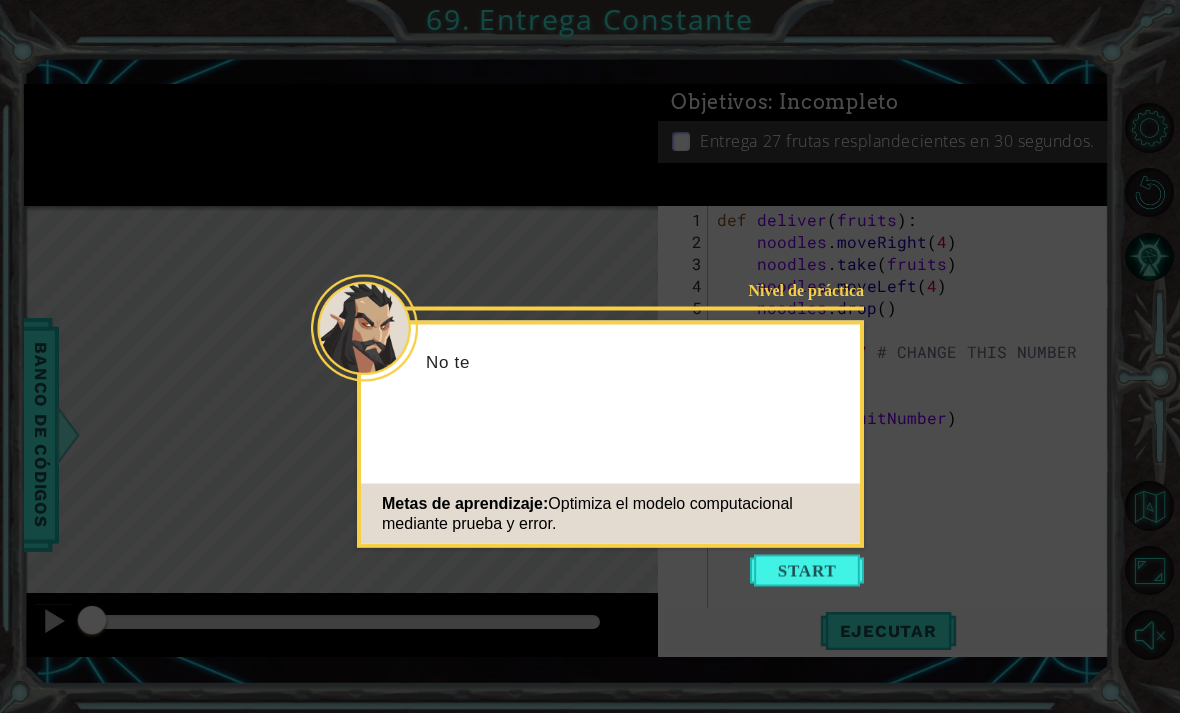 click on "Metas de aprendizaje:  Optimiza el modelo computacional mediante prueba y error." 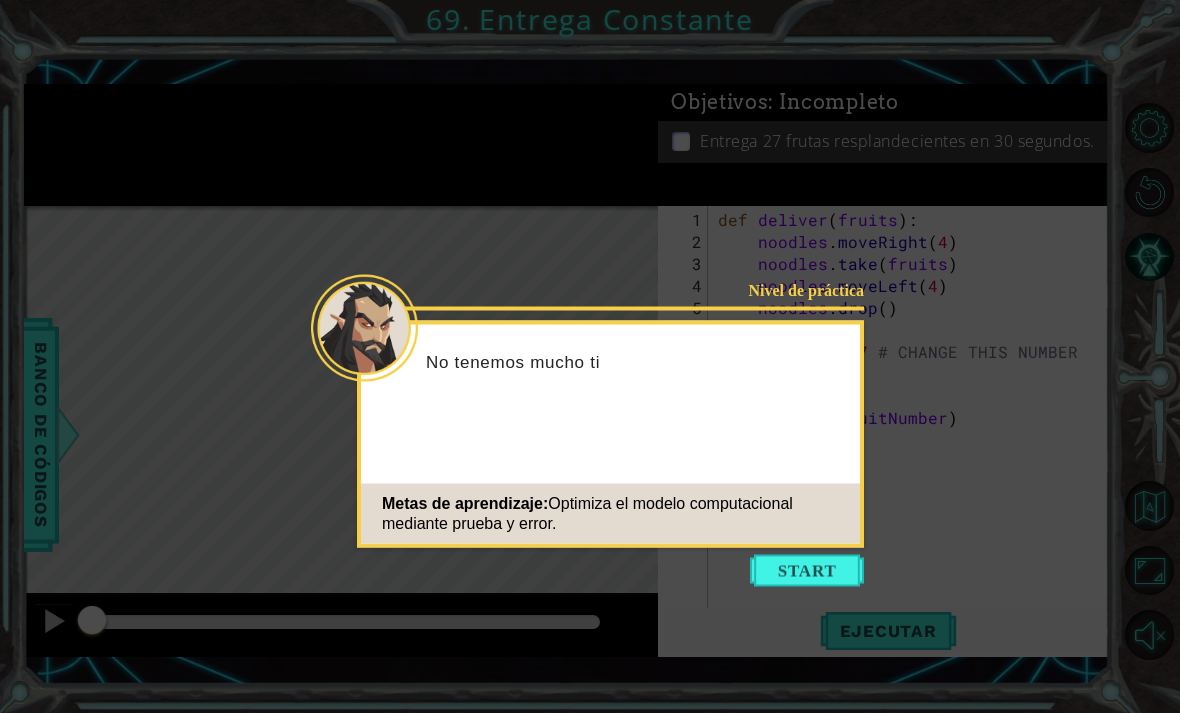 click at bounding box center [807, 571] 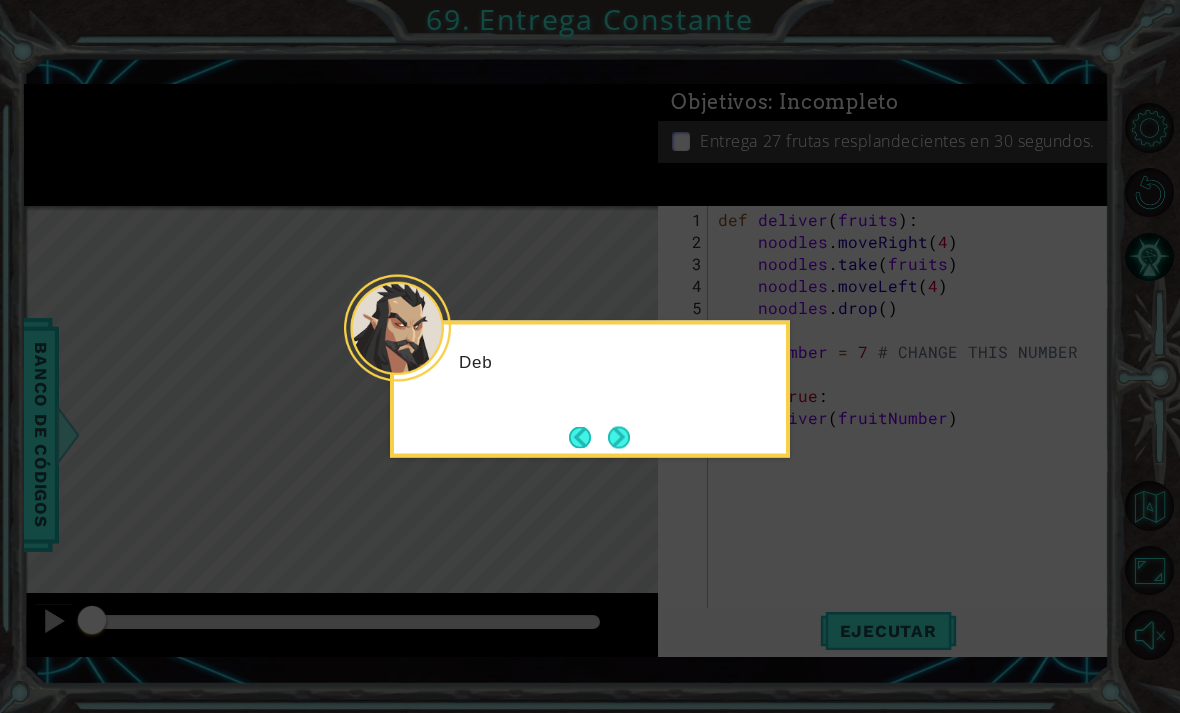 click at bounding box center (619, 437) 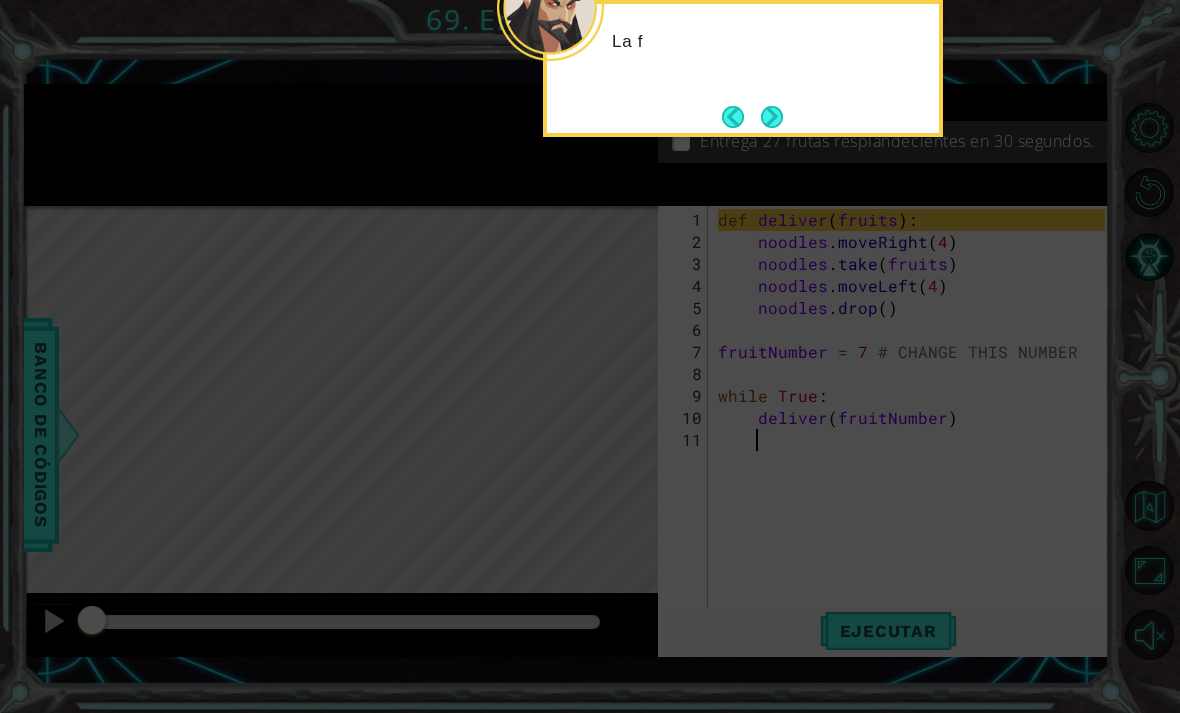 click on "La f" at bounding box center [743, 51] 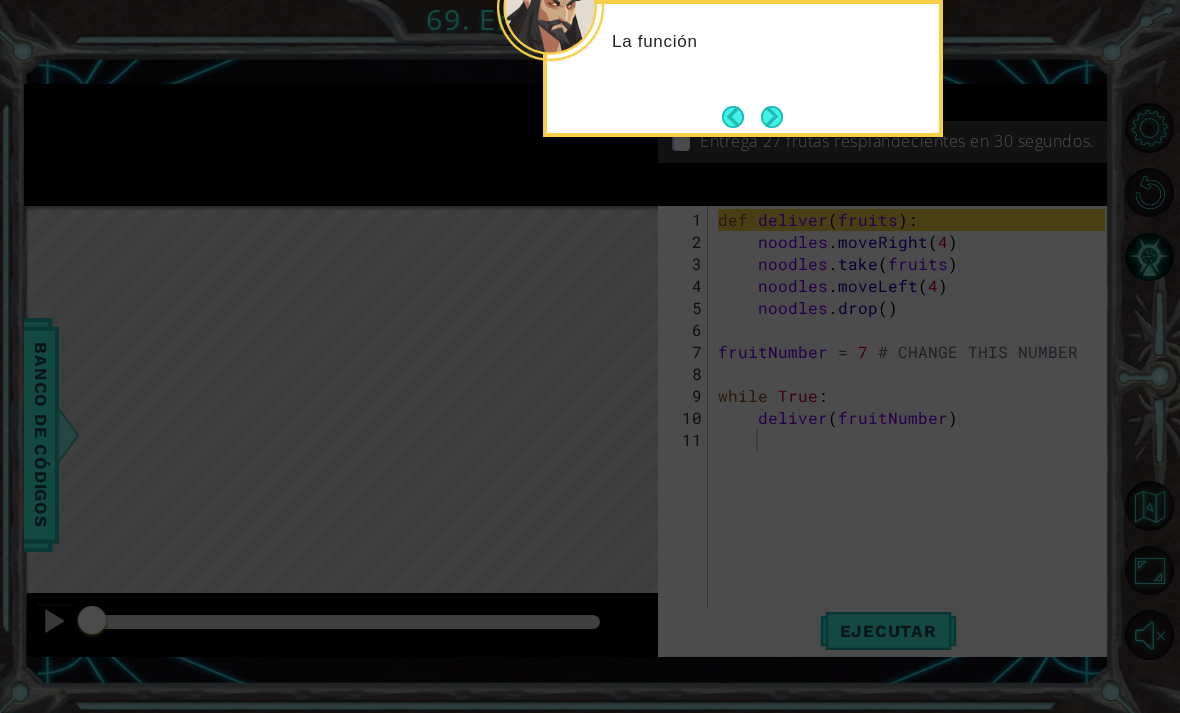 click at bounding box center (772, 116) 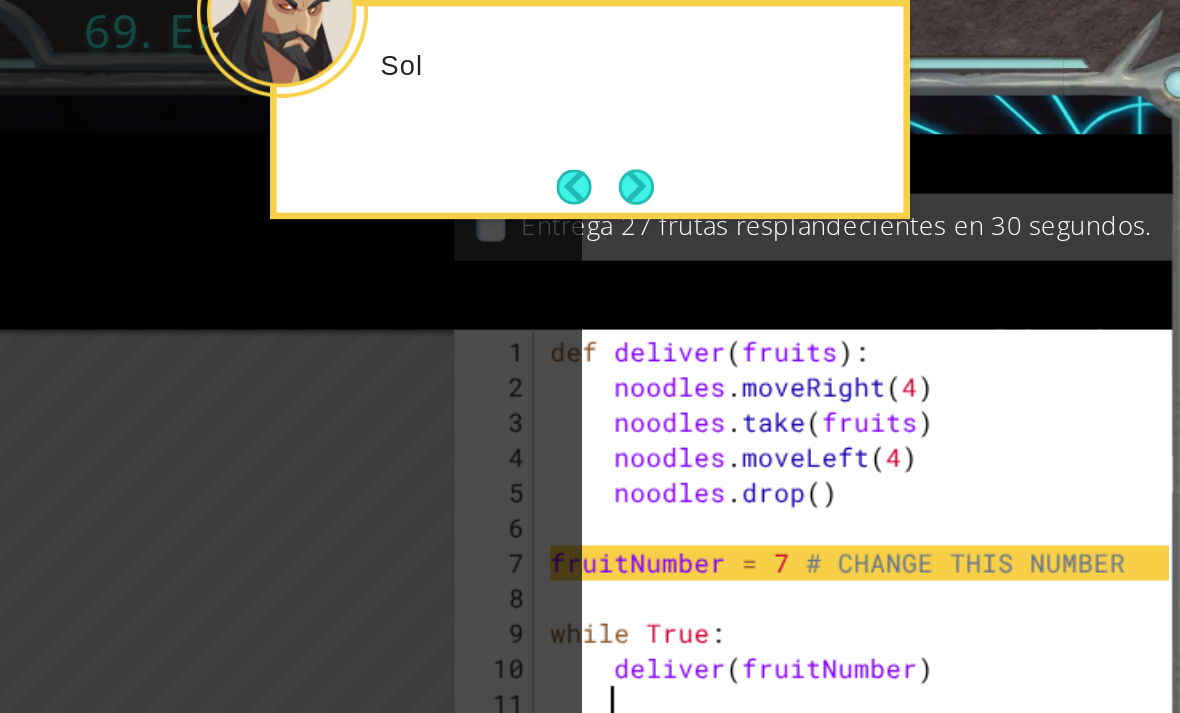 click at bounding box center (772, 117) 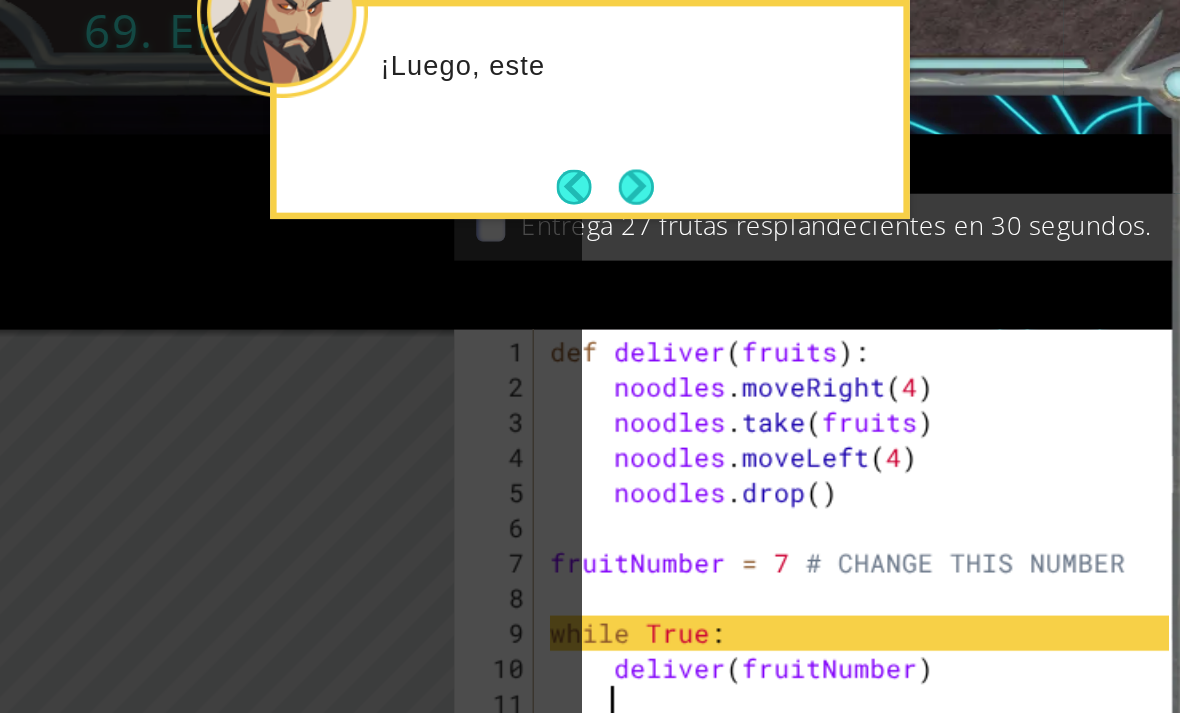 click at bounding box center (772, 117) 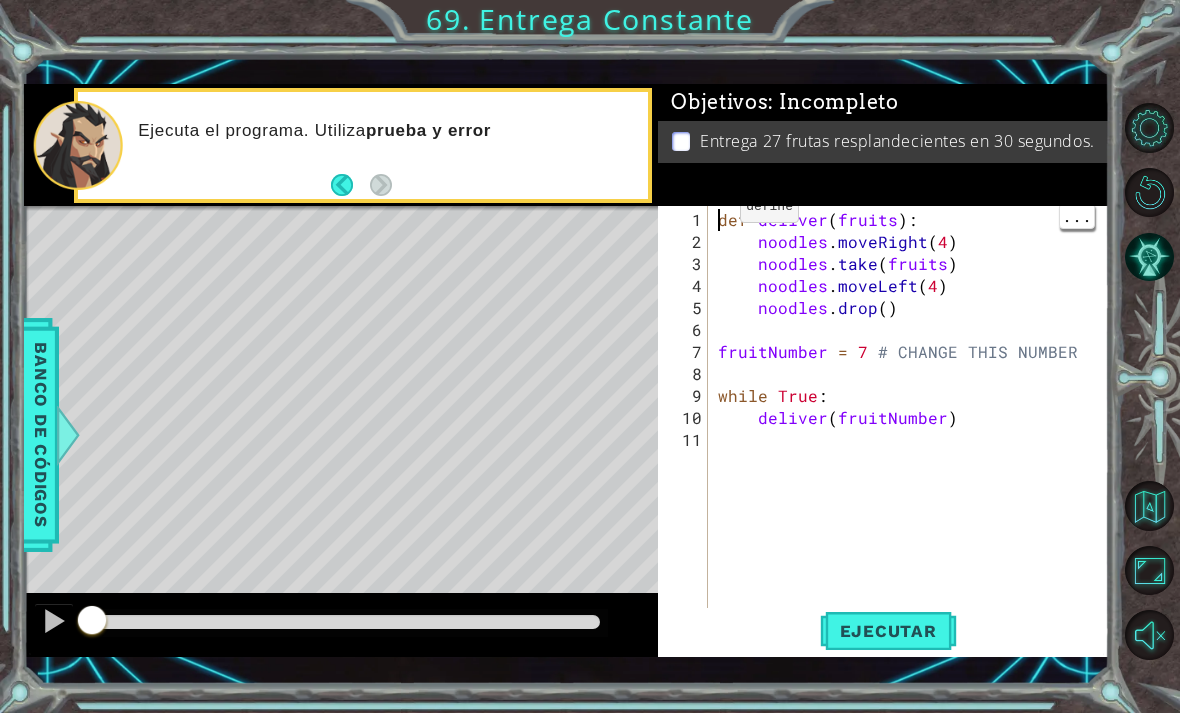 click on "def   deliver ( fruits ) :      noodles . moveRight ( 4 )      noodles . take ( fruits )      noodles . moveLeft ( 4 )      noodles . drop ( ) fruitNumber   =   7   # CHANGE THIS NUMBER while   True :      deliver ( fruitNumber )" at bounding box center [914, 440] 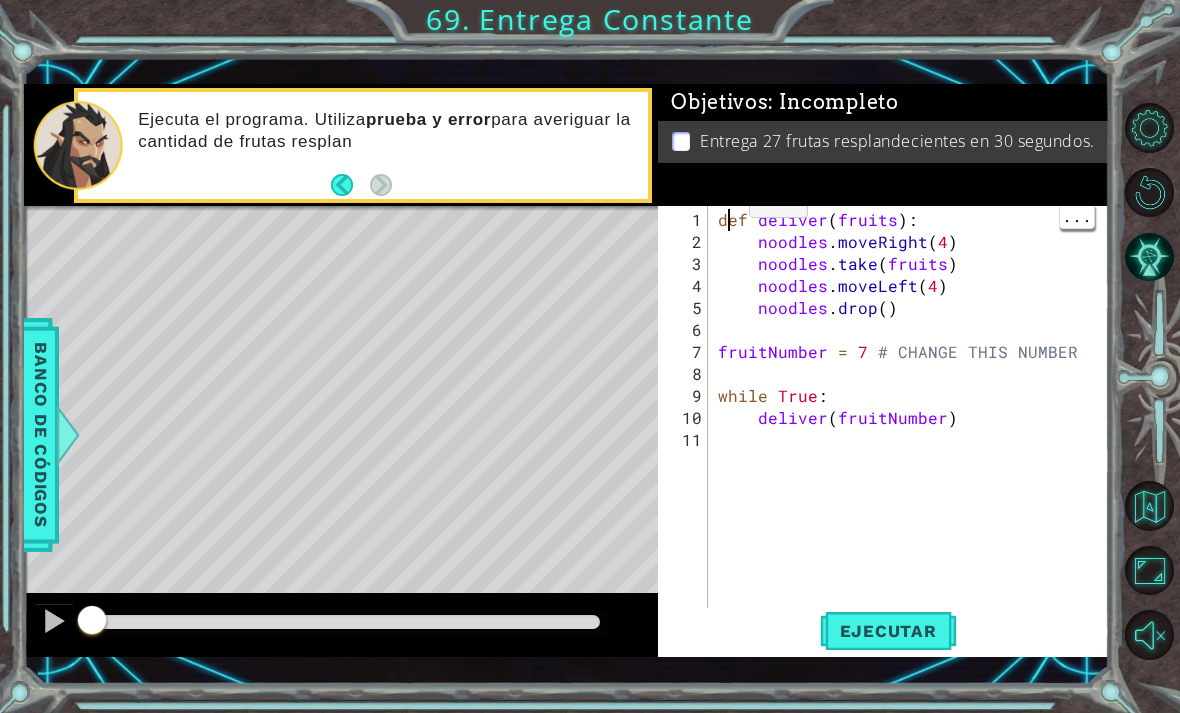 click on "def   deliver ( fruits ) :      noodles . moveRight ( 4 )      noodles . take ( fruits )      noodles . moveLeft ( 4 )      noodles . drop ( ) fruitNumber   =   7   # CHANGE THIS NUMBER while   True :      deliver ( fruitNumber )" at bounding box center [914, 440] 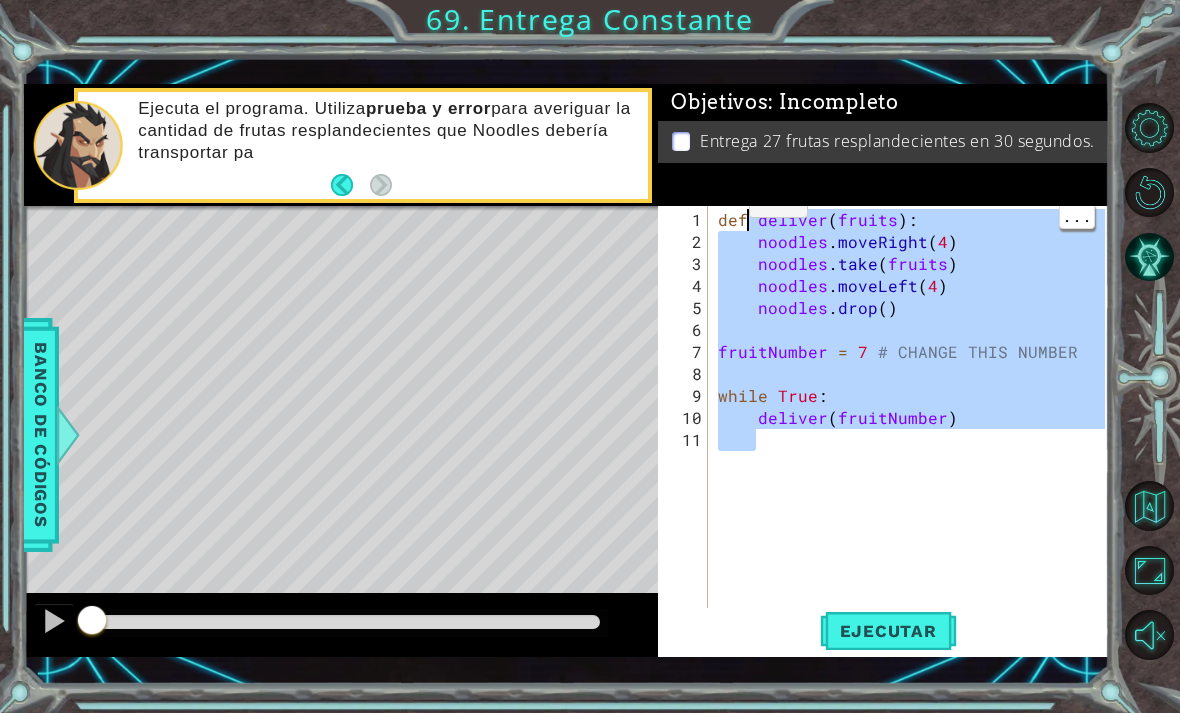 type on "d" 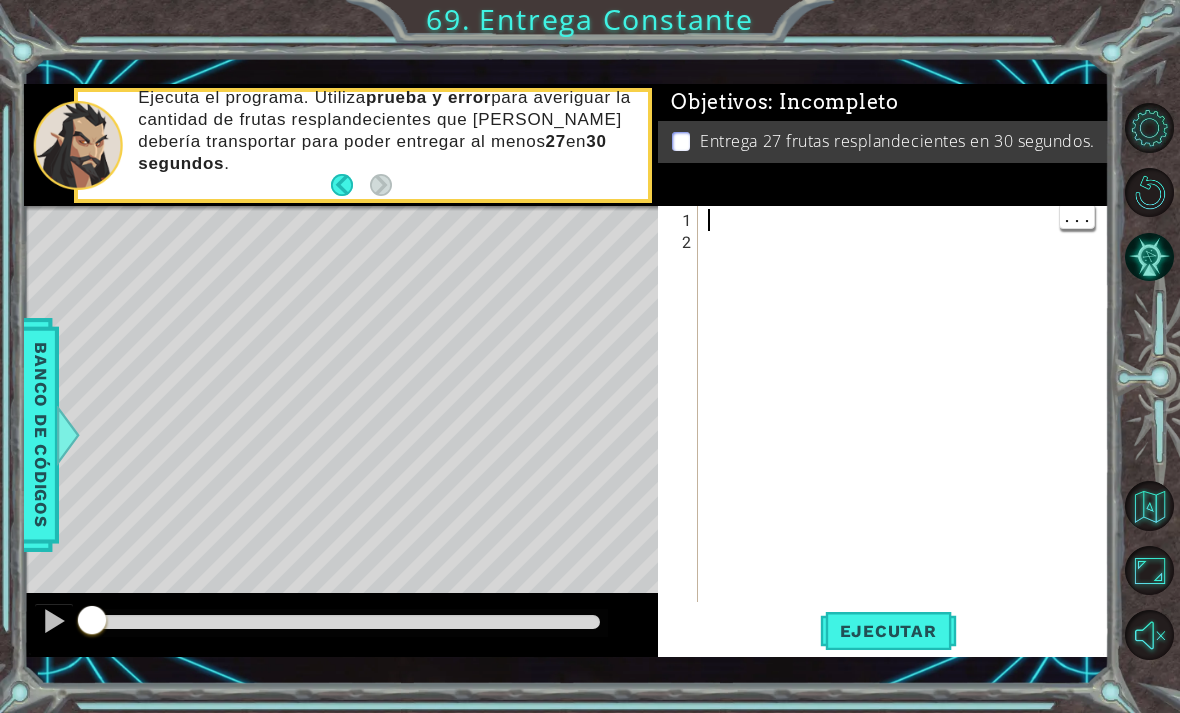type on "deliver(fruitNumber)" 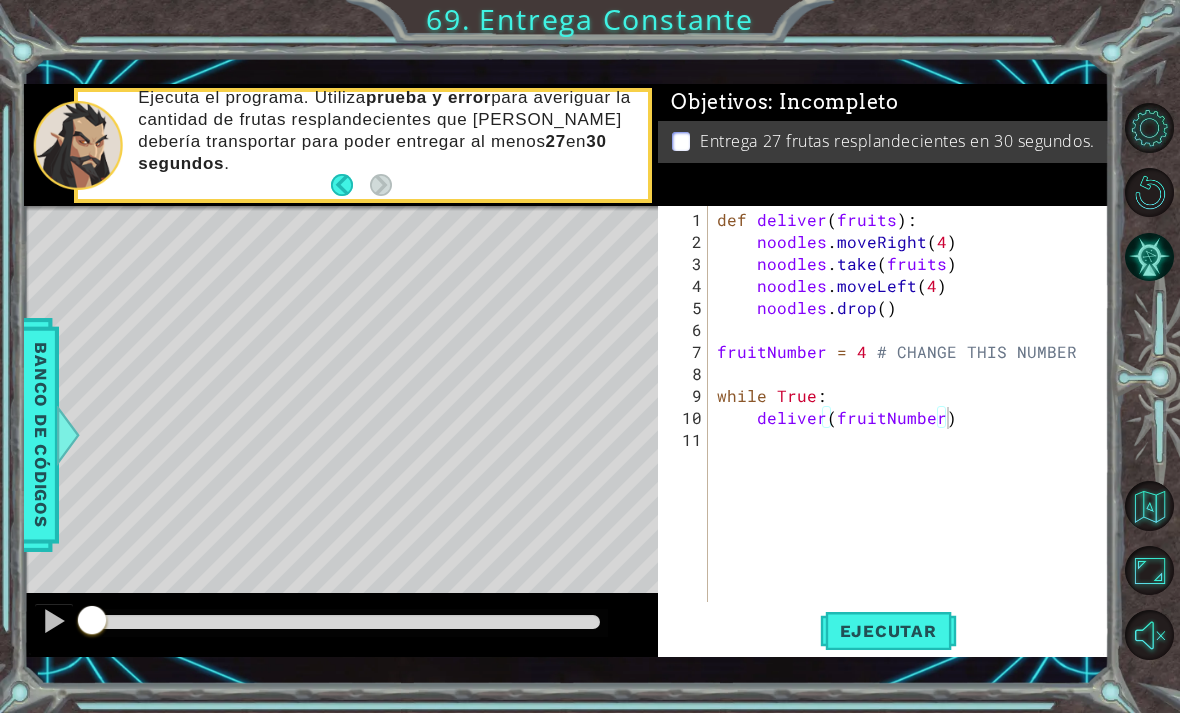 click on "Ejecutar" at bounding box center (888, 631) 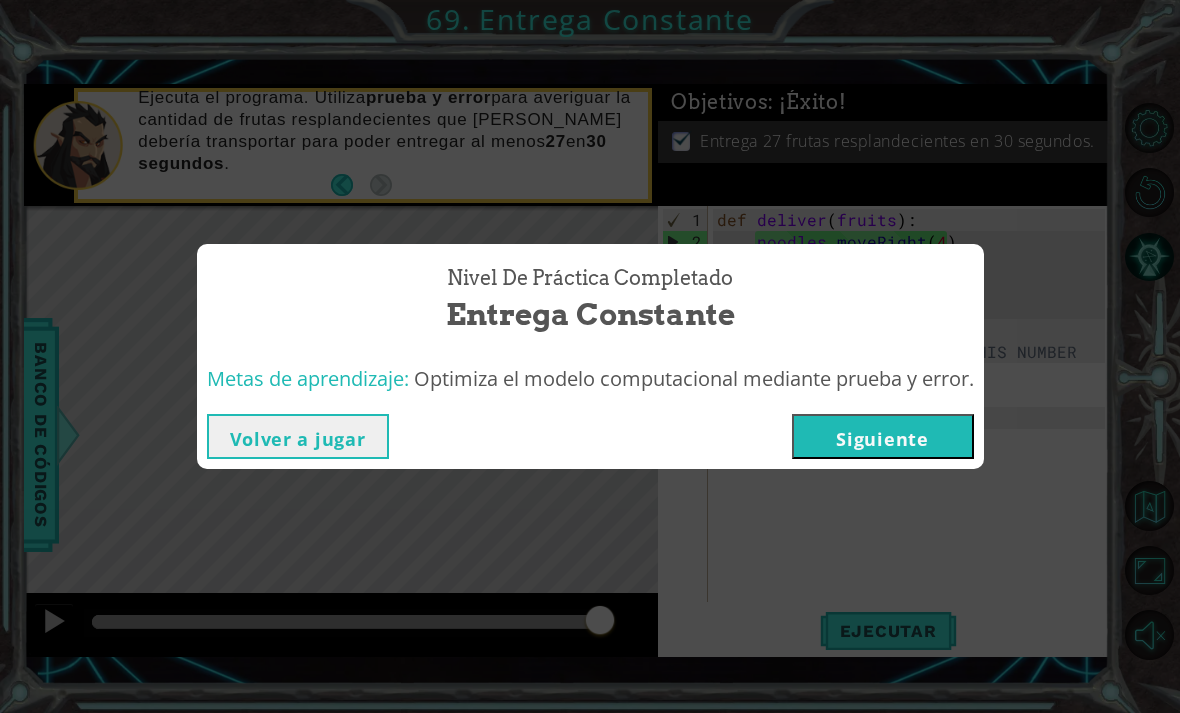 click on "Siguiente" at bounding box center (883, 436) 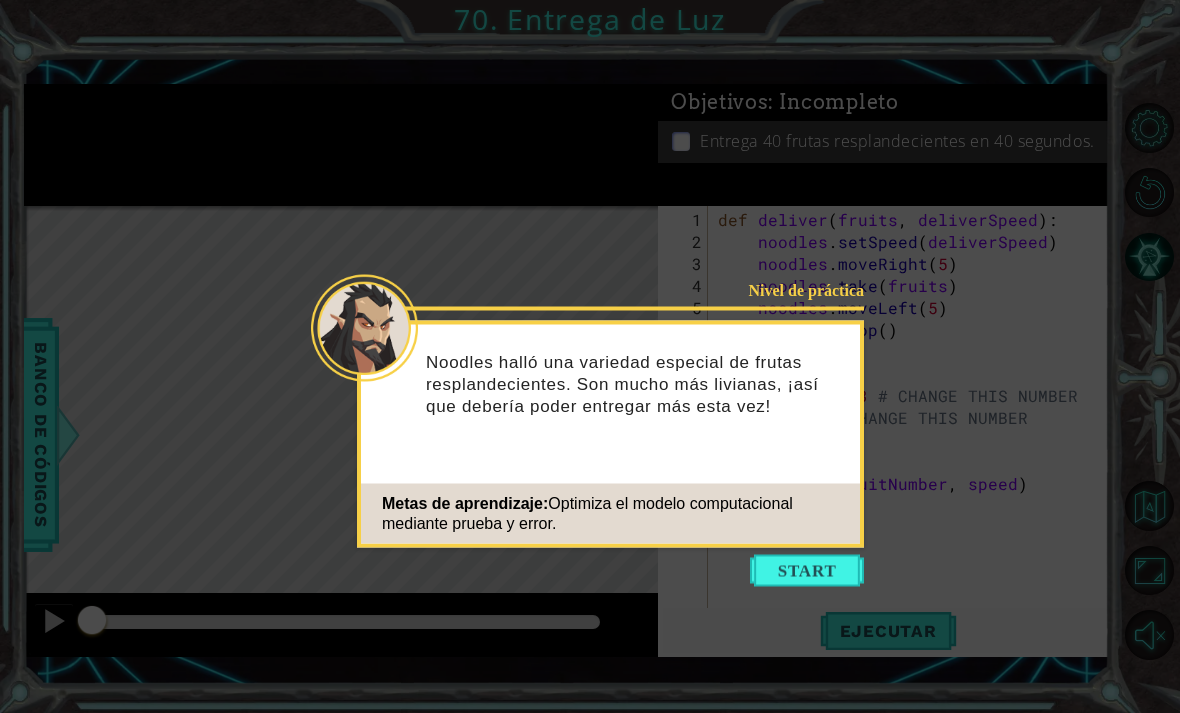click on "Nivel de práctica   Noodles halló una variedad especial de frutas resplandecientes. Son mucho más livianas, ¡así que debería poder entregar más esta vez!
Metas de aprendizaje:  Optimiza el modelo computacional mediante prueba y error." at bounding box center (610, 434) 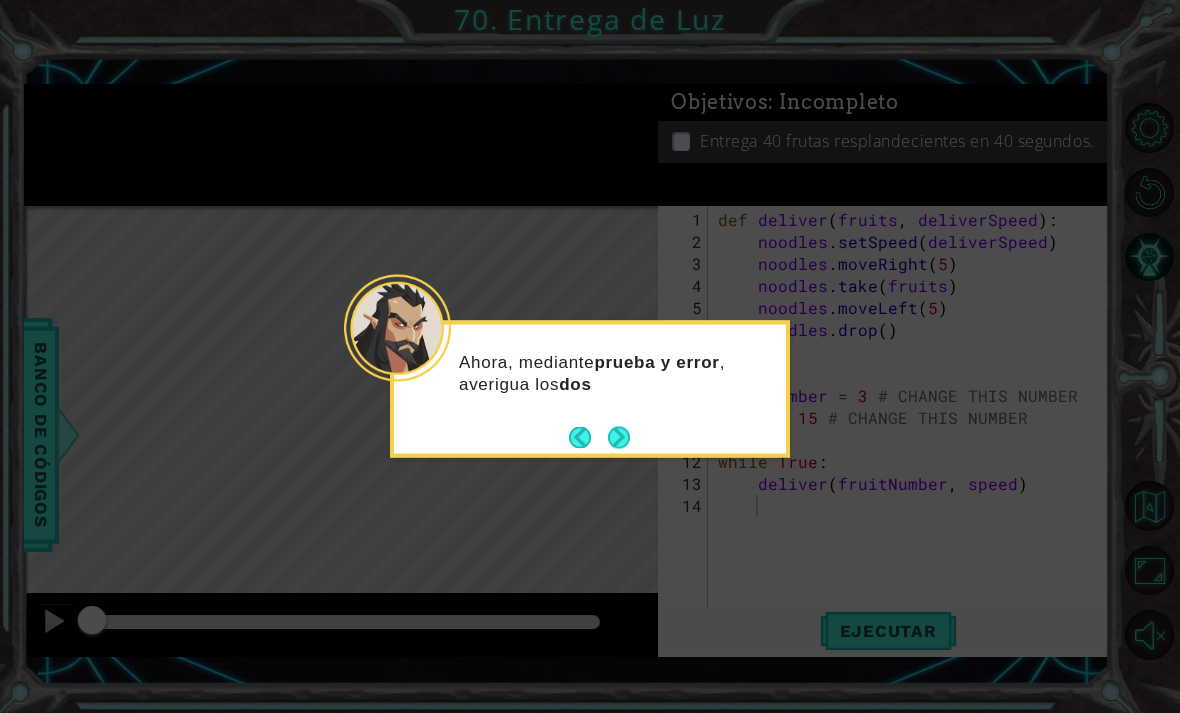 click at bounding box center [588, 437] 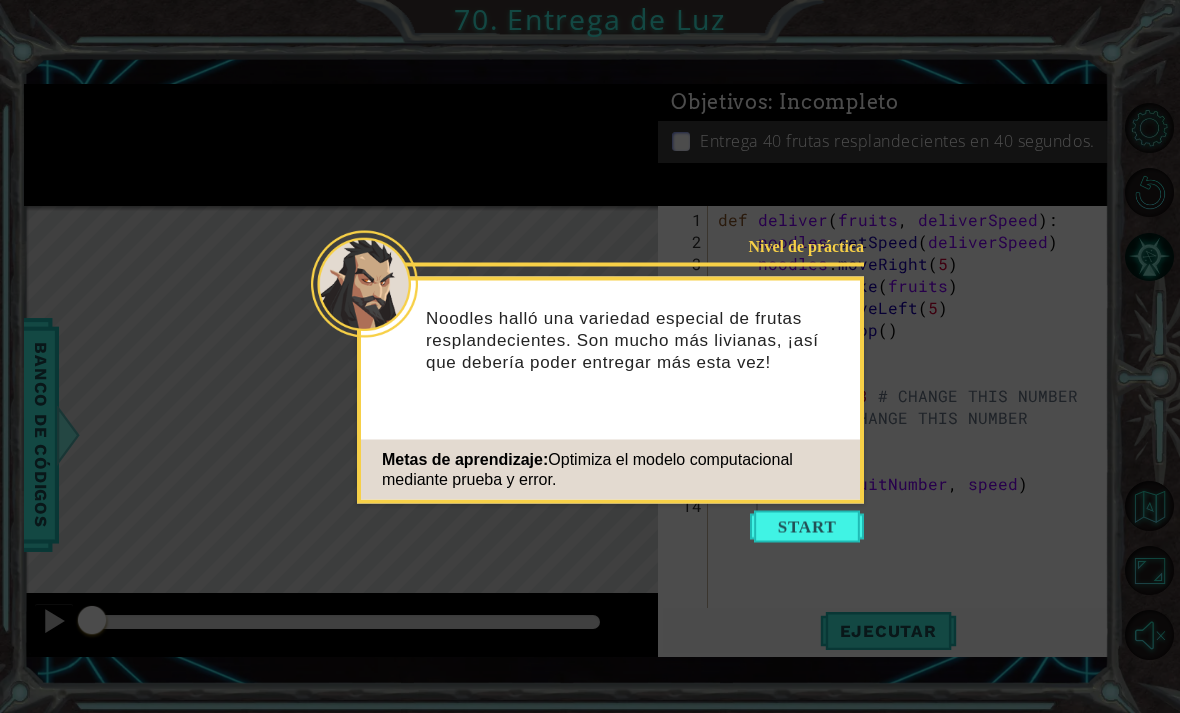 click at bounding box center [807, 527] 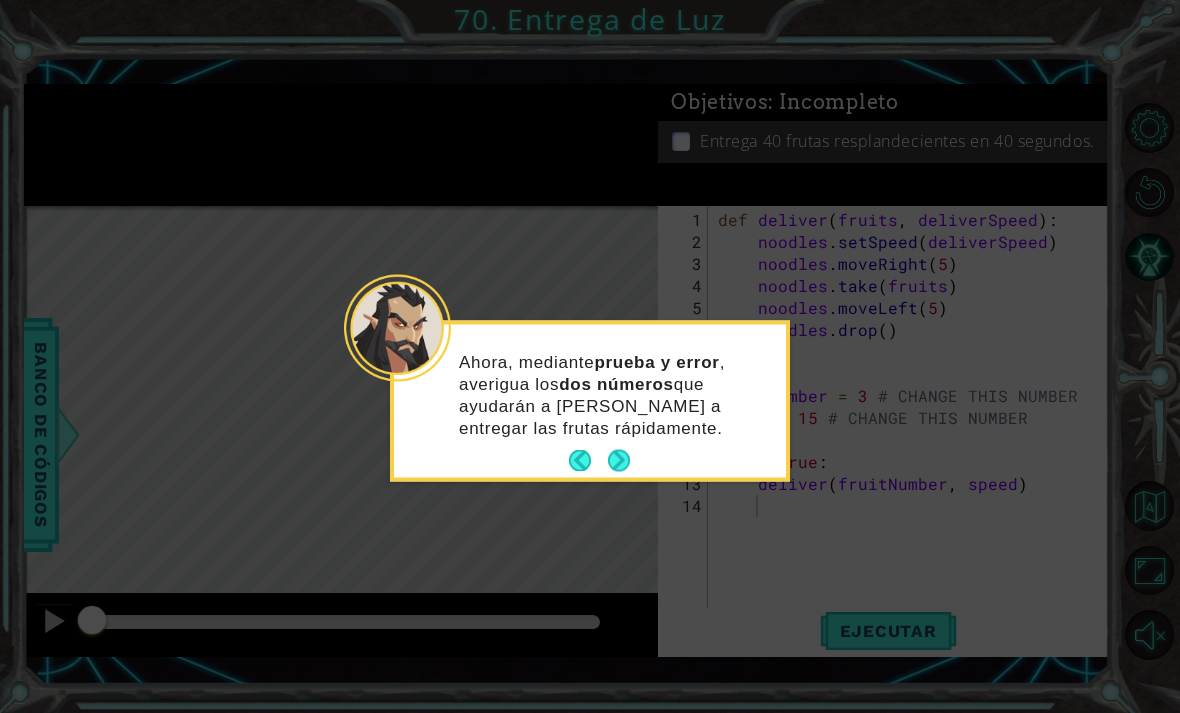 click at bounding box center (619, 461) 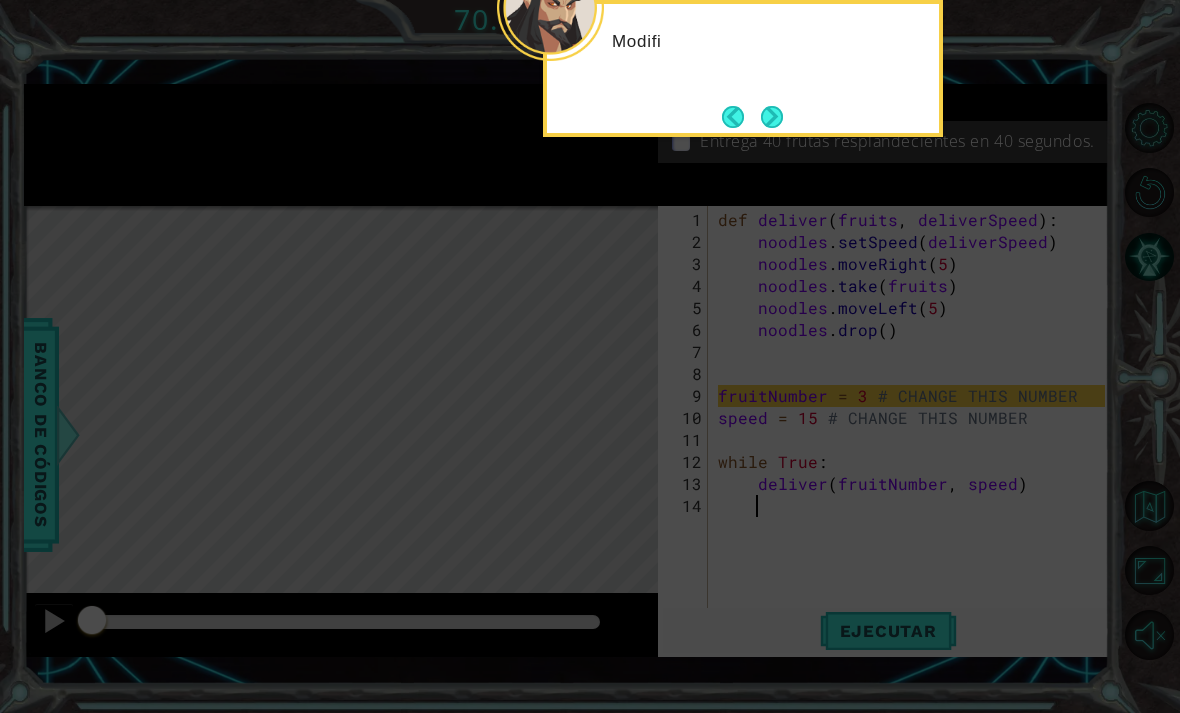 click at bounding box center (772, 116) 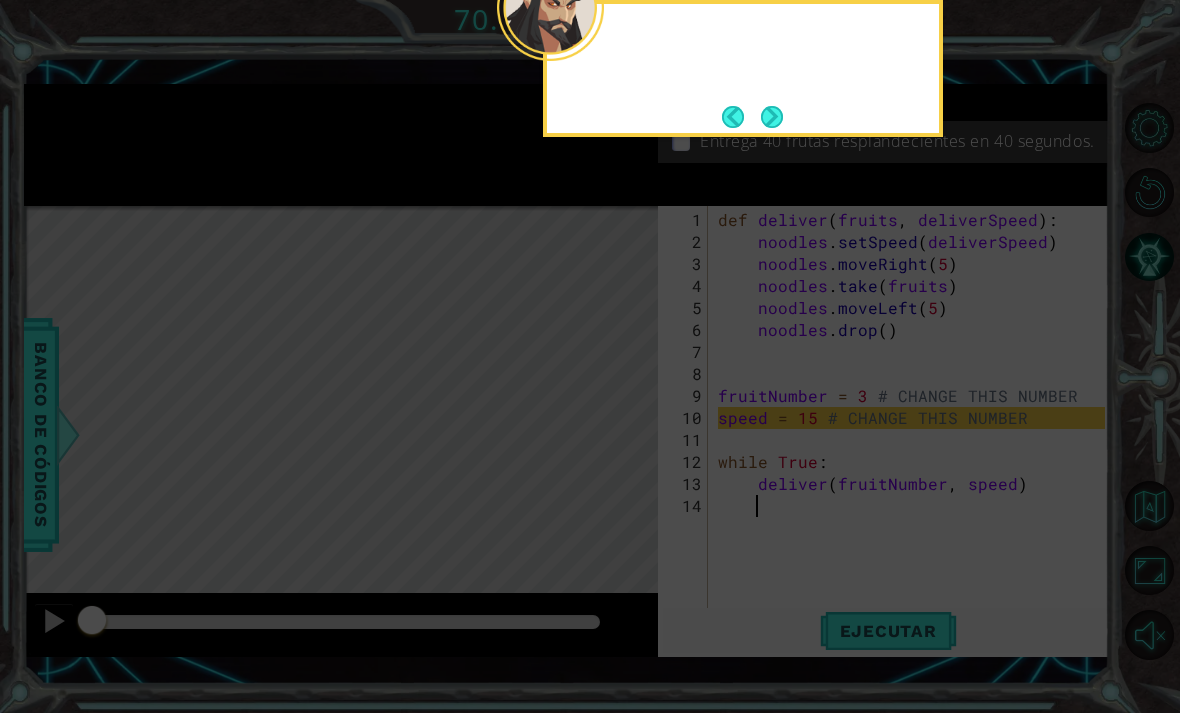 click at bounding box center [771, 116] 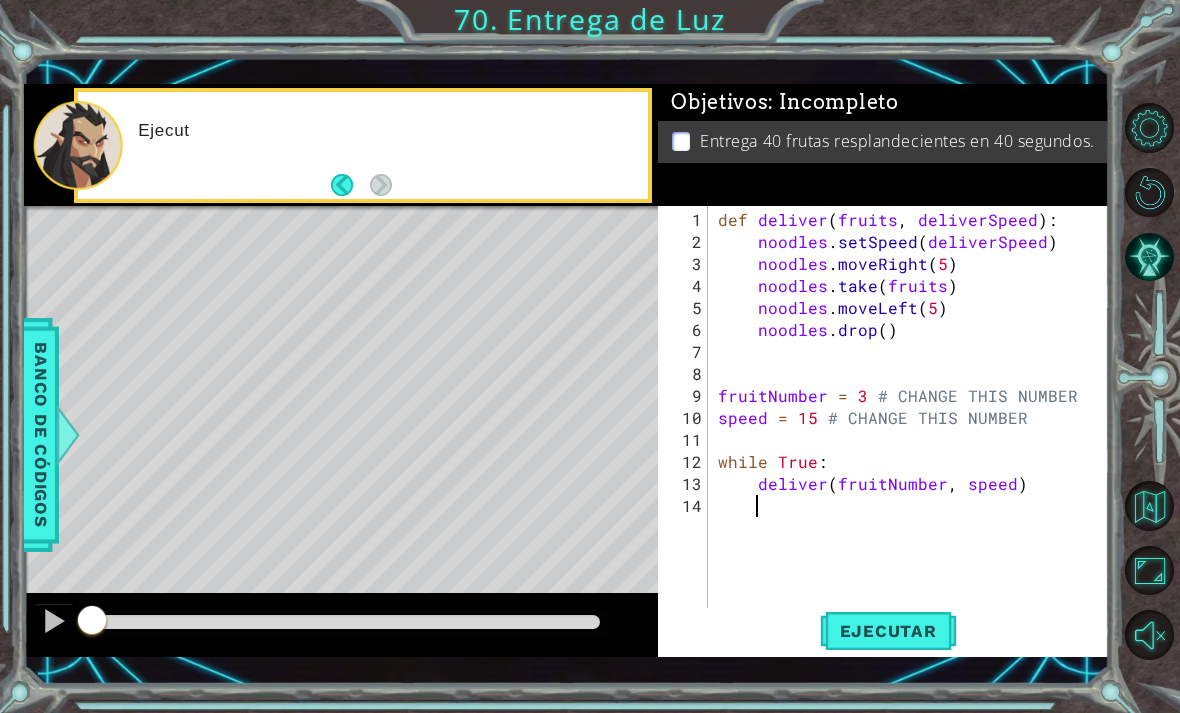 type on "def deliver(fruits, deliverSpeed):" 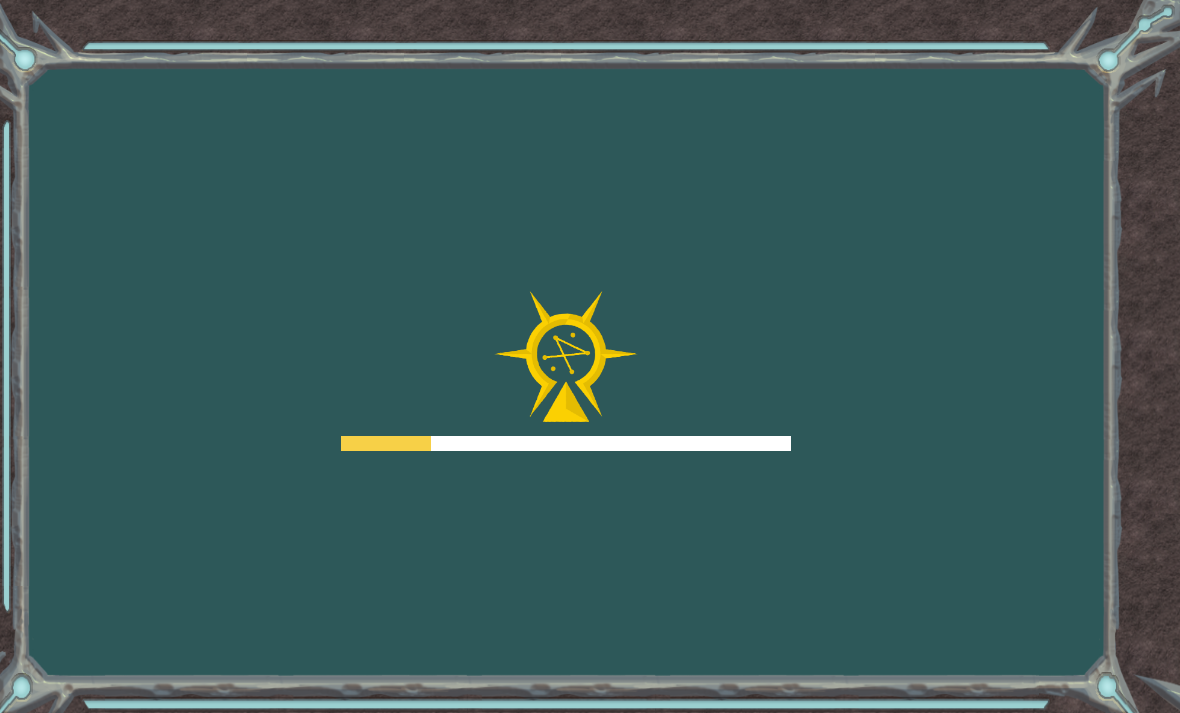 scroll, scrollTop: 0, scrollLeft: 0, axis: both 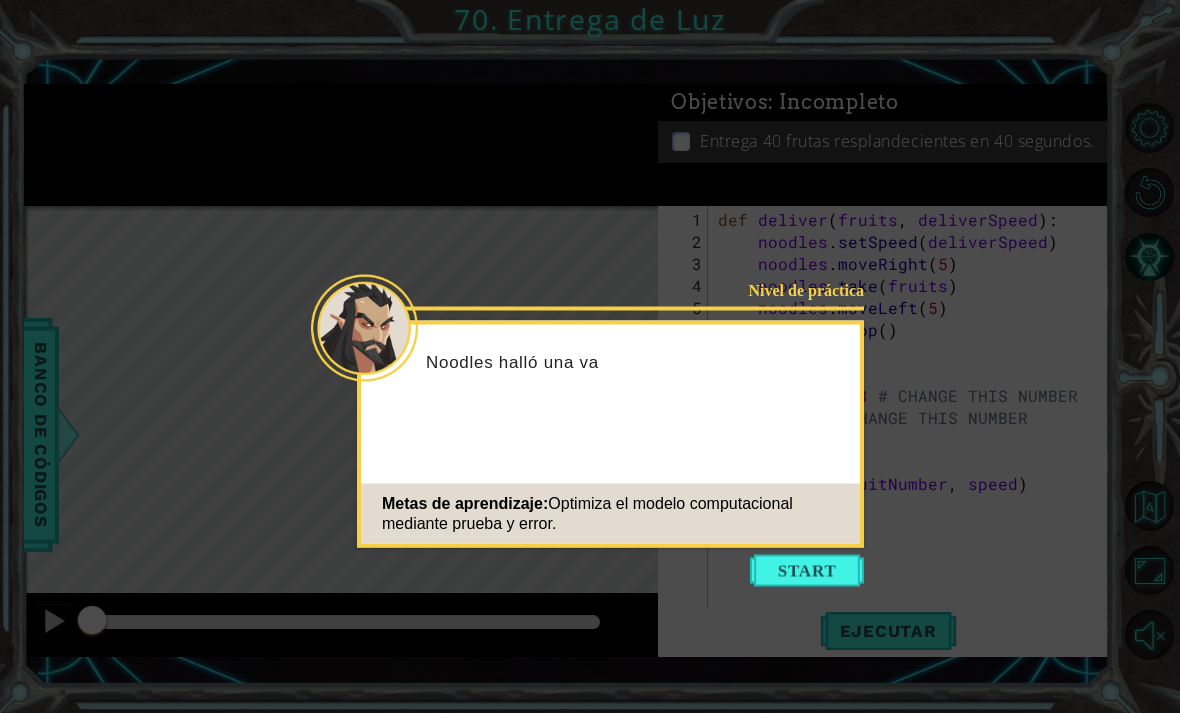 click at bounding box center (807, 571) 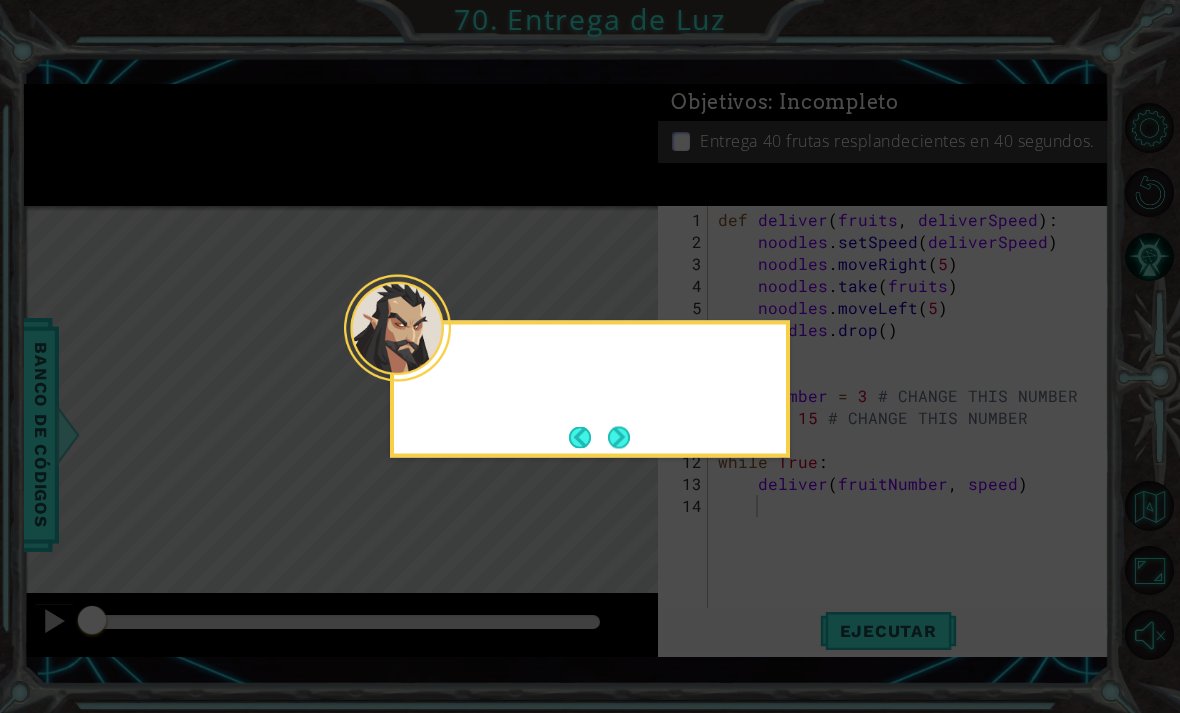 click 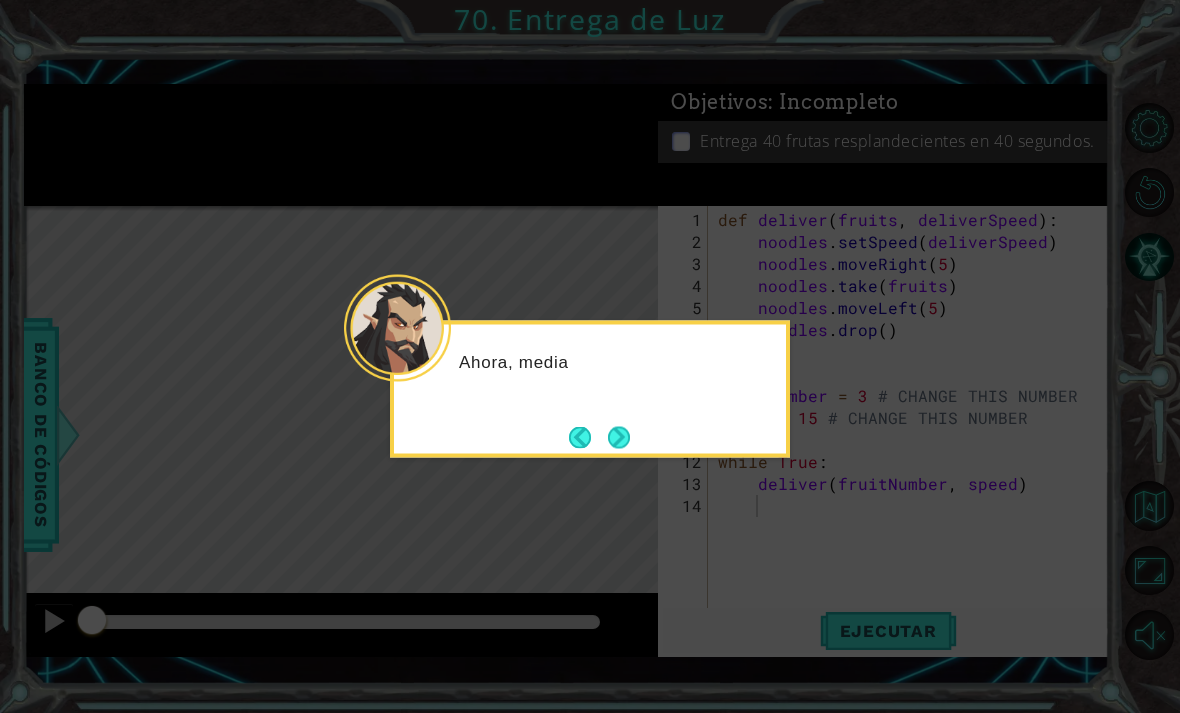 click at bounding box center (618, 437) 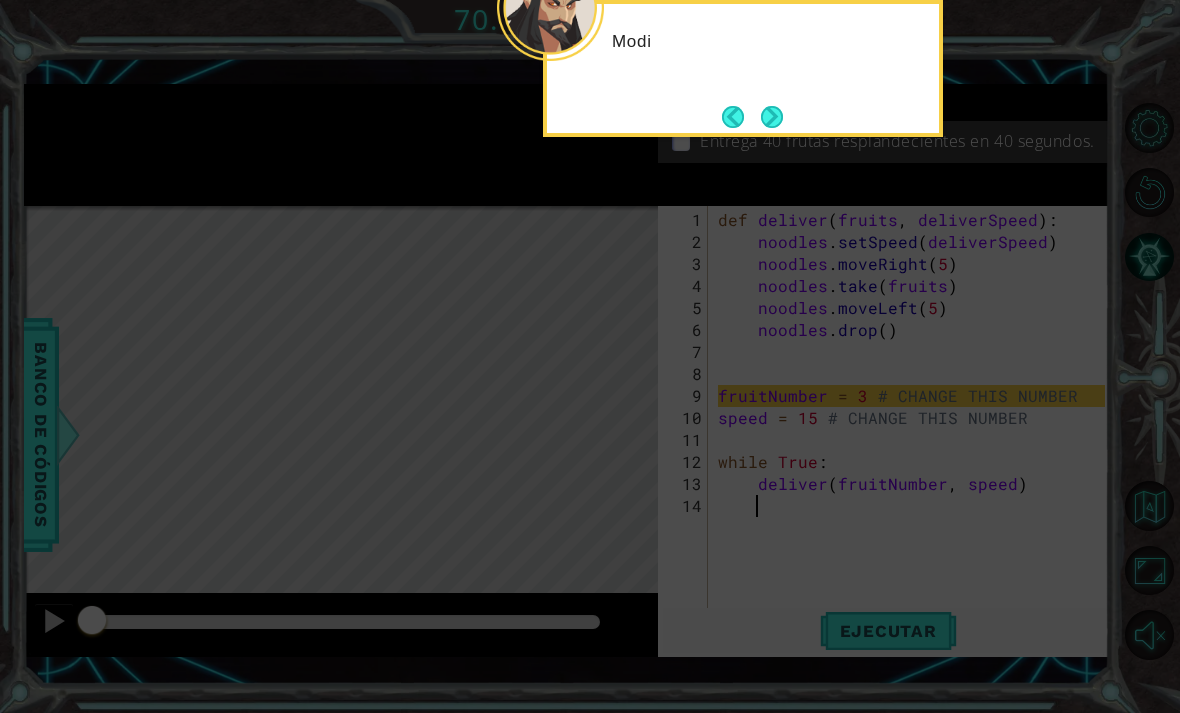 click at bounding box center (772, 116) 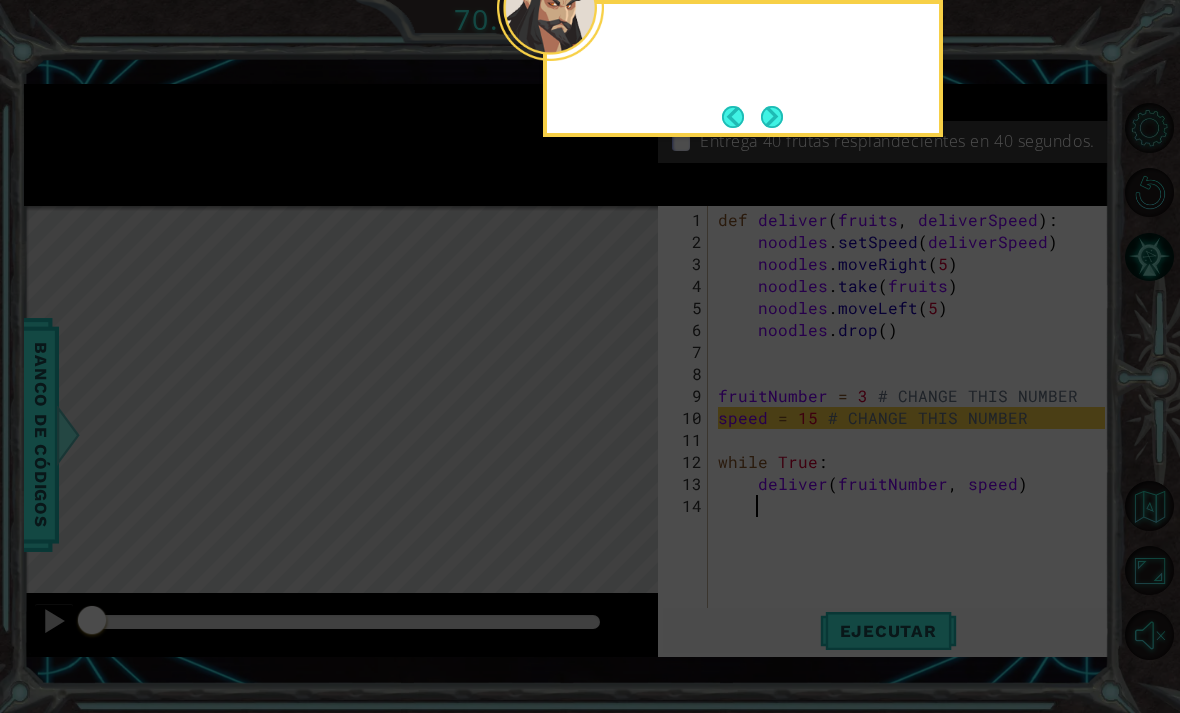 click at bounding box center (772, 117) 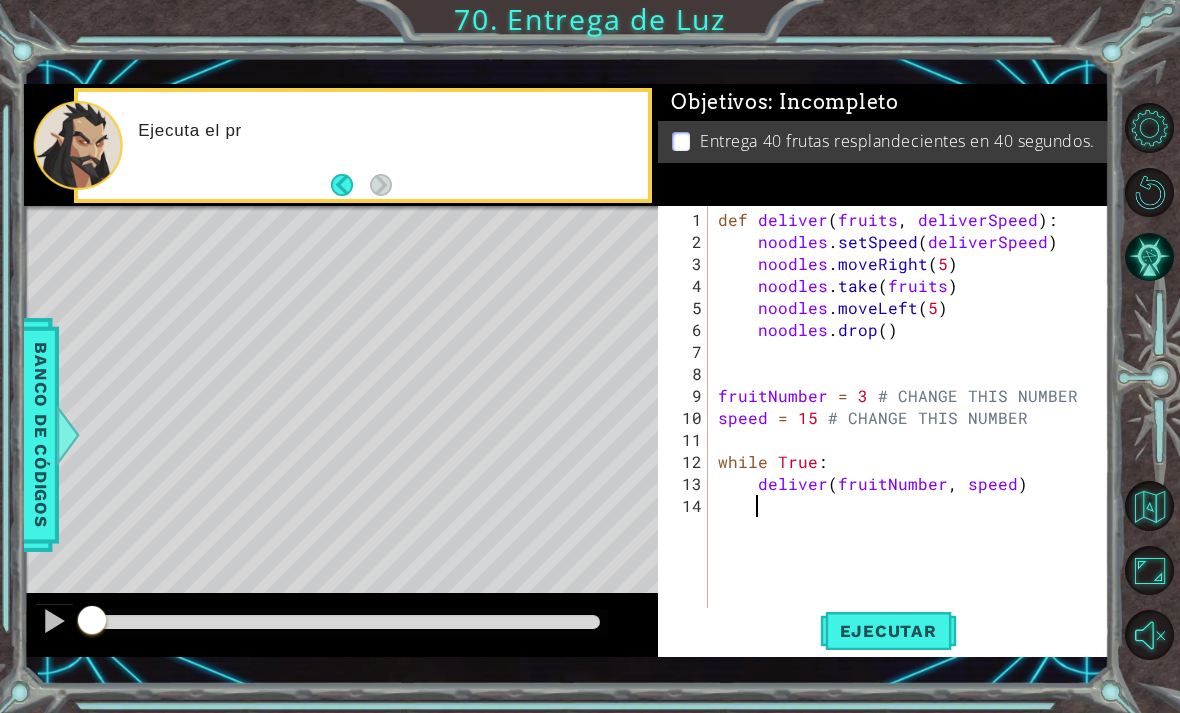 click on "1" at bounding box center [685, 220] 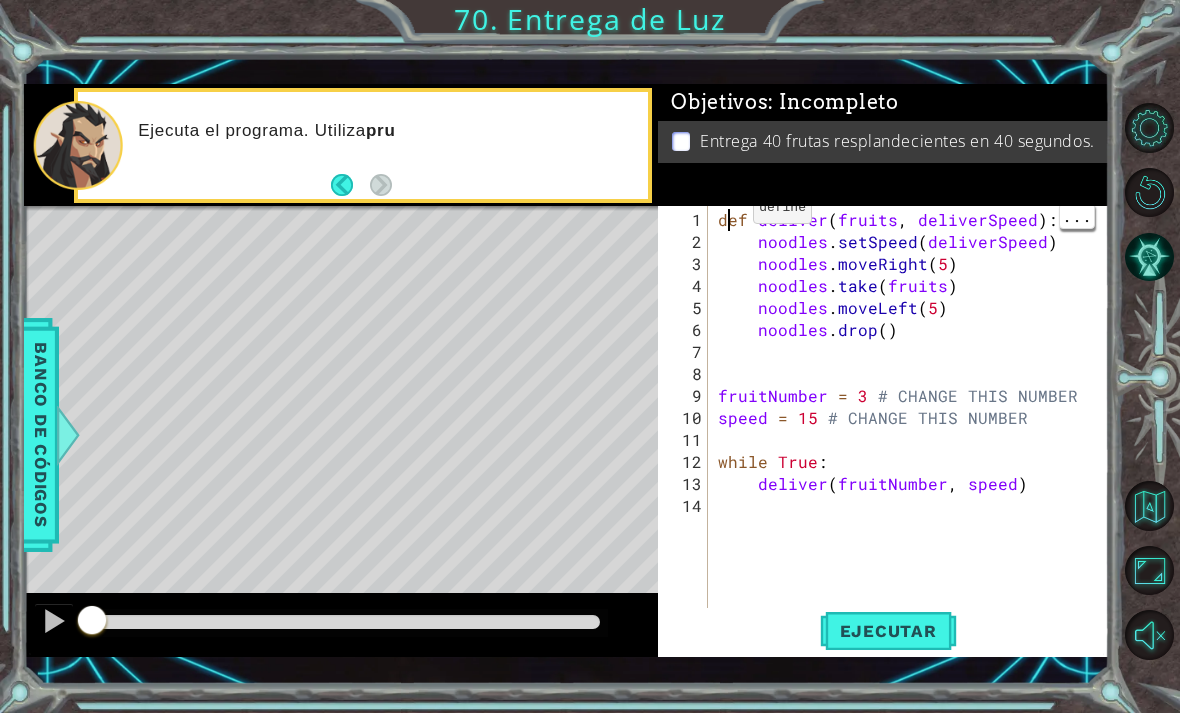 click on "def   deliver ( fruits ,   deliverSpeed ) :      noodles . setSpeed ( deliverSpeed )      noodles . moveRight ( 5 )      noodles . take ( fruits )      noodles . moveLeft ( 5 )      noodles . drop ( ) fruitNumber   =   3   # CHANGE THIS NUMBER speed   =   15   # CHANGE THIS NUMBER while   True :      deliver ( fruitNumber ,   speed )" at bounding box center (914, 440) 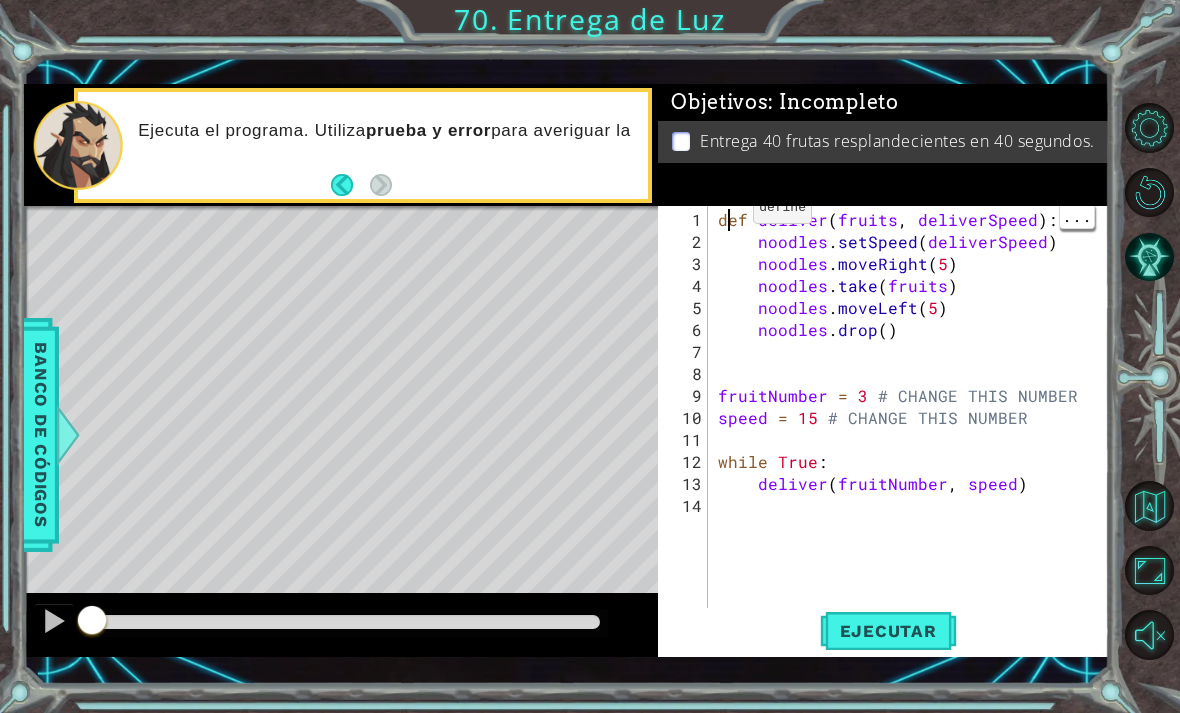 click on "def   deliver ( fruits ,   deliverSpeed ) :      noodles . setSpeed ( deliverSpeed )      noodles . moveRight ( 5 )      noodles . take ( fruits )      noodles . moveLeft ( 5 )      noodles . drop ( ) fruitNumber   =   3   # CHANGE THIS NUMBER speed   =   15   # CHANGE THIS NUMBER while   True :      deliver ( fruitNumber ,   speed )" at bounding box center (914, 440) 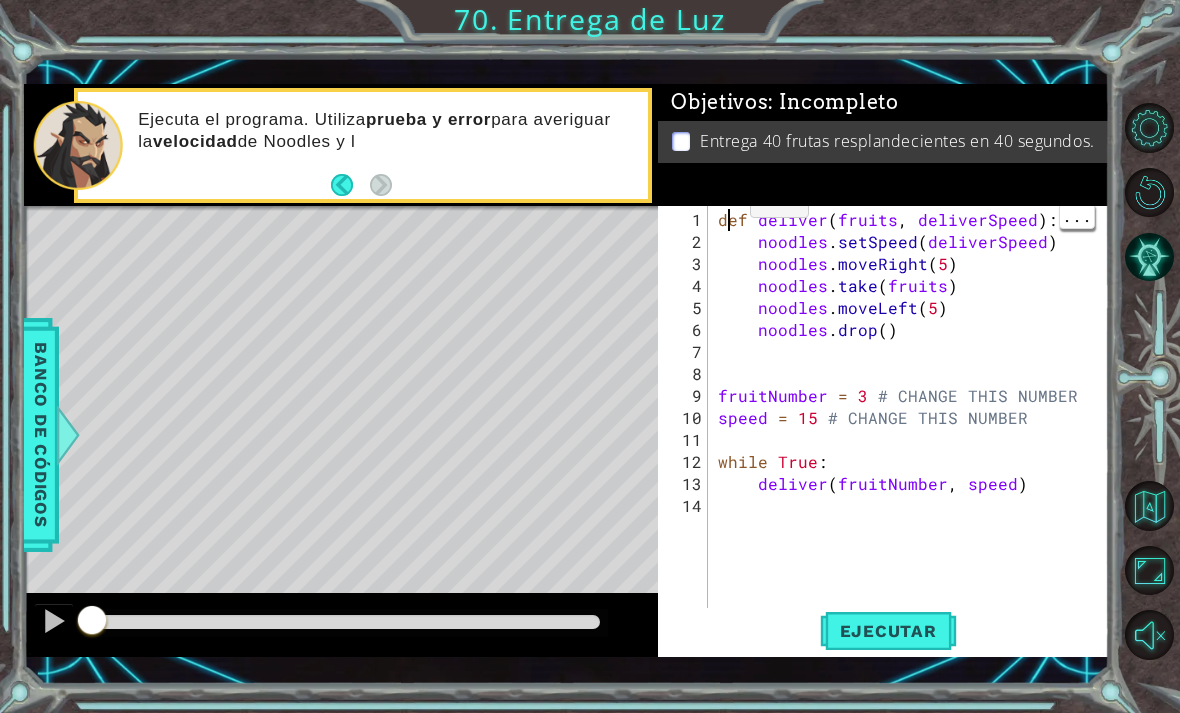 click on "def   deliver ( fruits ,   deliverSpeed ) :      noodles . setSpeed ( deliverSpeed )      noodles . moveRight ( 5 )      noodles . take ( fruits )      noodles . moveLeft ( 5 )      noodles . drop ( ) fruitNumber   =   3   # CHANGE THIS NUMBER speed   =   15   # CHANGE THIS NUMBER while   True :      deliver ( fruitNumber ,   speed )" at bounding box center (914, 440) 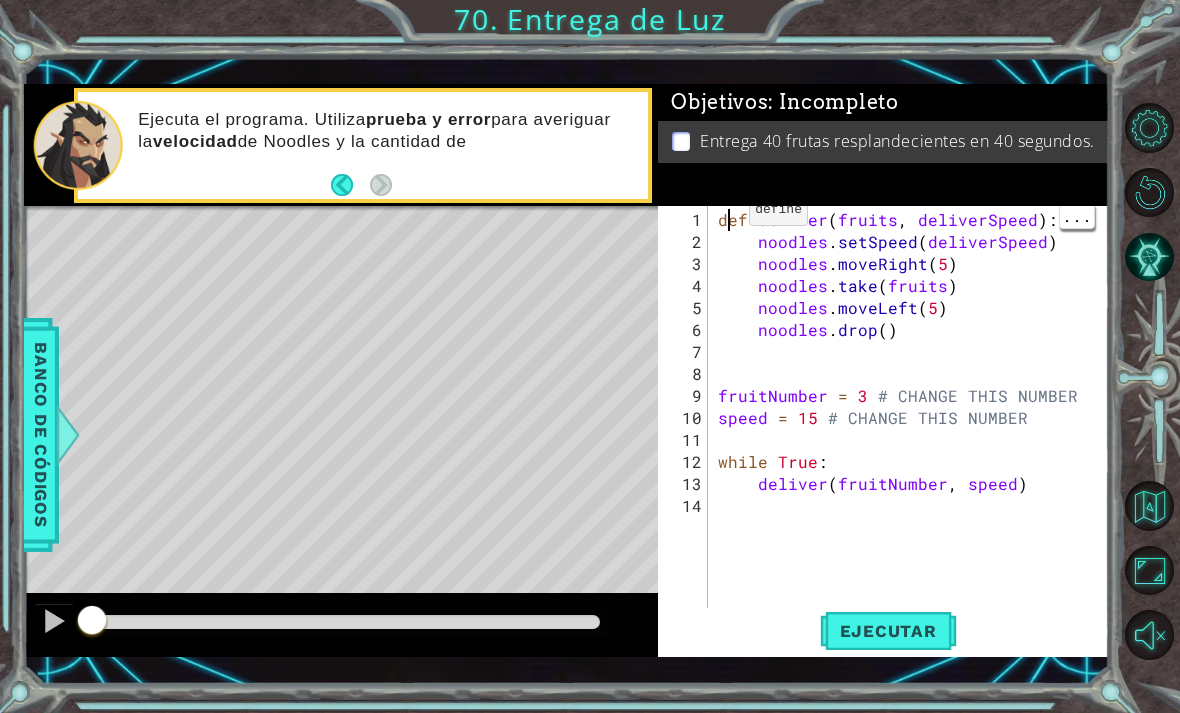 click on "def   deliver ( fruits ,   deliverSpeed ) :      noodles . setSpeed ( deliverSpeed )      noodles . moveRight ( 5 )      noodles . take ( fruits )      noodles . moveLeft ( 5 )      noodles . drop ( ) fruitNumber   =   3   # CHANGE THIS NUMBER speed   =   15   # CHANGE THIS NUMBER while   True :      deliver ( fruitNumber ,   speed )" at bounding box center [914, 440] 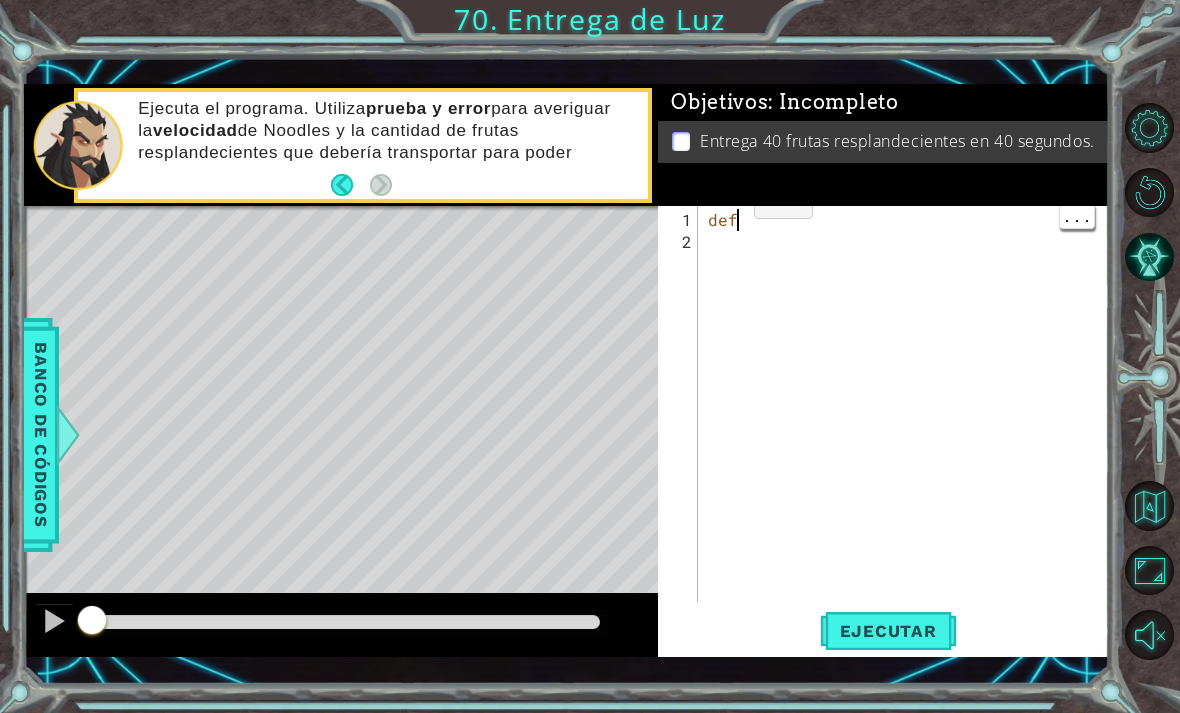 type on "d" 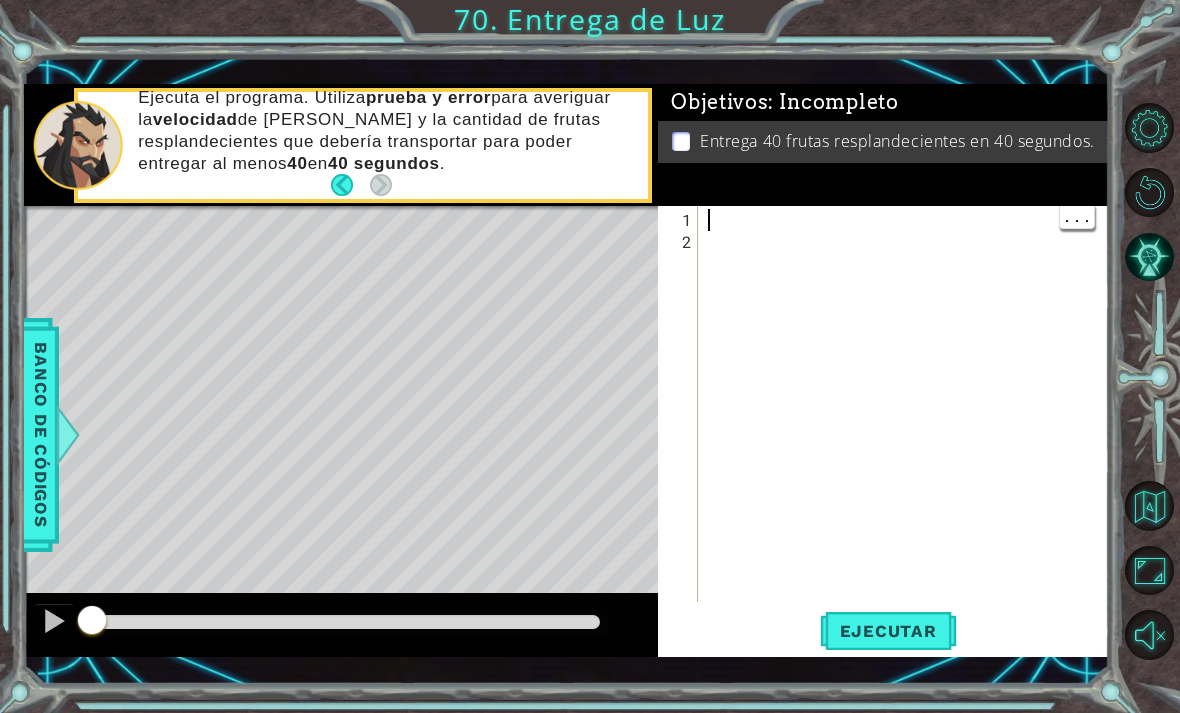 type on "deliver(fruitNumber, speed)" 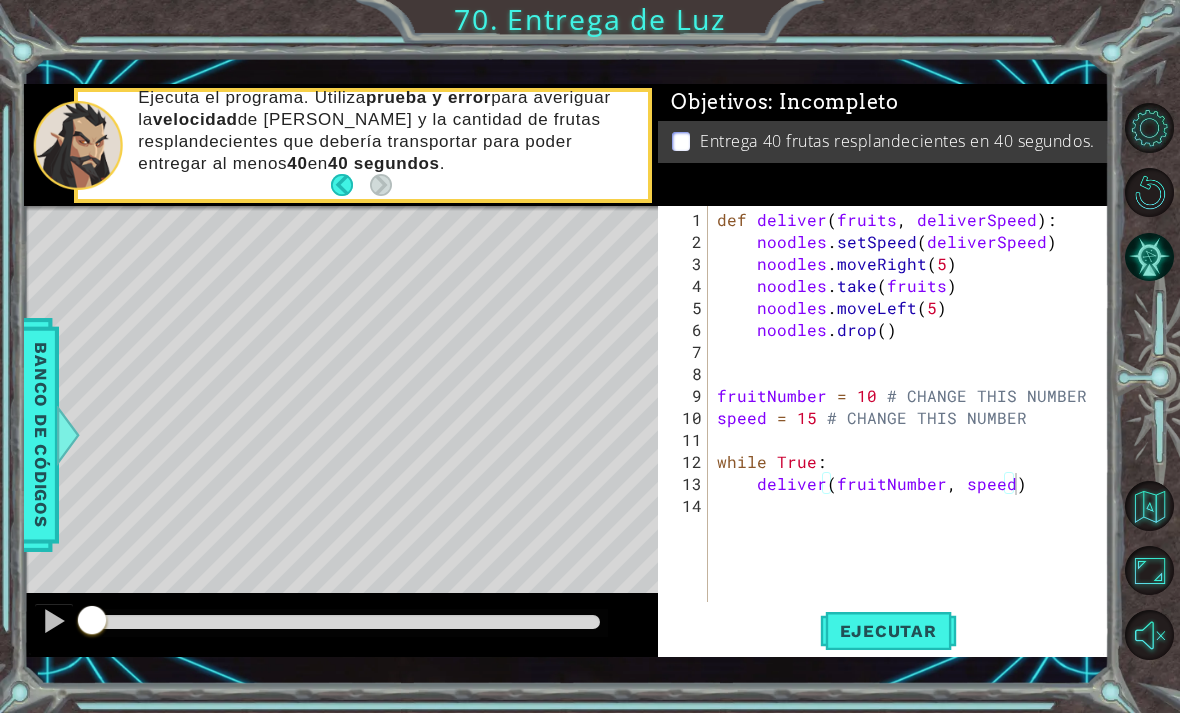 click on "Ejecutar" at bounding box center (888, 631) 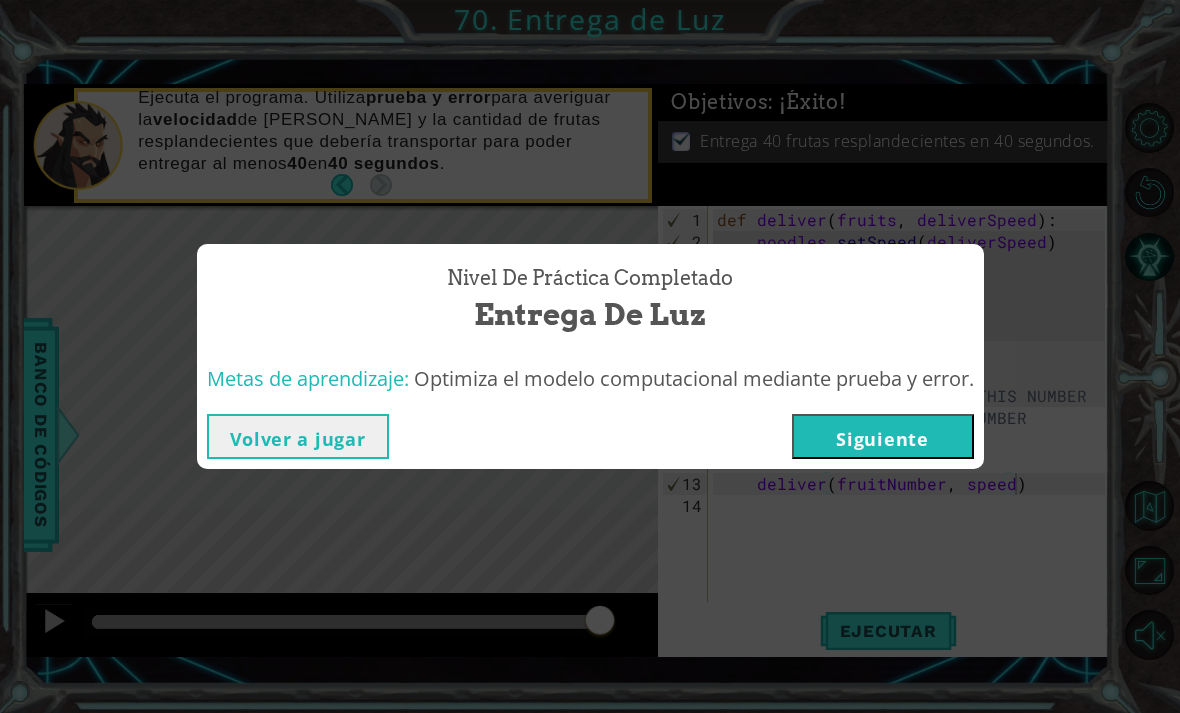 click on "Siguiente" at bounding box center [883, 436] 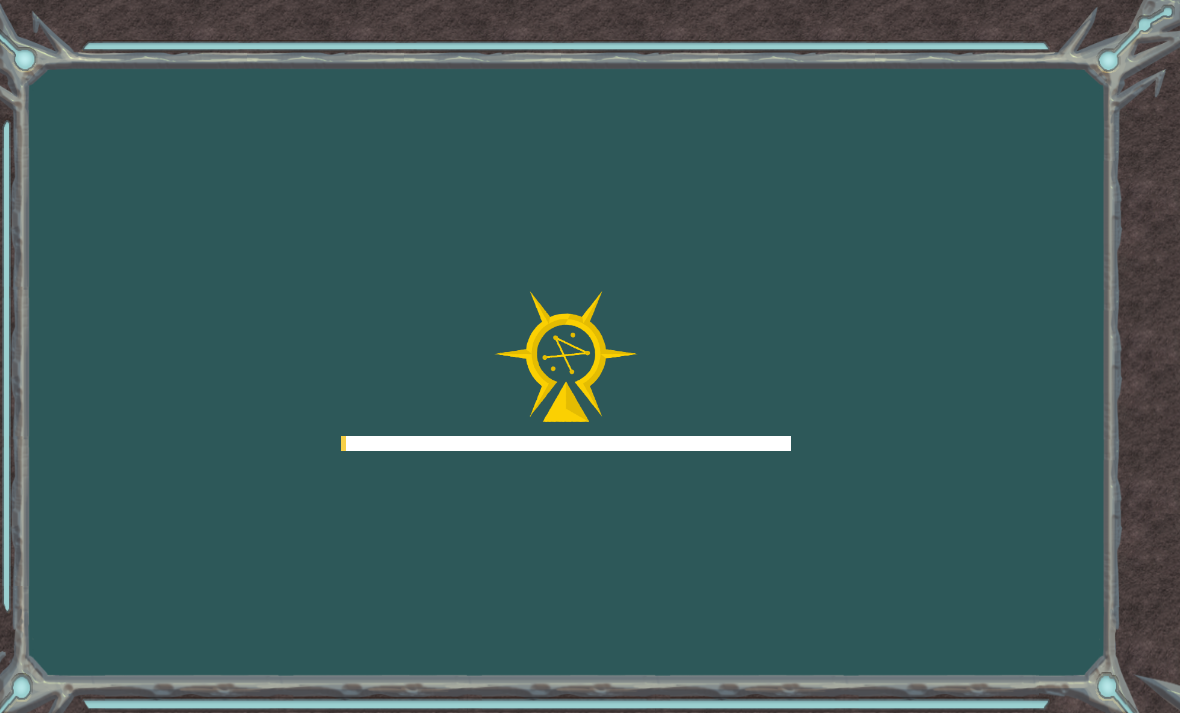 click on "Goals Error cargando del servidor Deberás unirte a un curso para jugar a este nivel. Volver a mis cursos ¡Pídele a tu docente que te asigne una licencia para que puedas continuar jugando CodeCombat! Volver a mis cursos Este nivel está bloqueado. Volver a mis cursos" at bounding box center [590, 356] 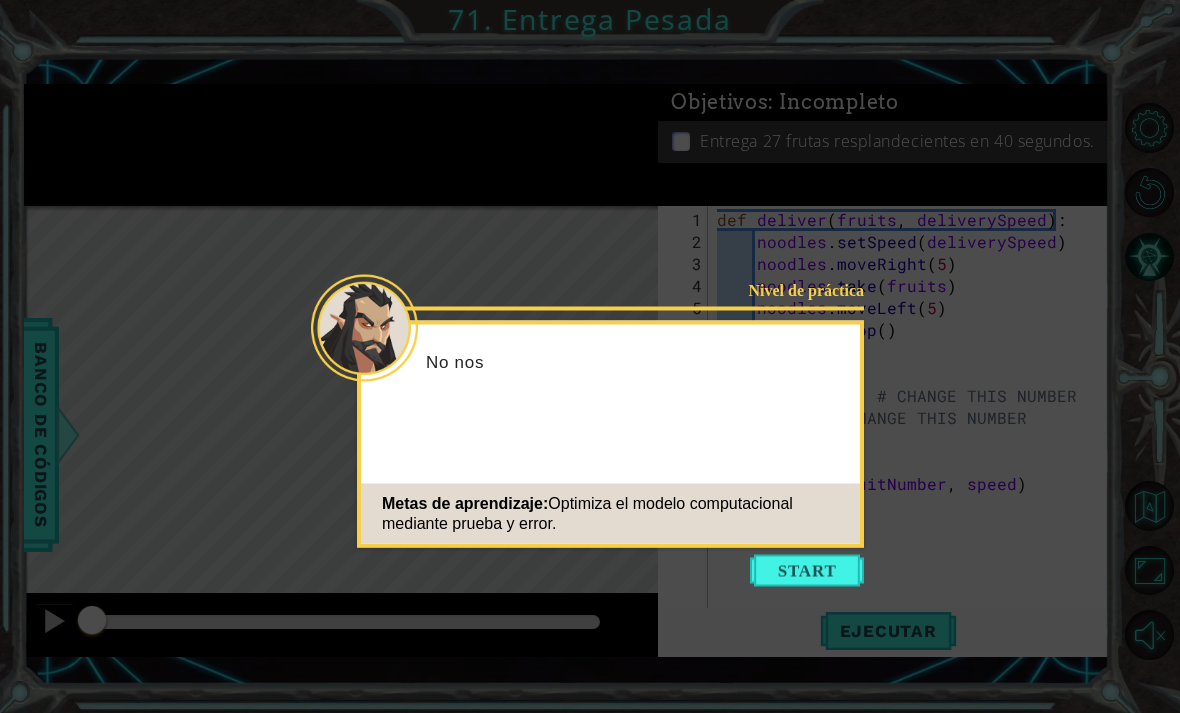 click 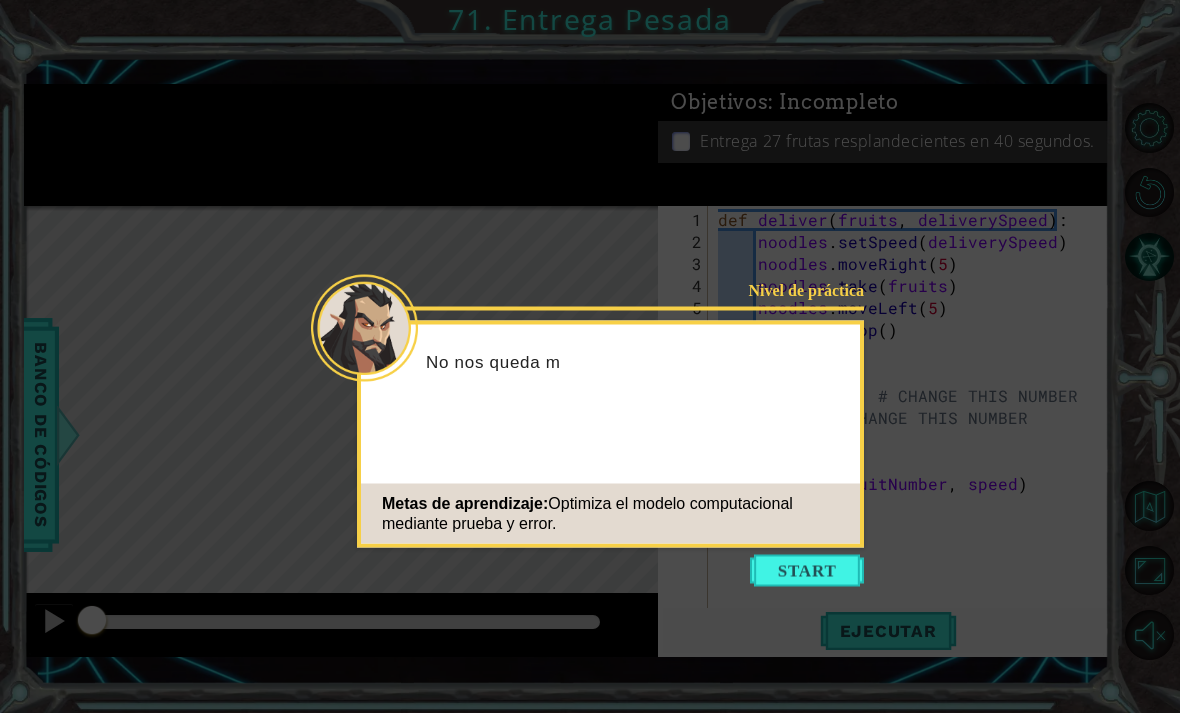 click at bounding box center (807, 571) 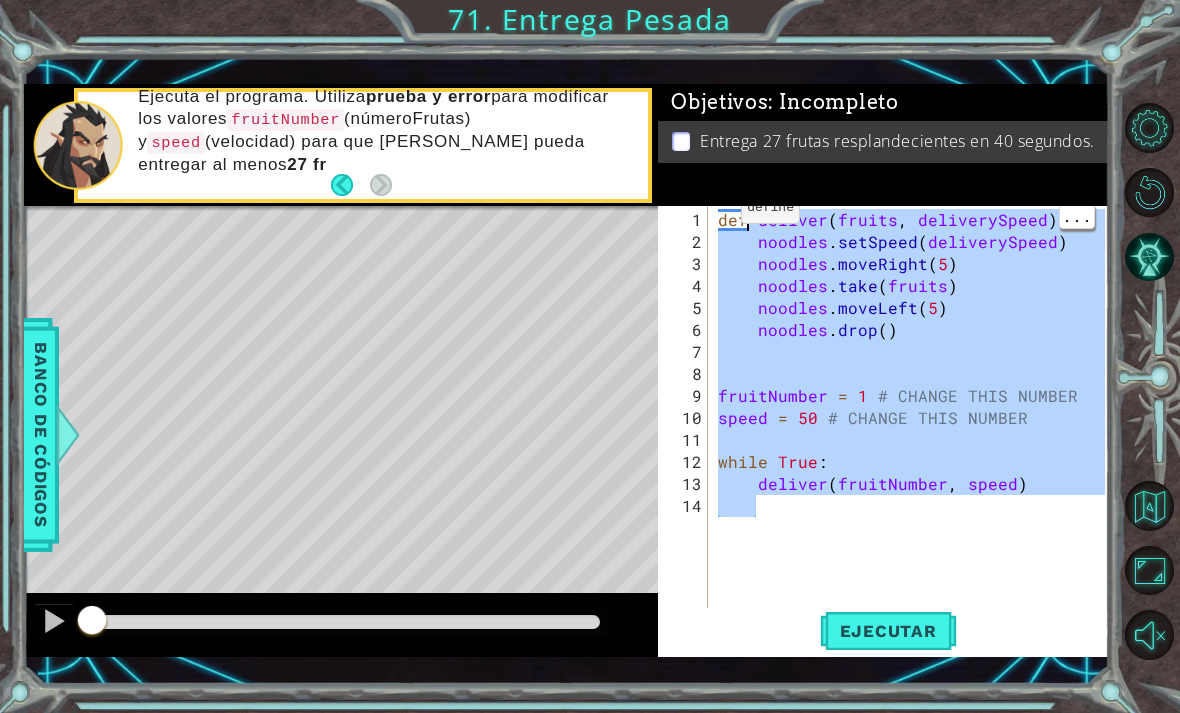 click on "Objetivos : Incompleto       Entrega 27 frutas resplandecientes en 40 segundos." at bounding box center (883, 145) 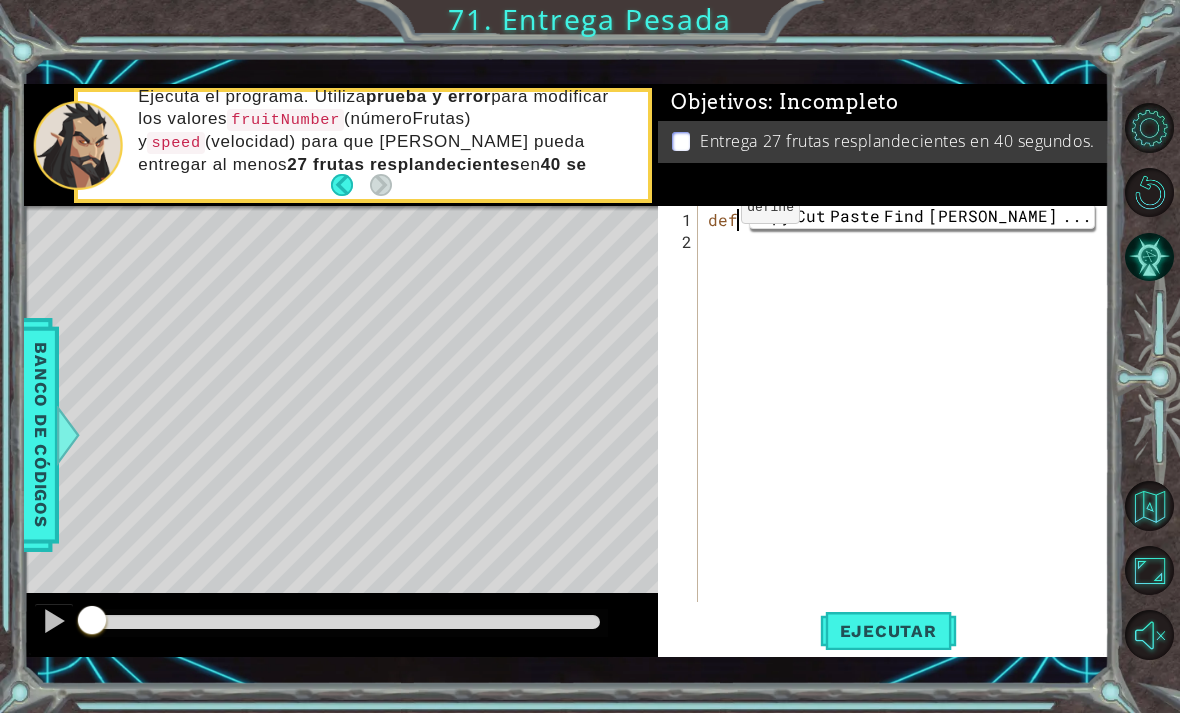 type on "d" 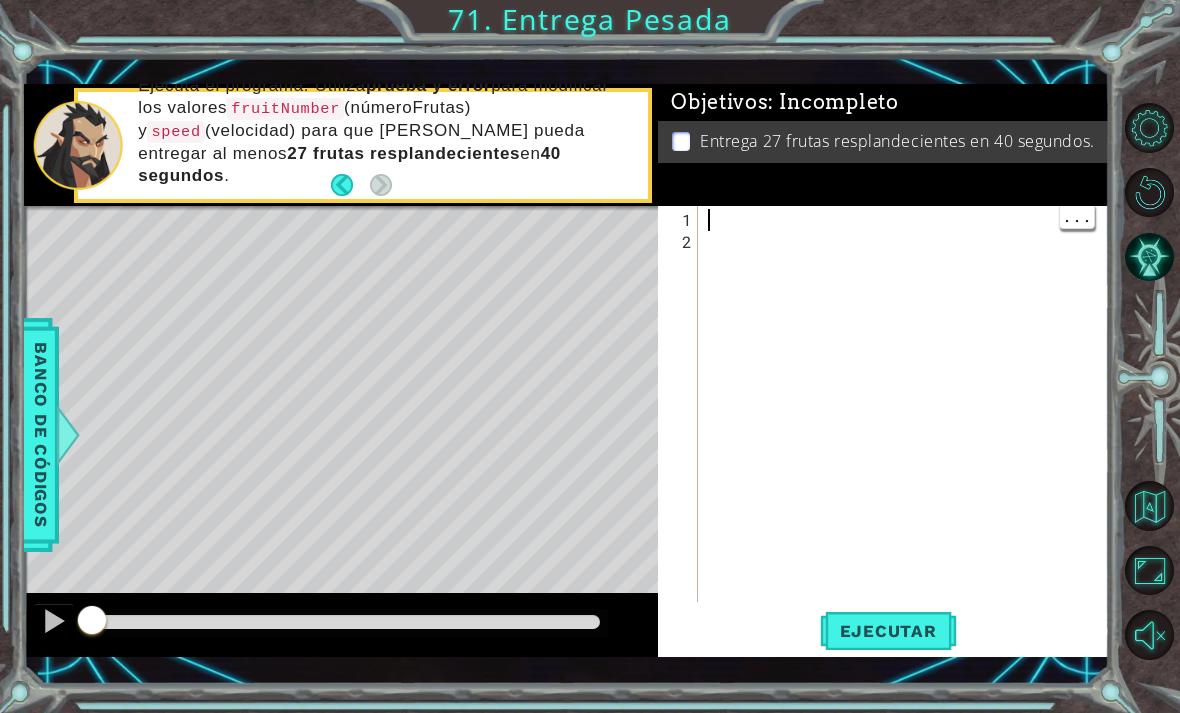 type on "deliver(fruitNumber, speed)" 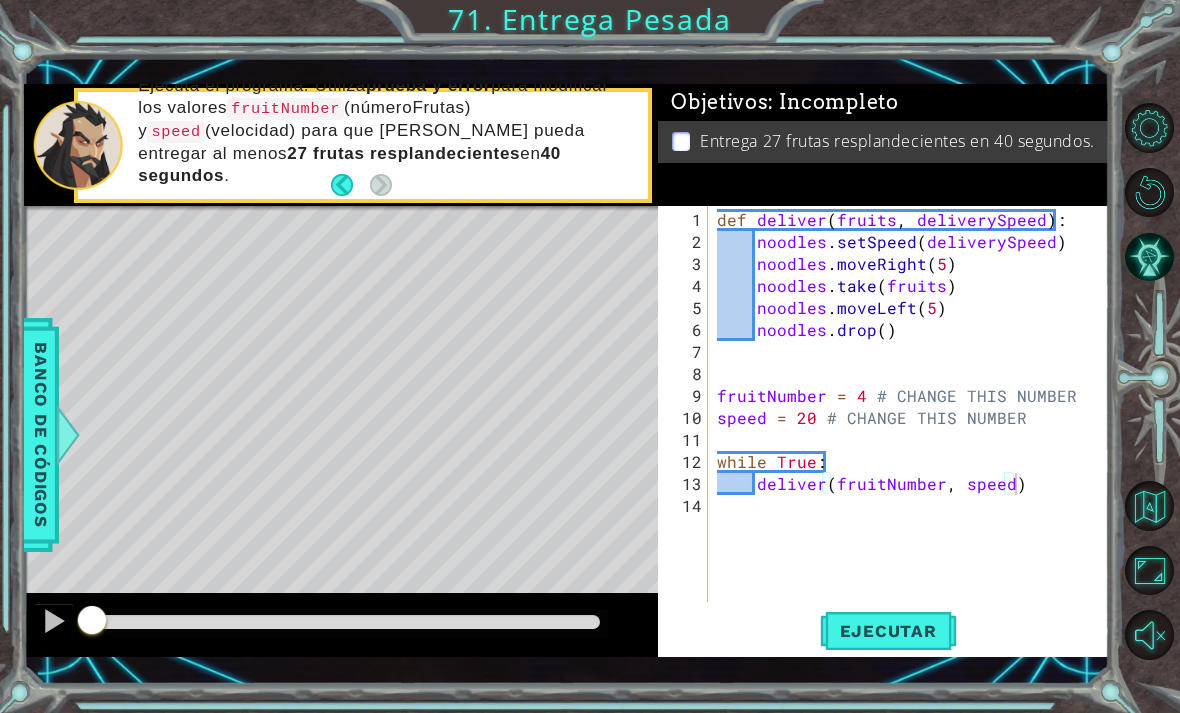 click on "Ejecutar" at bounding box center [888, 631] 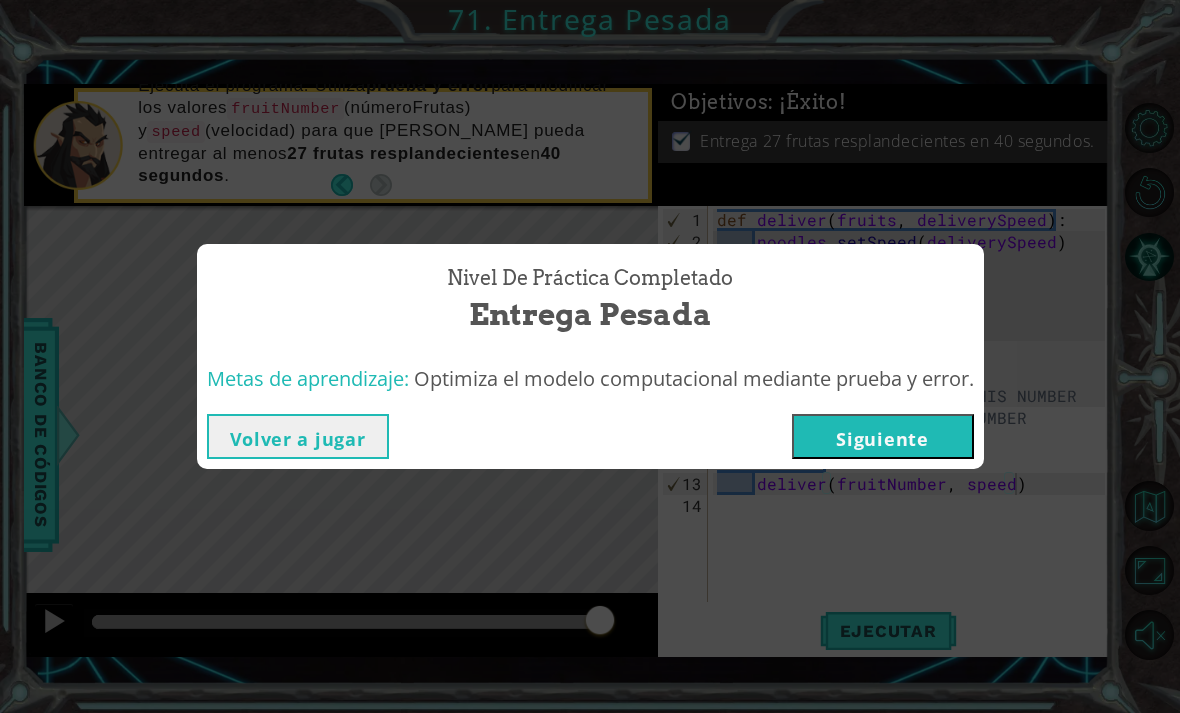 click on "Siguiente" at bounding box center [883, 436] 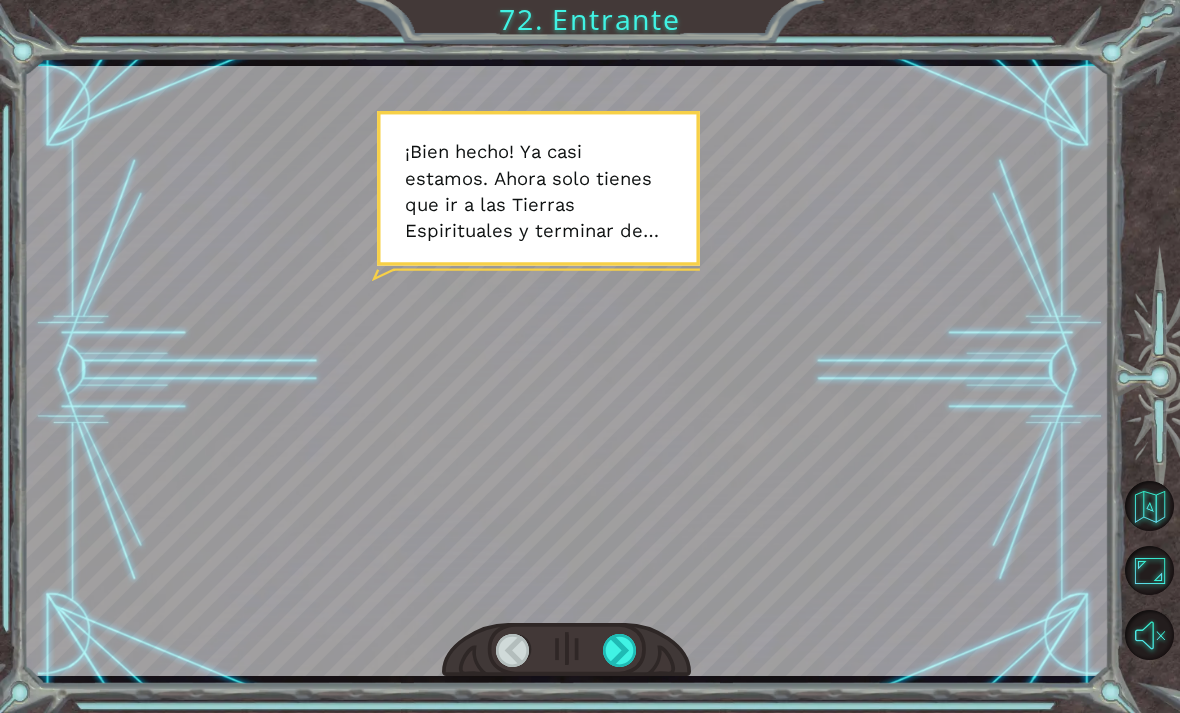 click at bounding box center [620, 650] 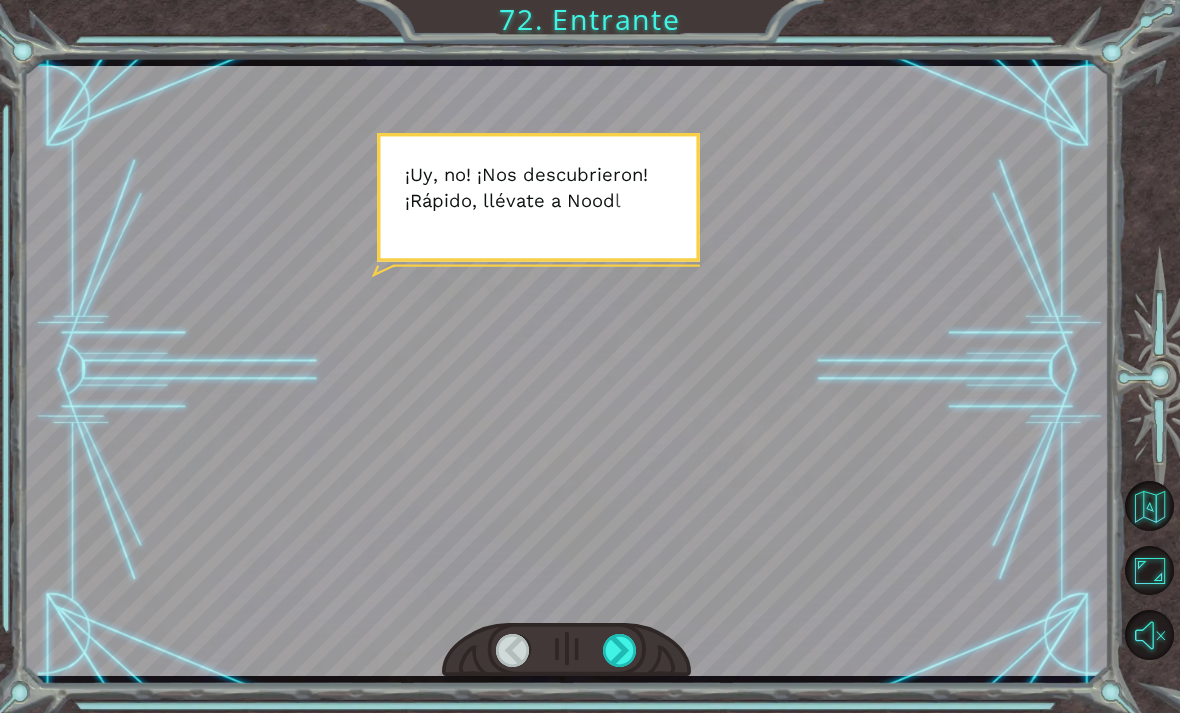 click at bounding box center [620, 650] 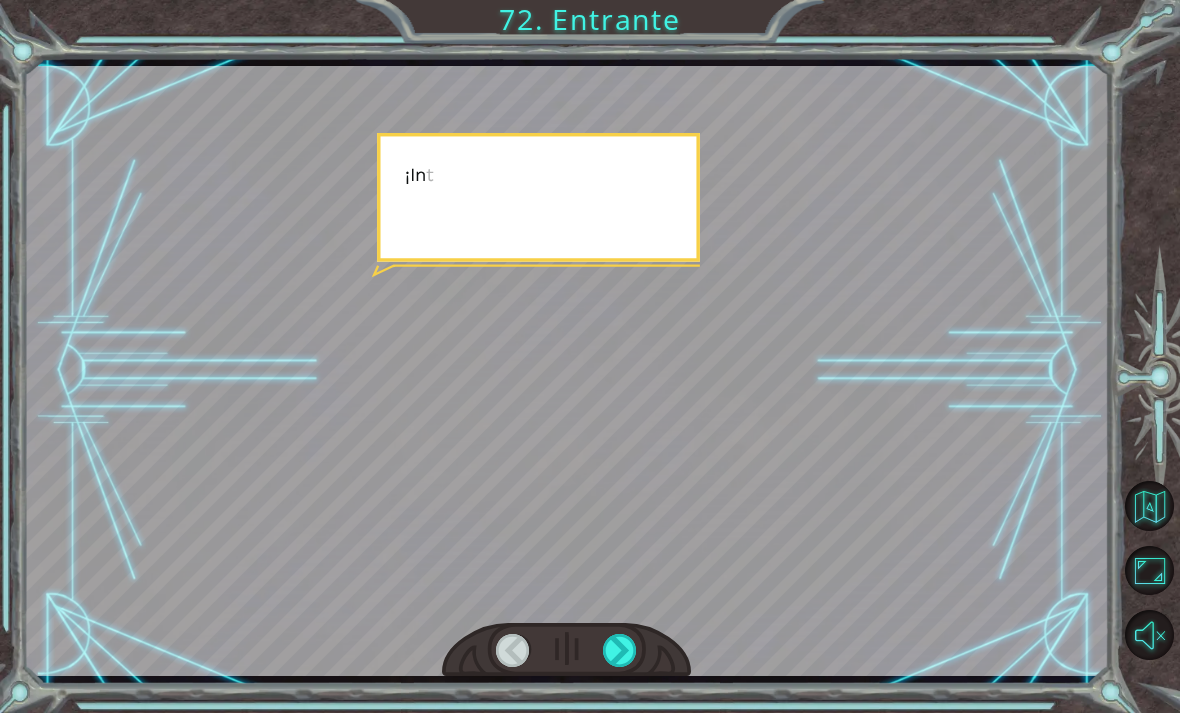 click at bounding box center [620, 650] 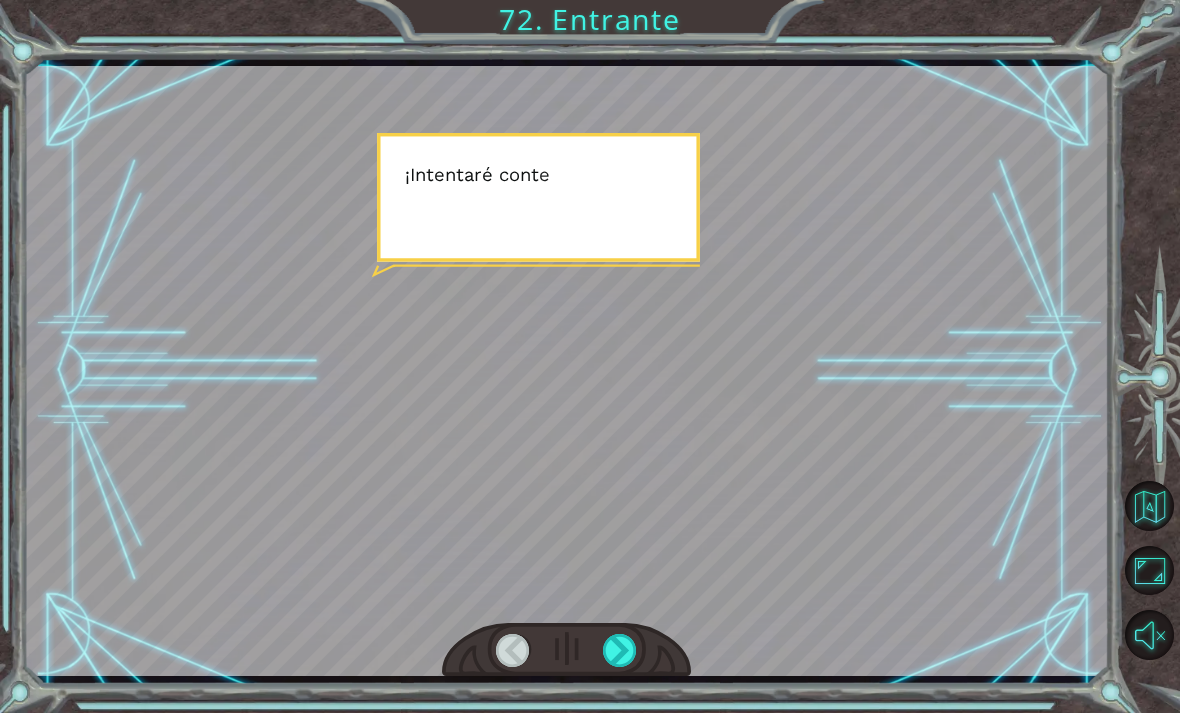 click at bounding box center [620, 650] 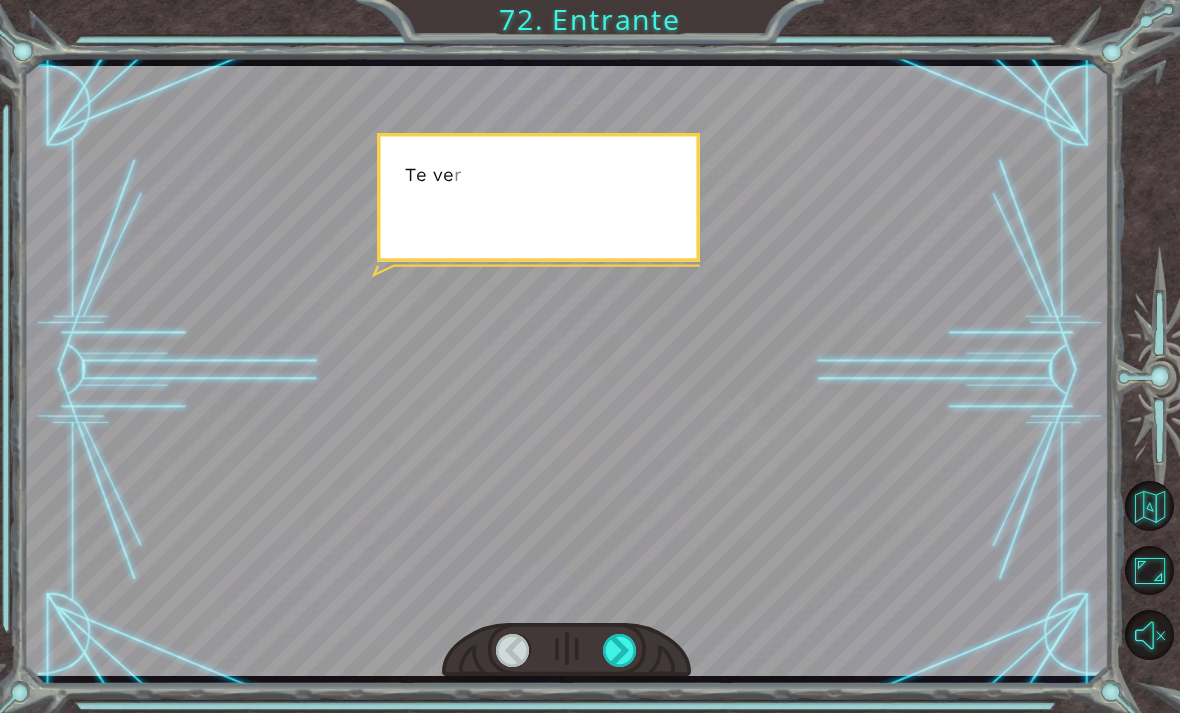 click at bounding box center [620, 650] 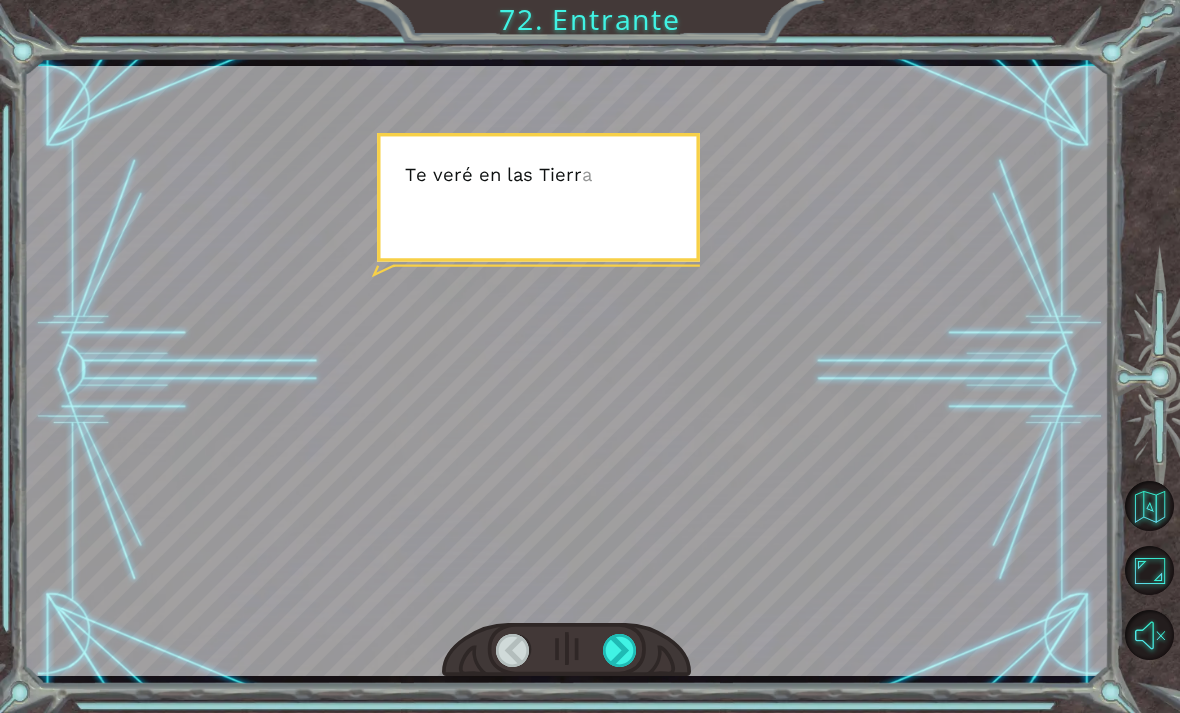 click at bounding box center [620, 650] 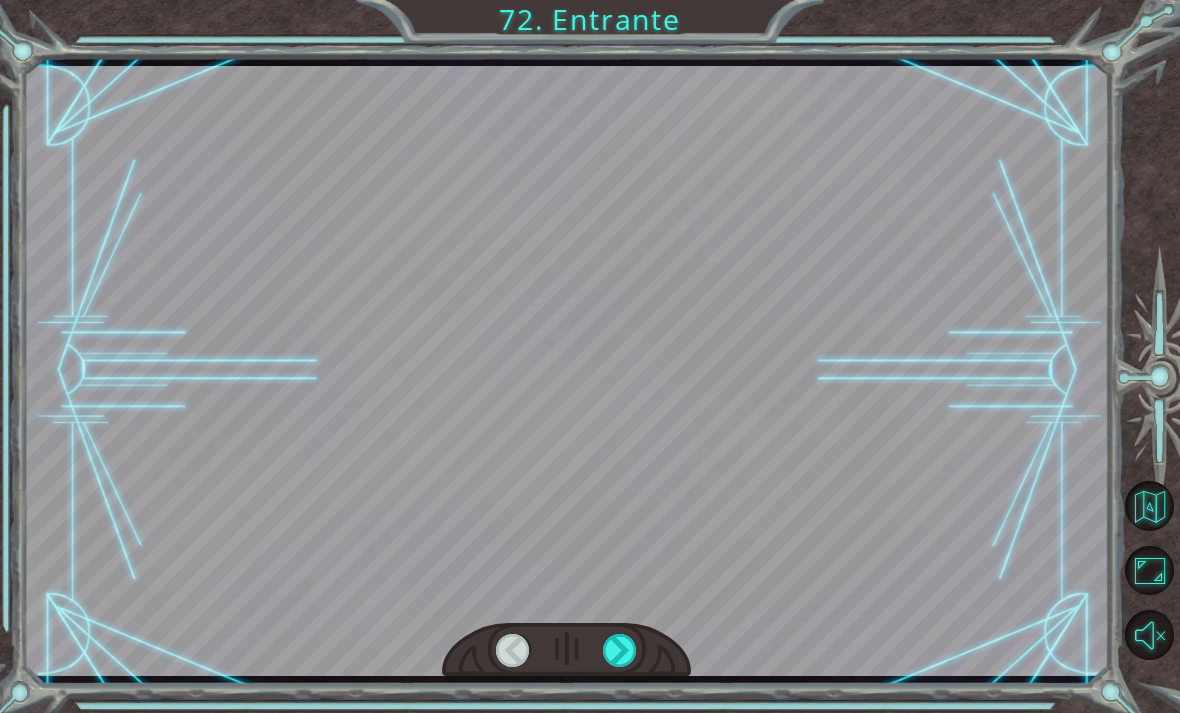 click at bounding box center (620, 650) 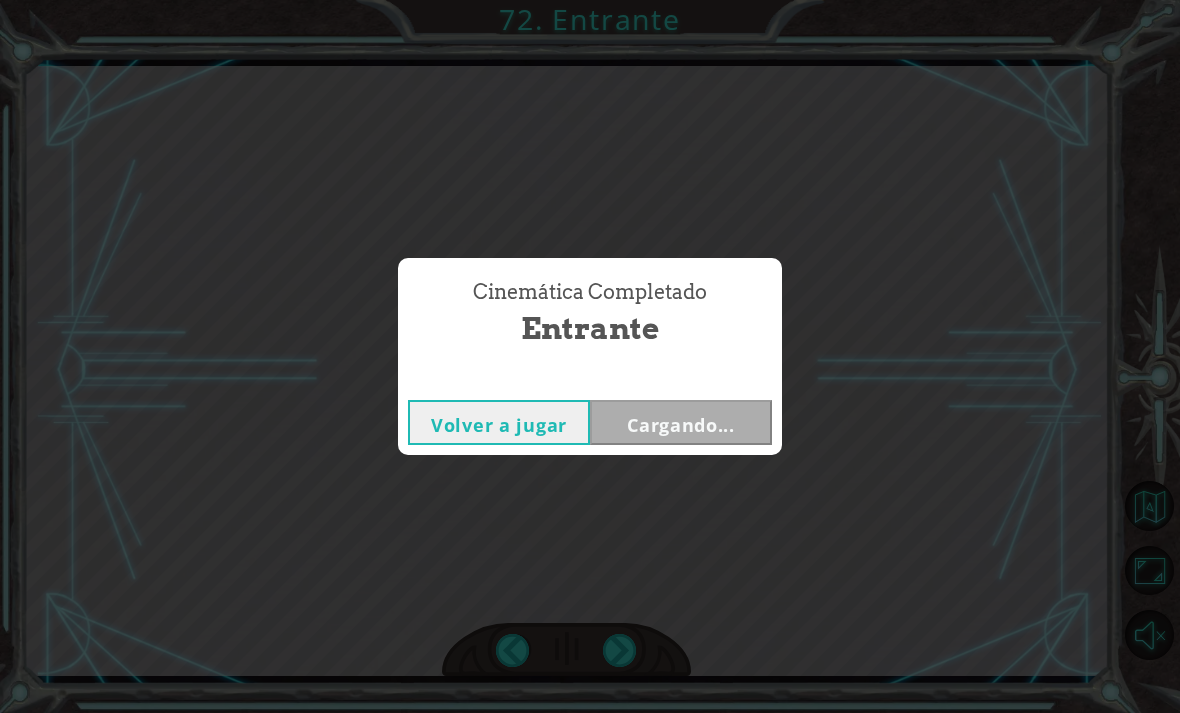 click on "Cinemática Completado     Entrante
Volver a jugar
Cargando..." at bounding box center (590, 356) 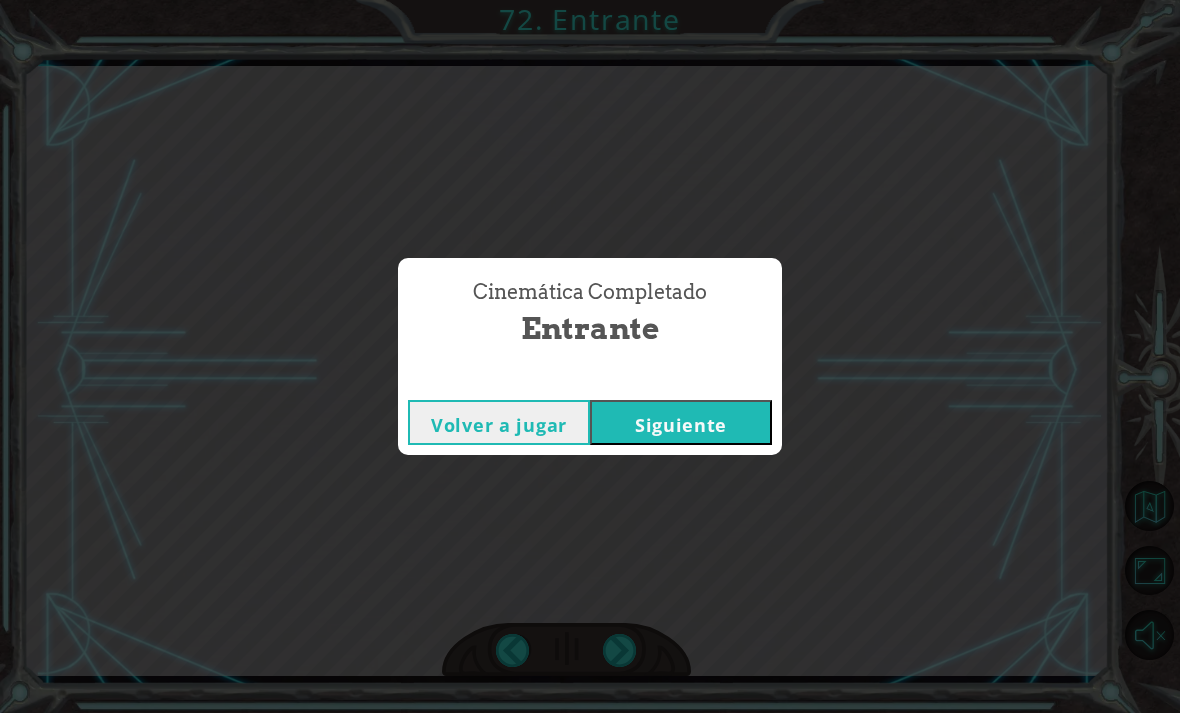 click on "Cinemática Completado     Entrante
Volver a jugar
[GEOGRAPHIC_DATA]" at bounding box center (590, 356) 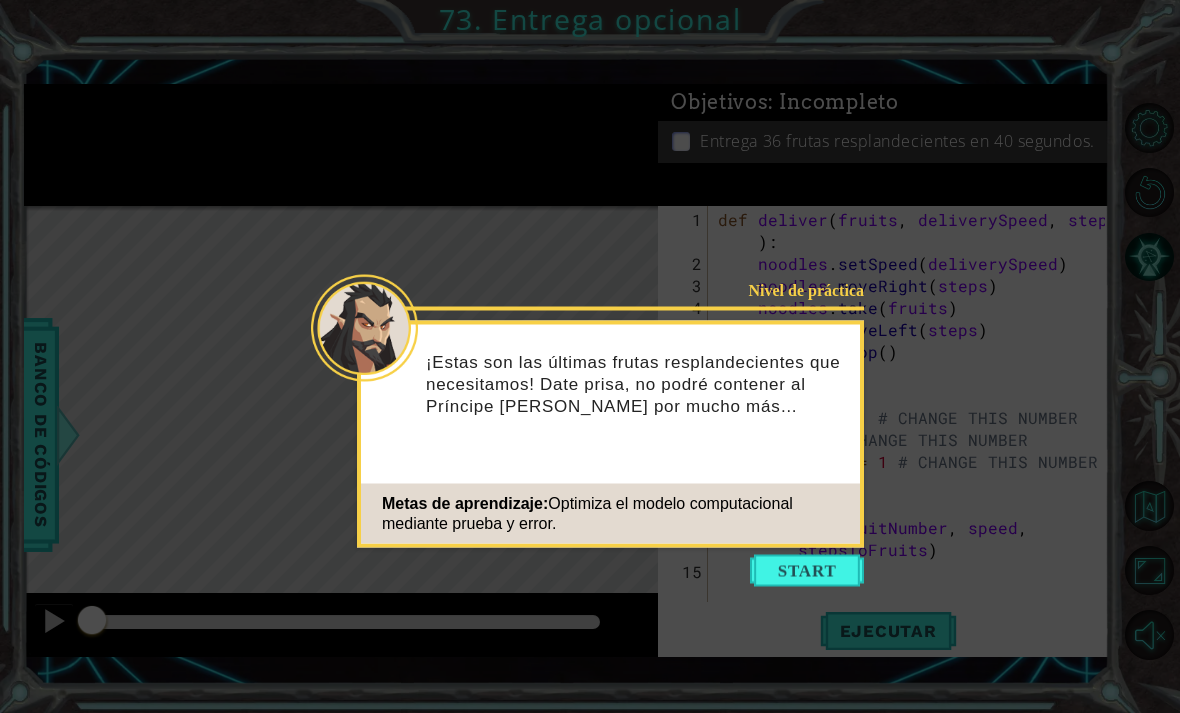 click at bounding box center [807, 571] 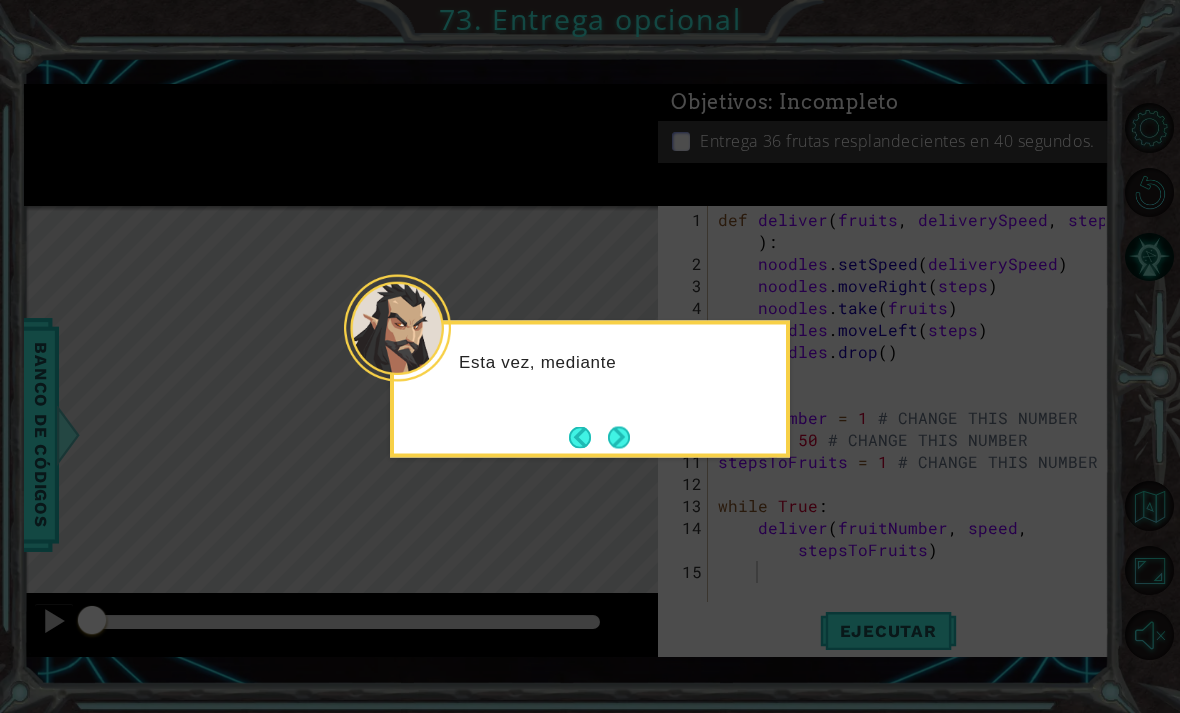click at bounding box center [619, 437] 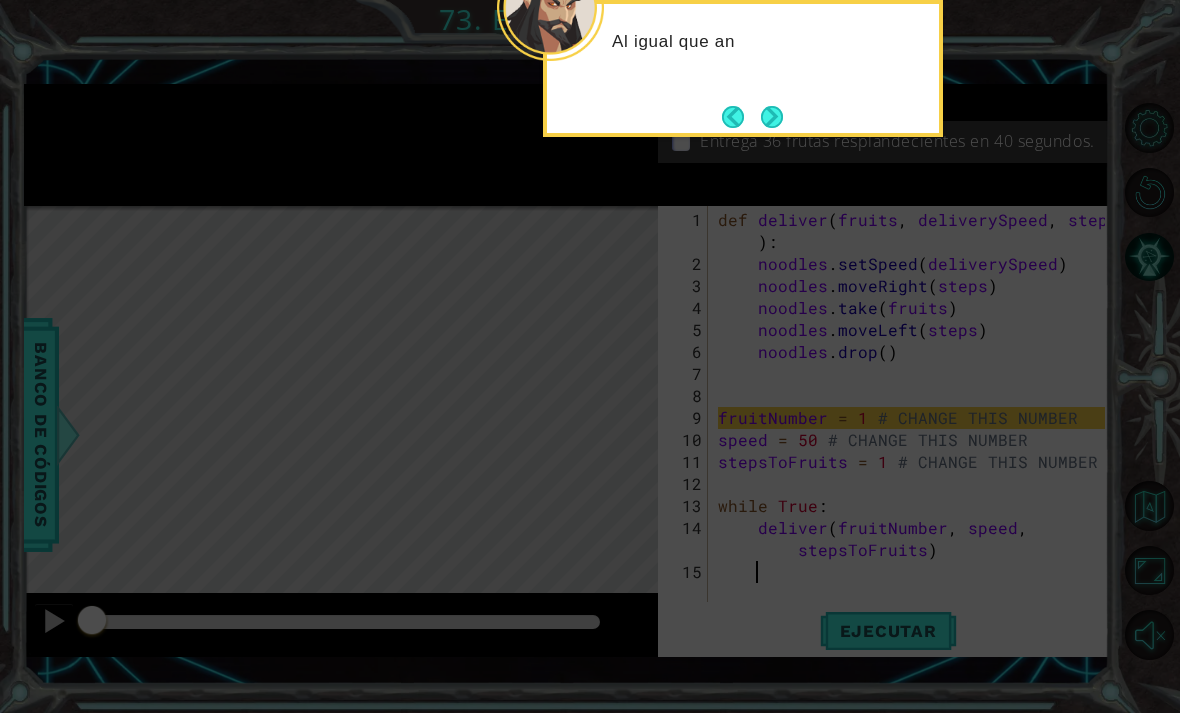 click at bounding box center [771, 116] 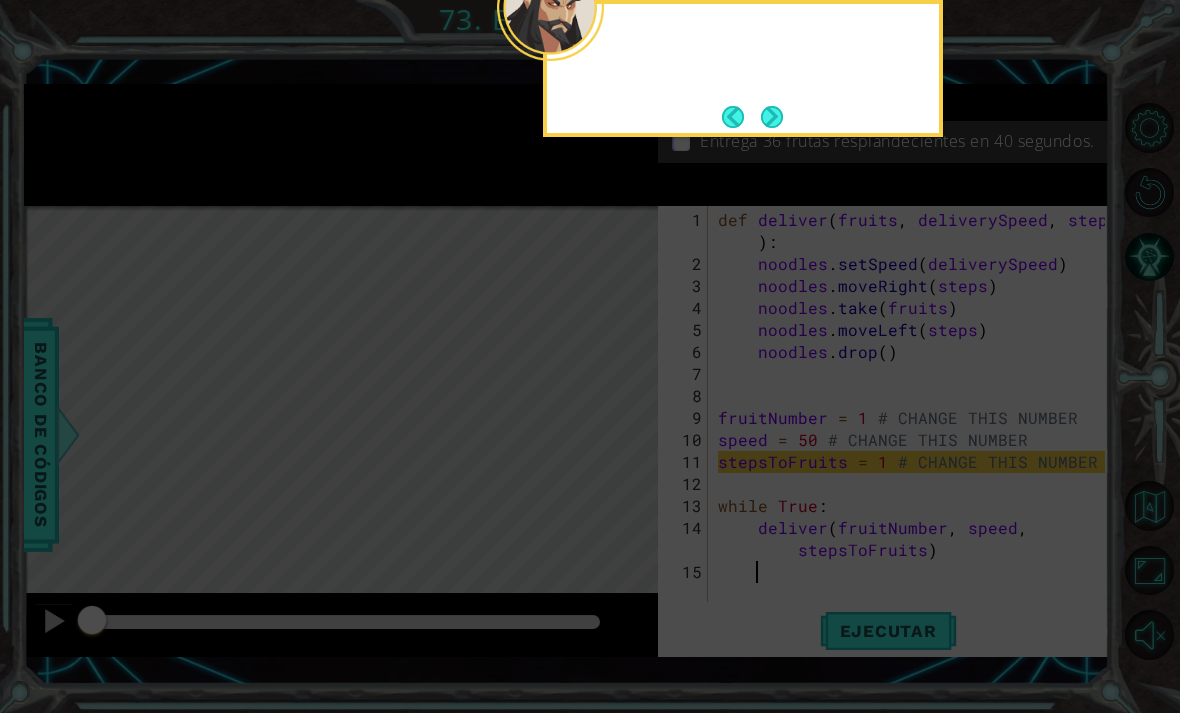 click at bounding box center [772, 117] 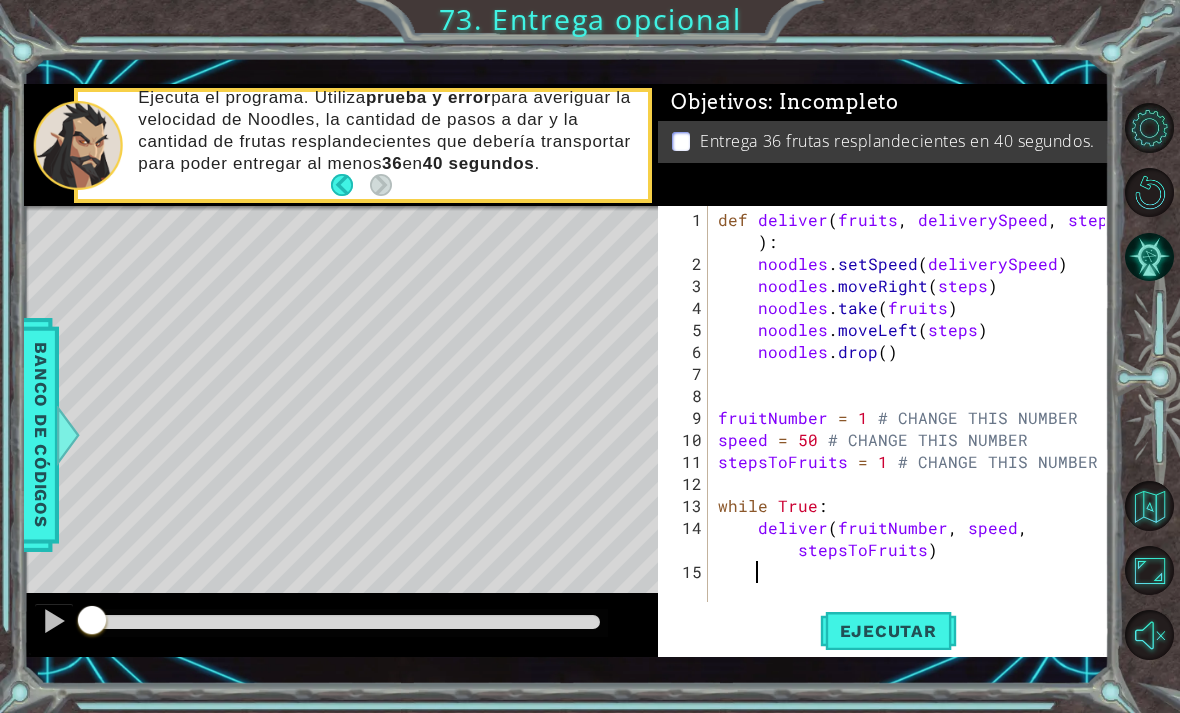 click on "1" at bounding box center [685, 231] 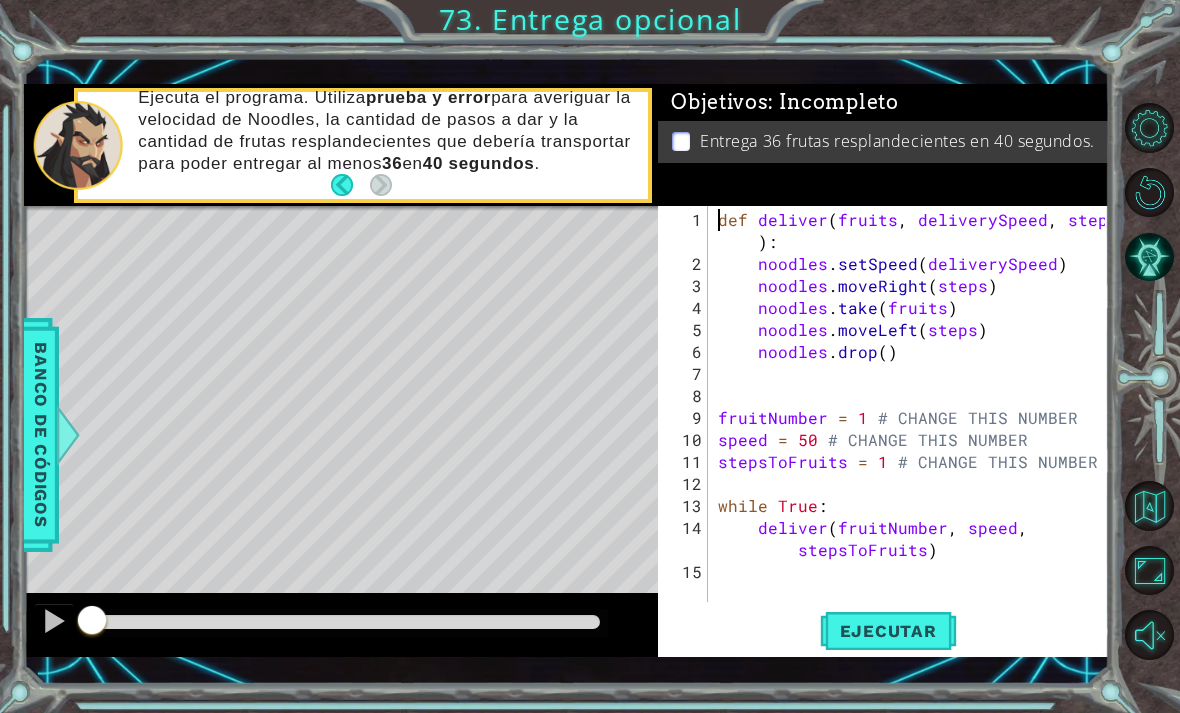 click on "1" at bounding box center (685, 231) 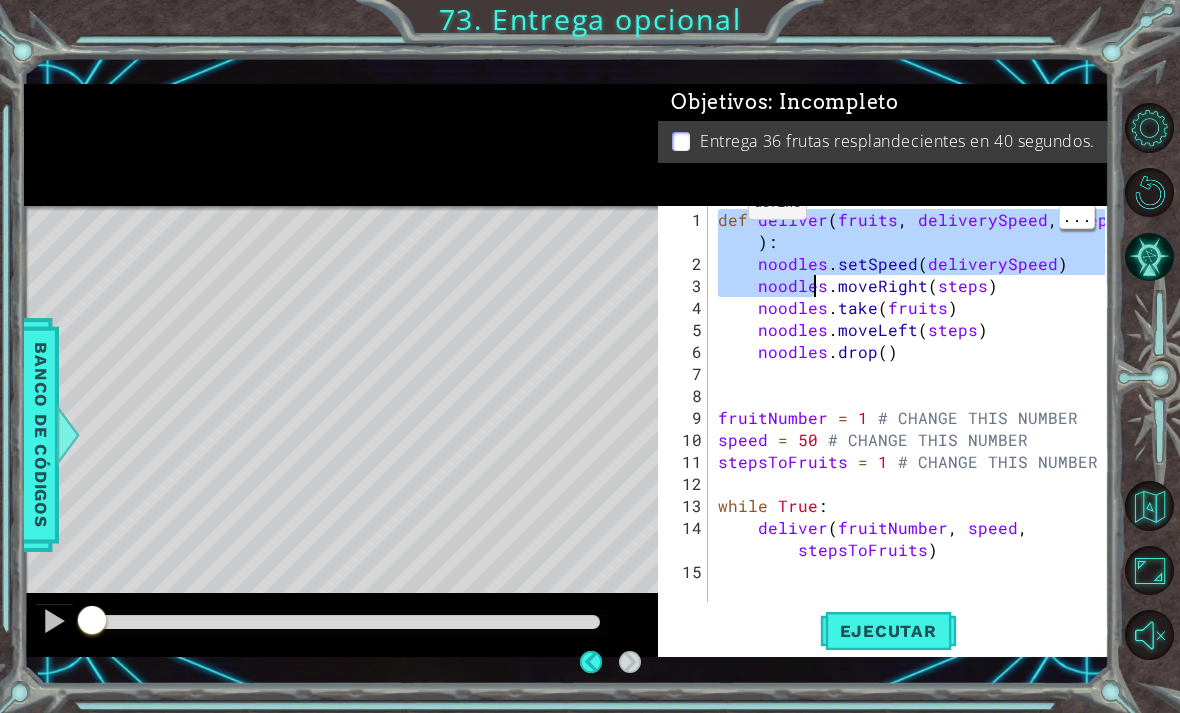 type on "noodles.drop()" 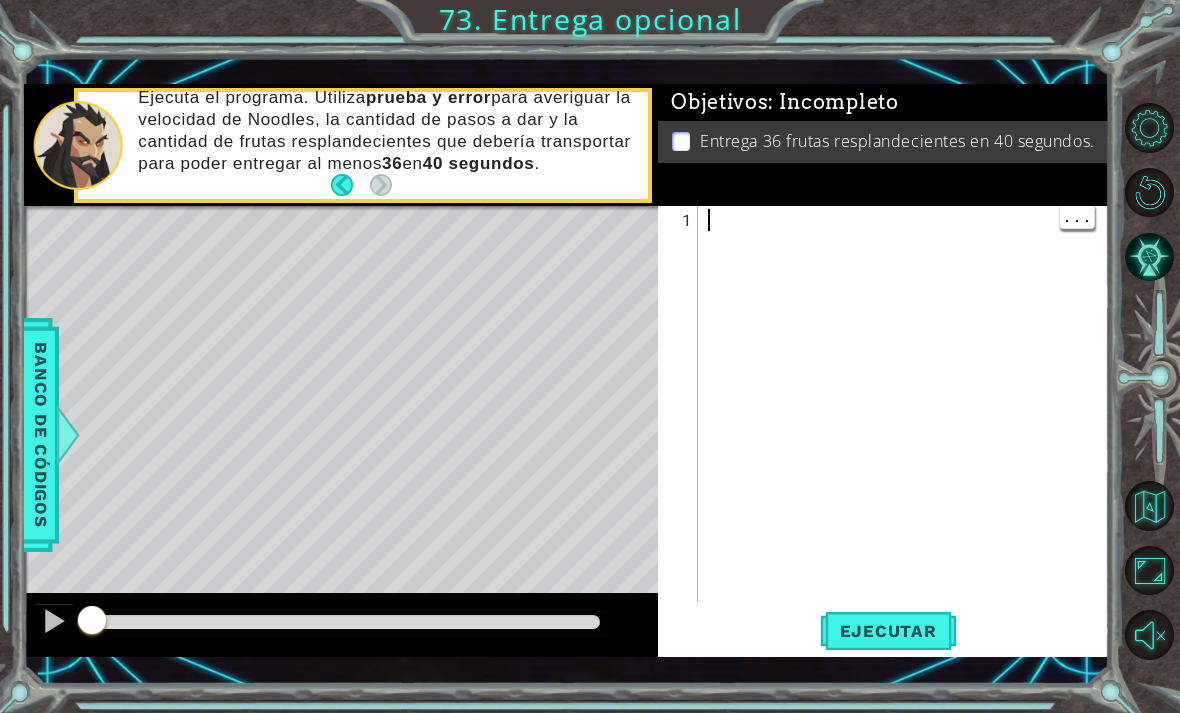 type on "deliver(fruitNumber, speed, stepsToFruits)" 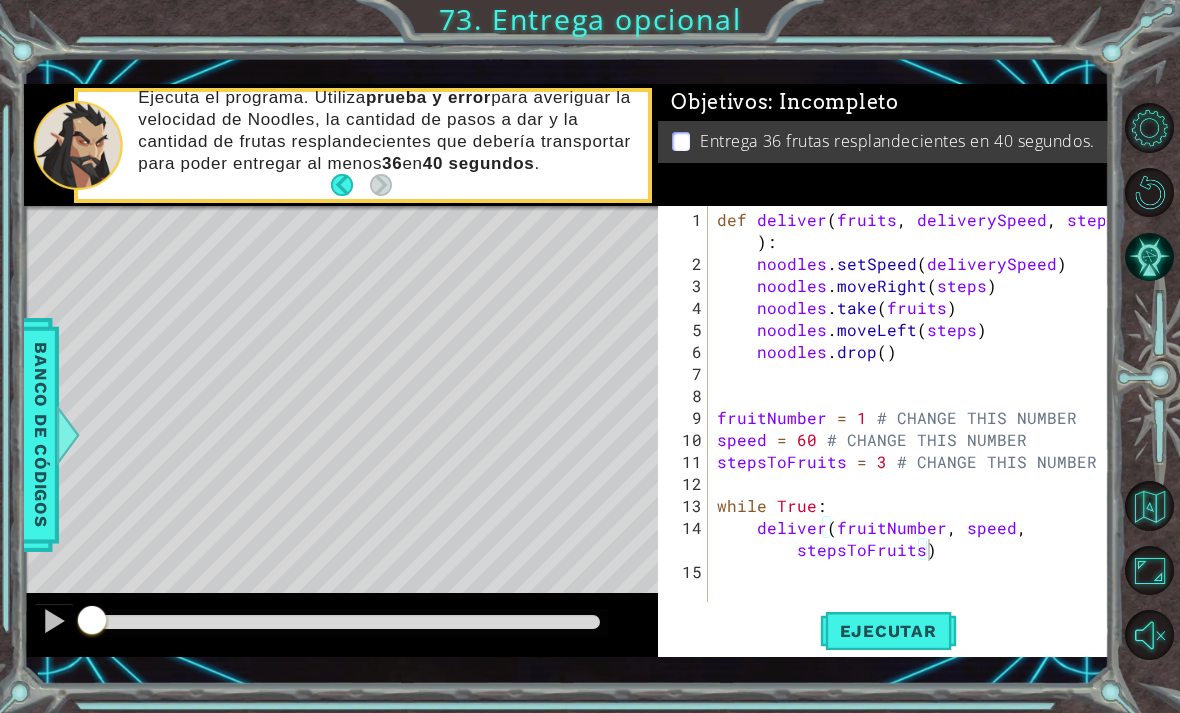 click on "Ejecutar" at bounding box center [888, 631] 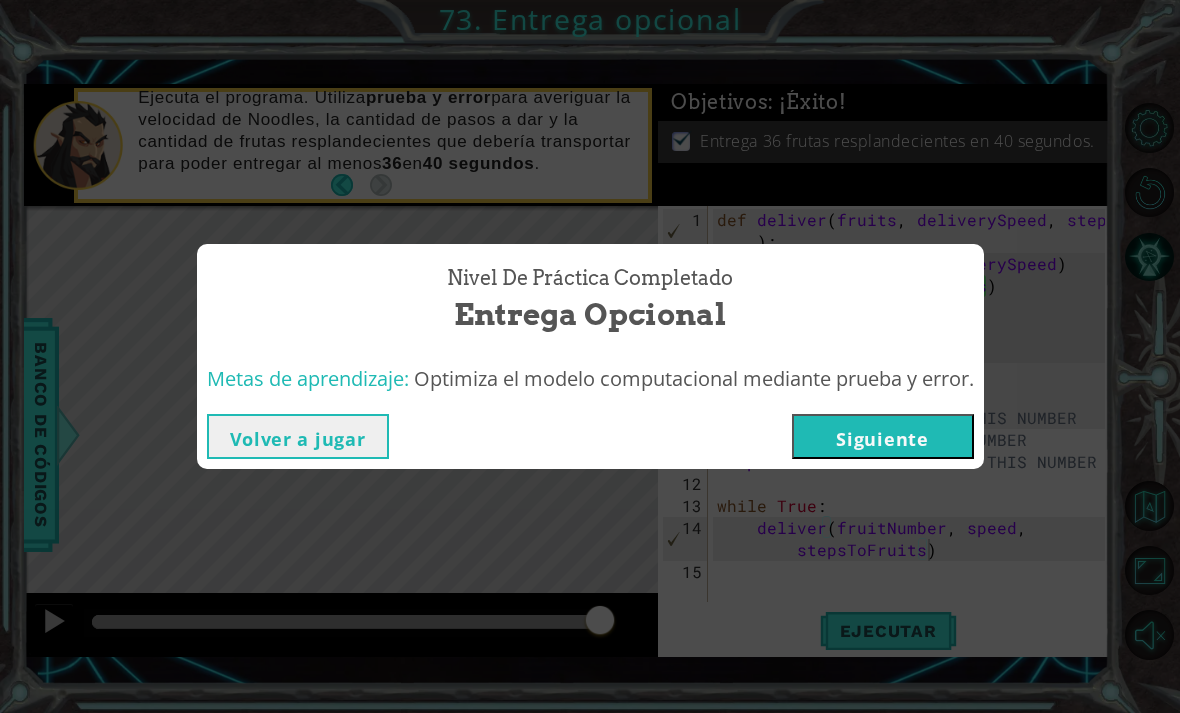 click on "Siguiente" at bounding box center [883, 436] 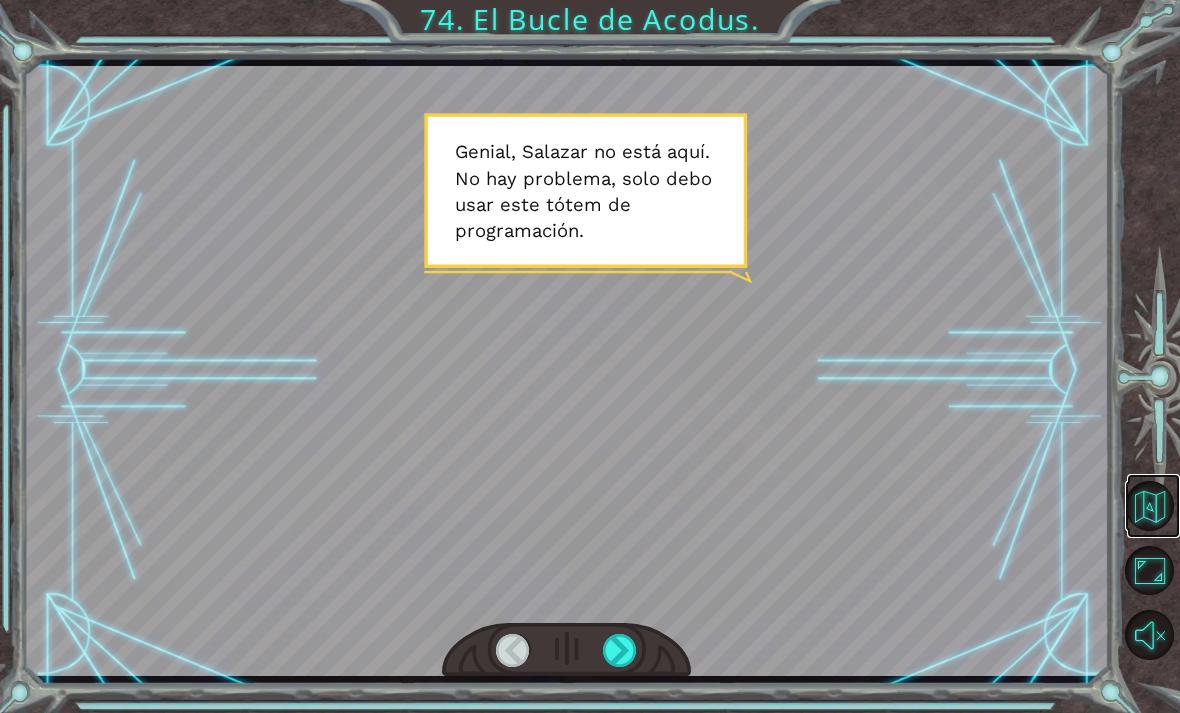 click at bounding box center [1150, 506] 